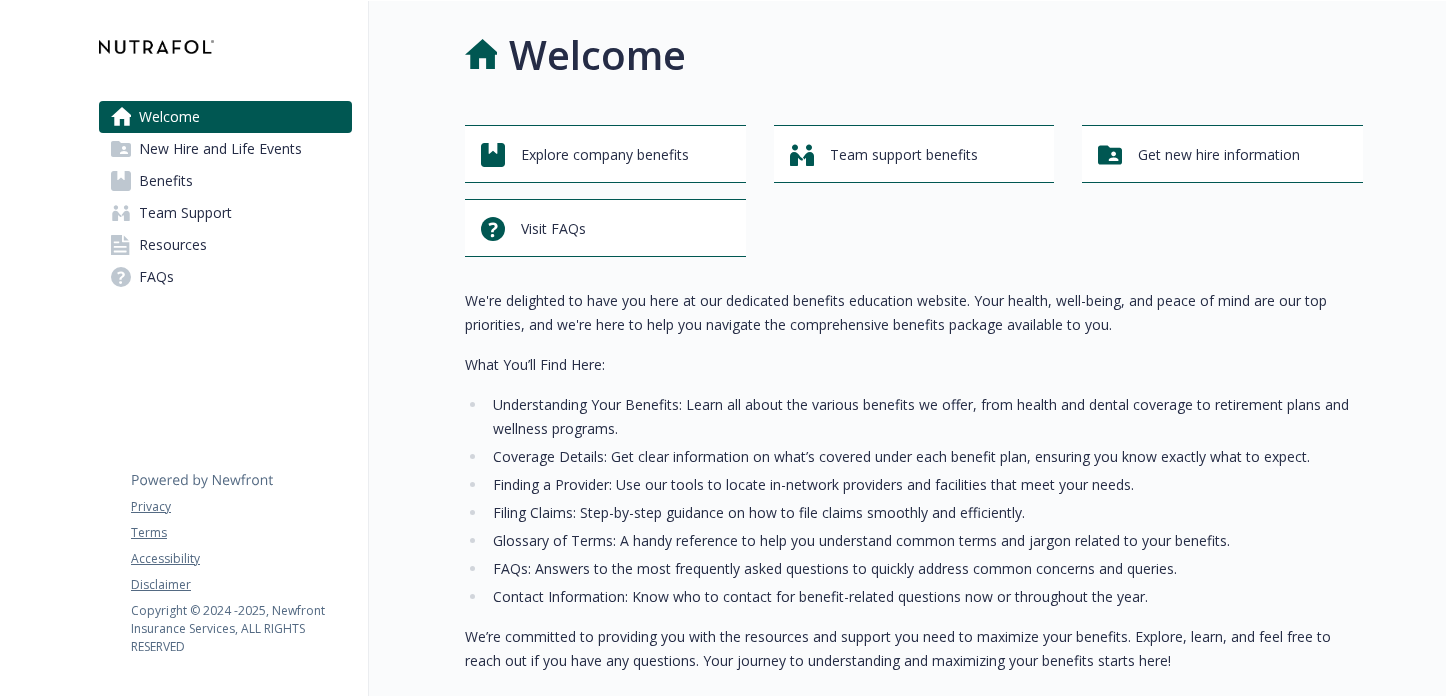 scroll, scrollTop: 0, scrollLeft: 0, axis: both 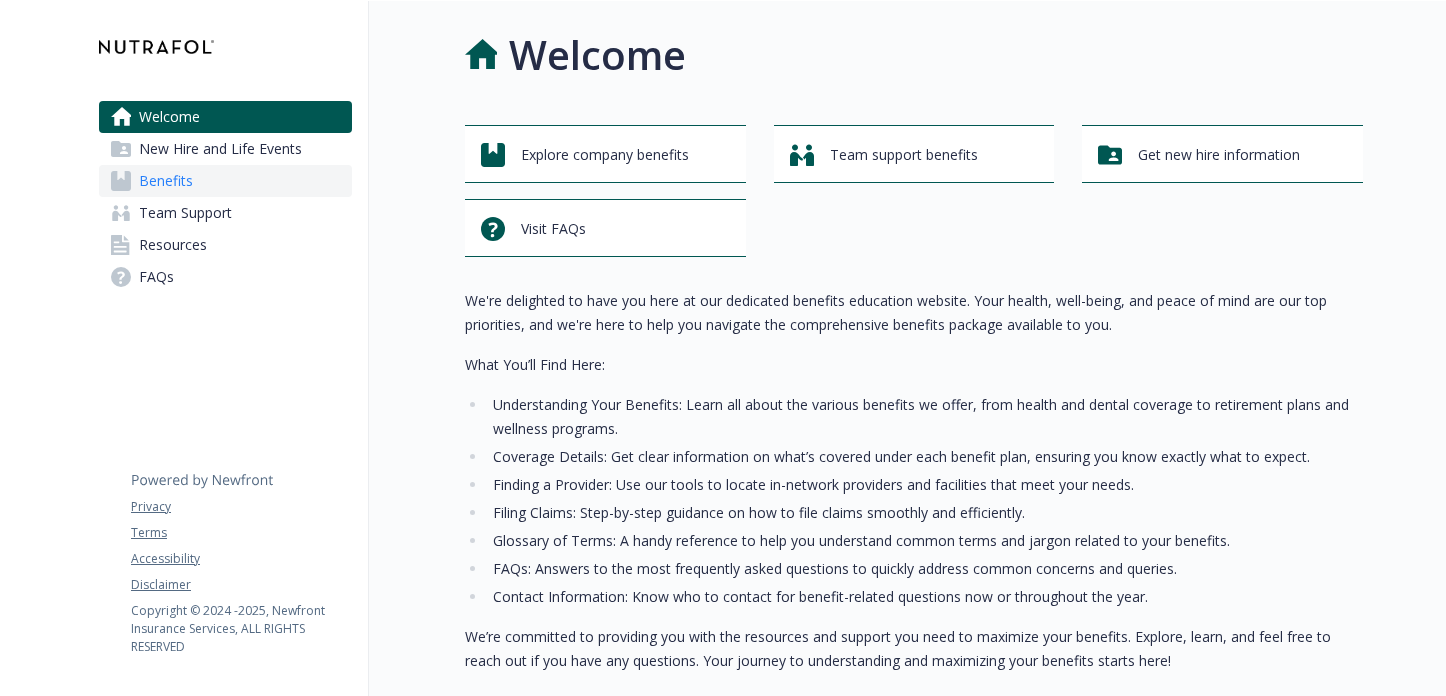 click on "Benefits" at bounding box center [225, 181] 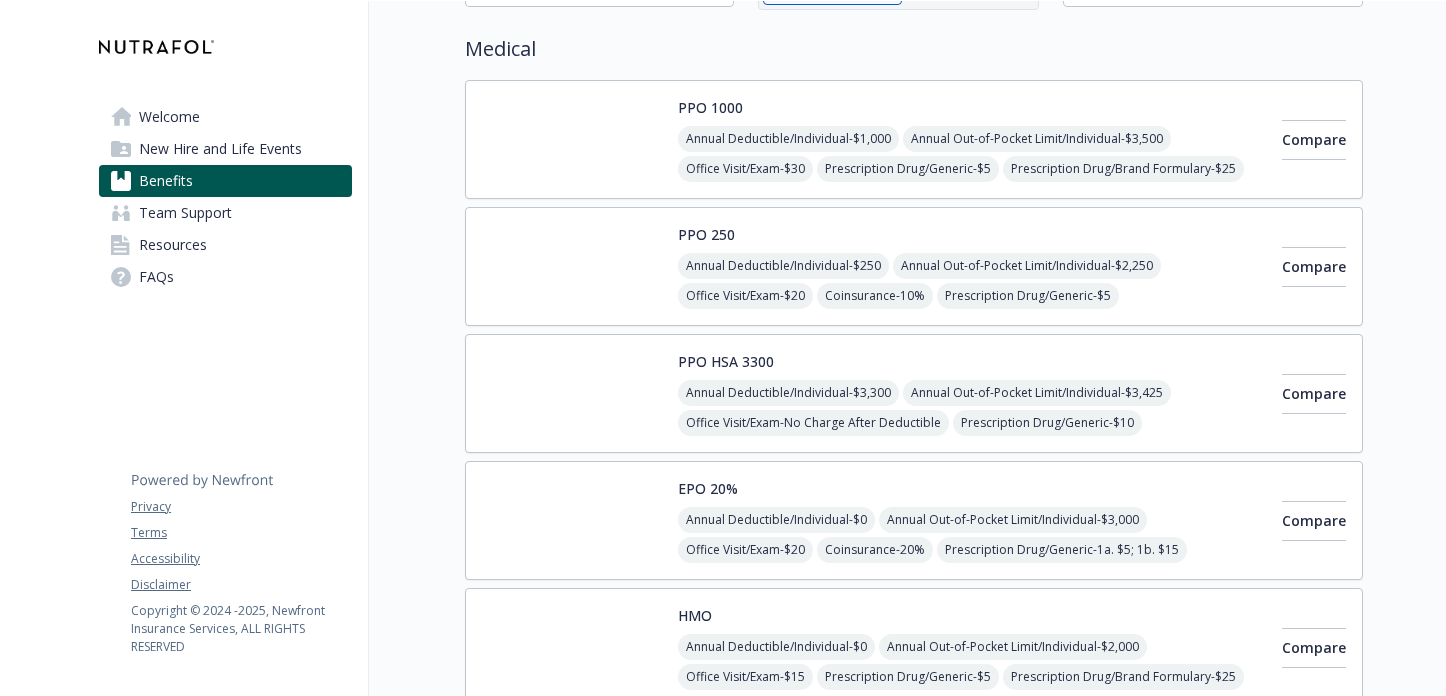 scroll, scrollTop: 164, scrollLeft: 0, axis: vertical 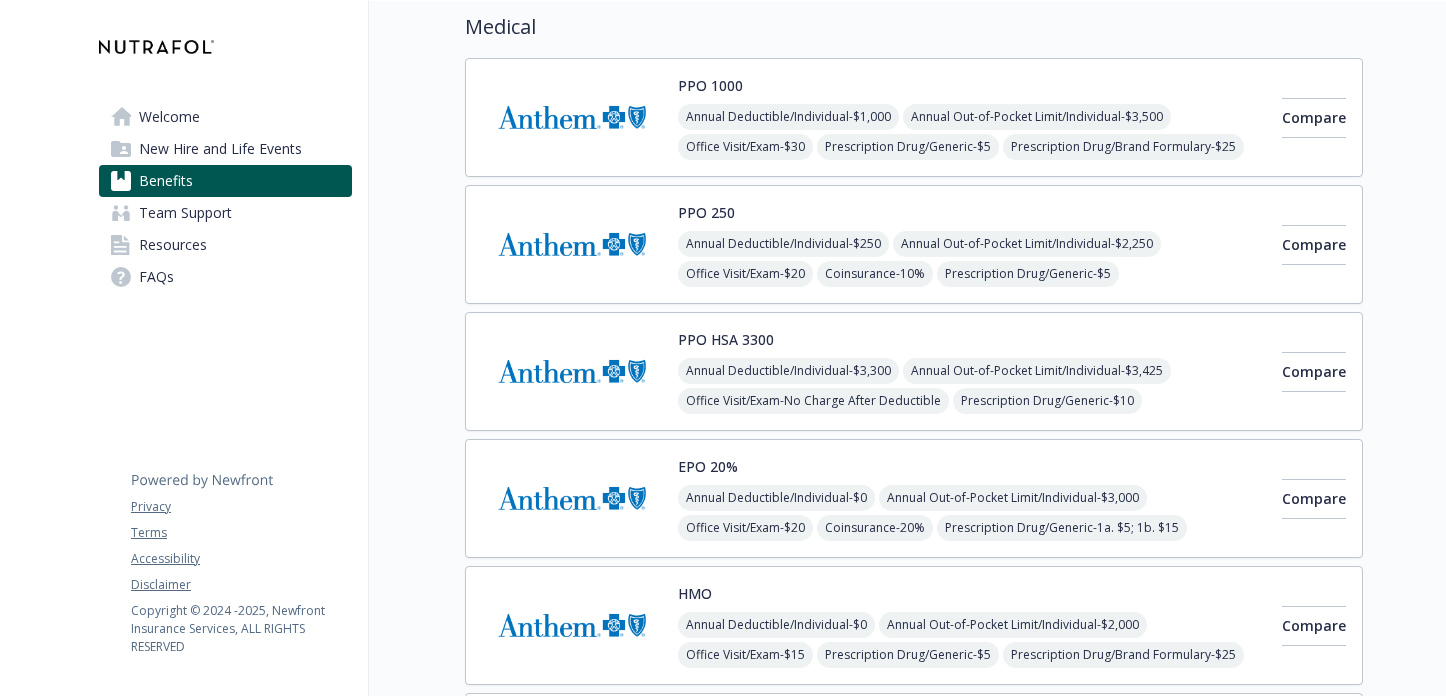 click on "Benefits Select coverage type Current year Upcoming year Medical PPO 1000 Annual Deductible/Individual  -  $1,000 Annual Out-of-Pocket Limit/Individual  -  $3,500 Office Visit/Exam  -  $30 Prescription Drug/Generic  -  $5 Prescription Drug/Brand Formulary  -  $25 Prescription Drug/Brand Non-Formulary  -  $40 Prescription Drug/Specialty  -  $45 Compare PPO 250 Annual Deductible/Individual  -  $250 Annual Out-of-Pocket Limit/Individual  -  $2,250 Office Visit/Exam  -  $20 Coinsurance  -  10% Prescription Drug/Generic  -  $5 Prescription Drug/Brand Formulary  -  $25 Prescription Drug/Brand Non-Formulary  -  $40 Prescription Drug/Specialty  -  $45 Compare PPO HSA 3300 Annual Deductible/Individual  -  $3,300 Annual Out-of-Pocket Limit/Individual  -  $3,425 Office Visit/Exam  -  No Charge After Deductible Prescription Drug/Generic  -  $10 Prescription Drug/Brand Formulary  -  $30 Prescription Drug/Brand Non-Formulary  -  $50 Prescription Drug/Specialty  -  30% up to $150 Compare EPO 20% Annual Deductible/Individual" at bounding box center [866, 2172] 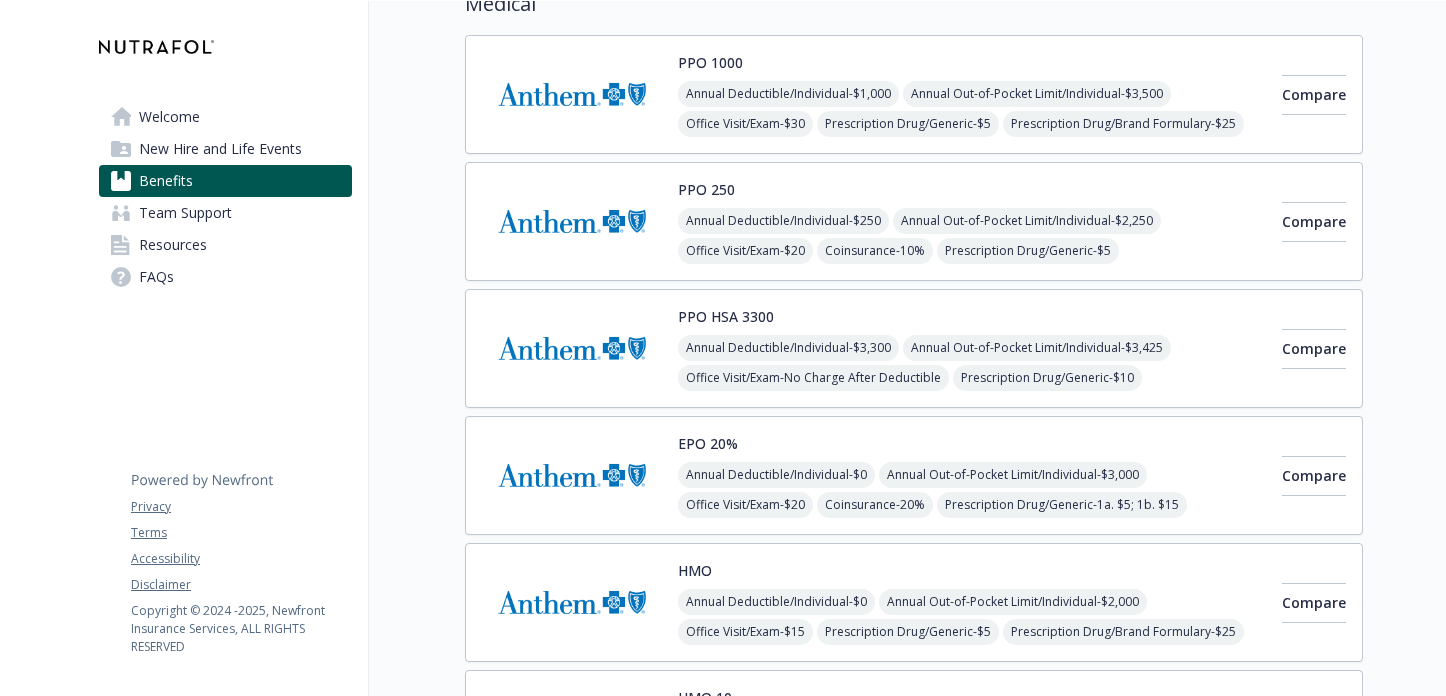 scroll, scrollTop: 185, scrollLeft: 0, axis: vertical 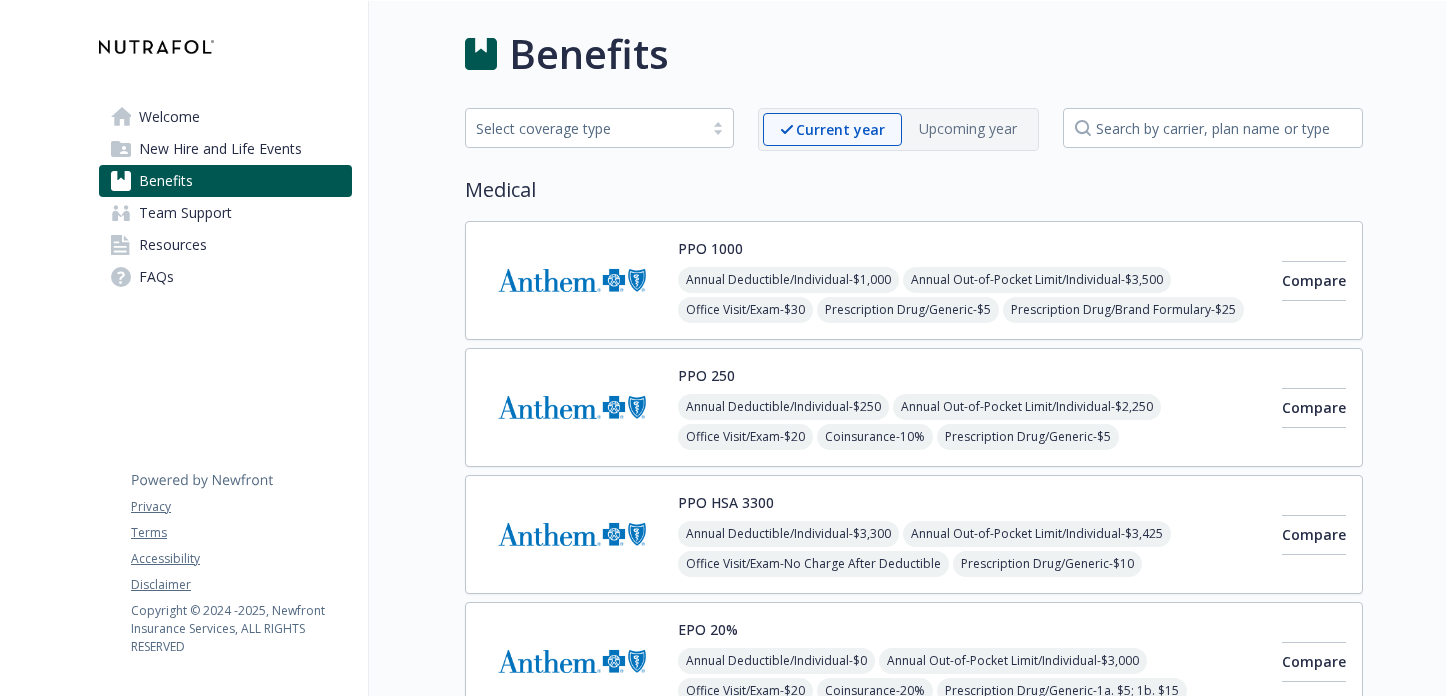 click on "Benefits" at bounding box center [914, 54] 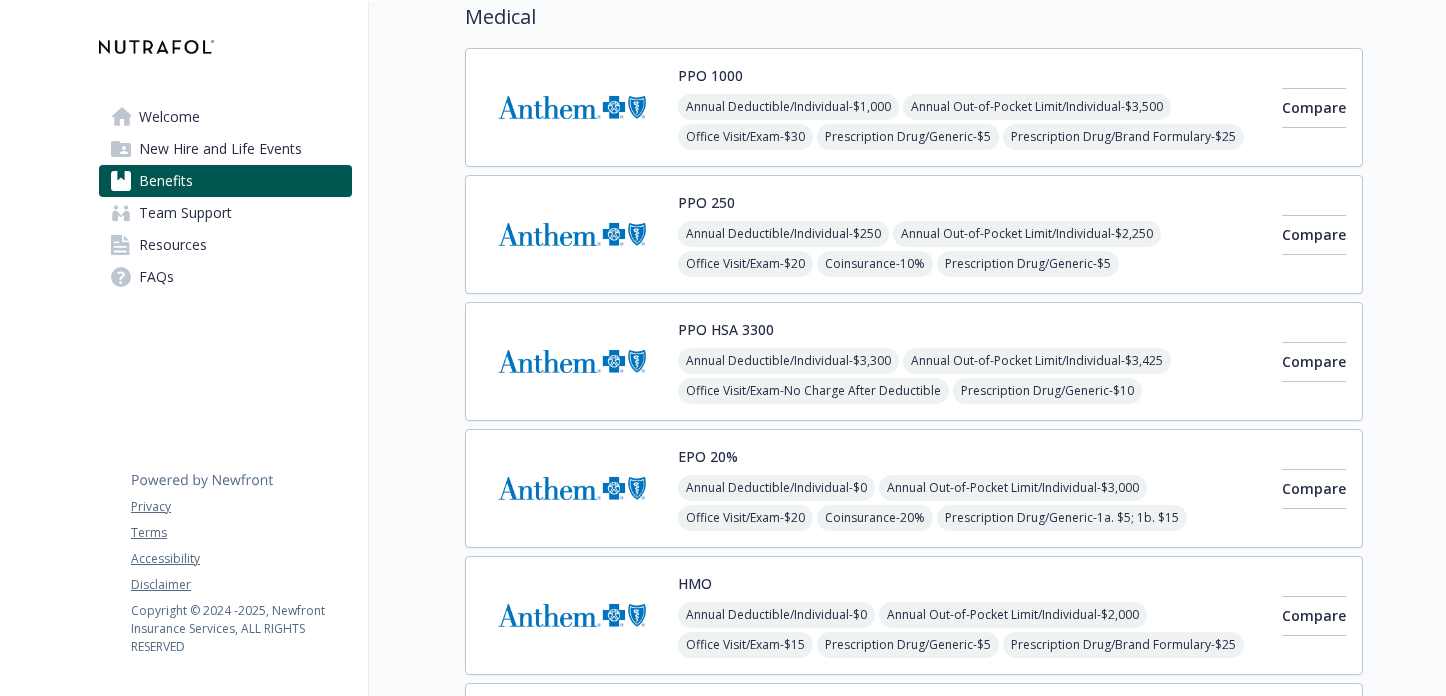 scroll, scrollTop: 180, scrollLeft: 0, axis: vertical 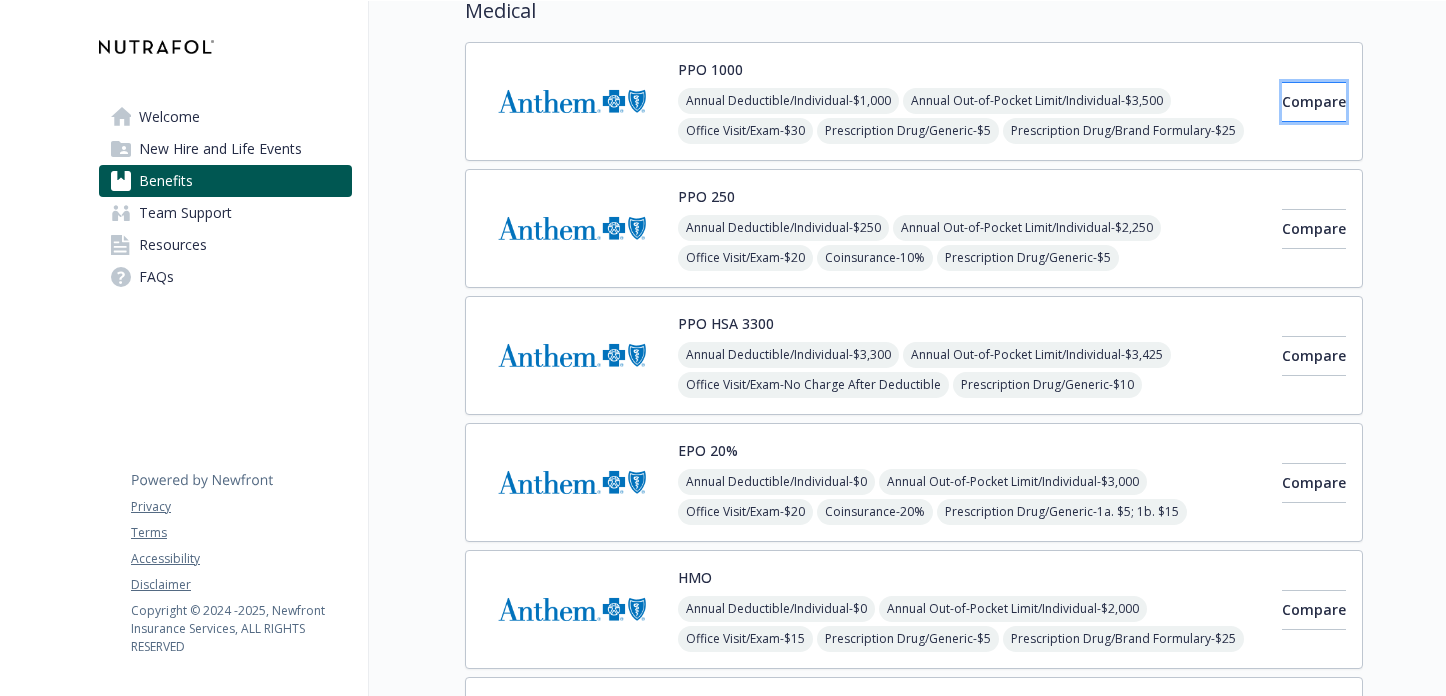 click on "Compare" at bounding box center [1314, 101] 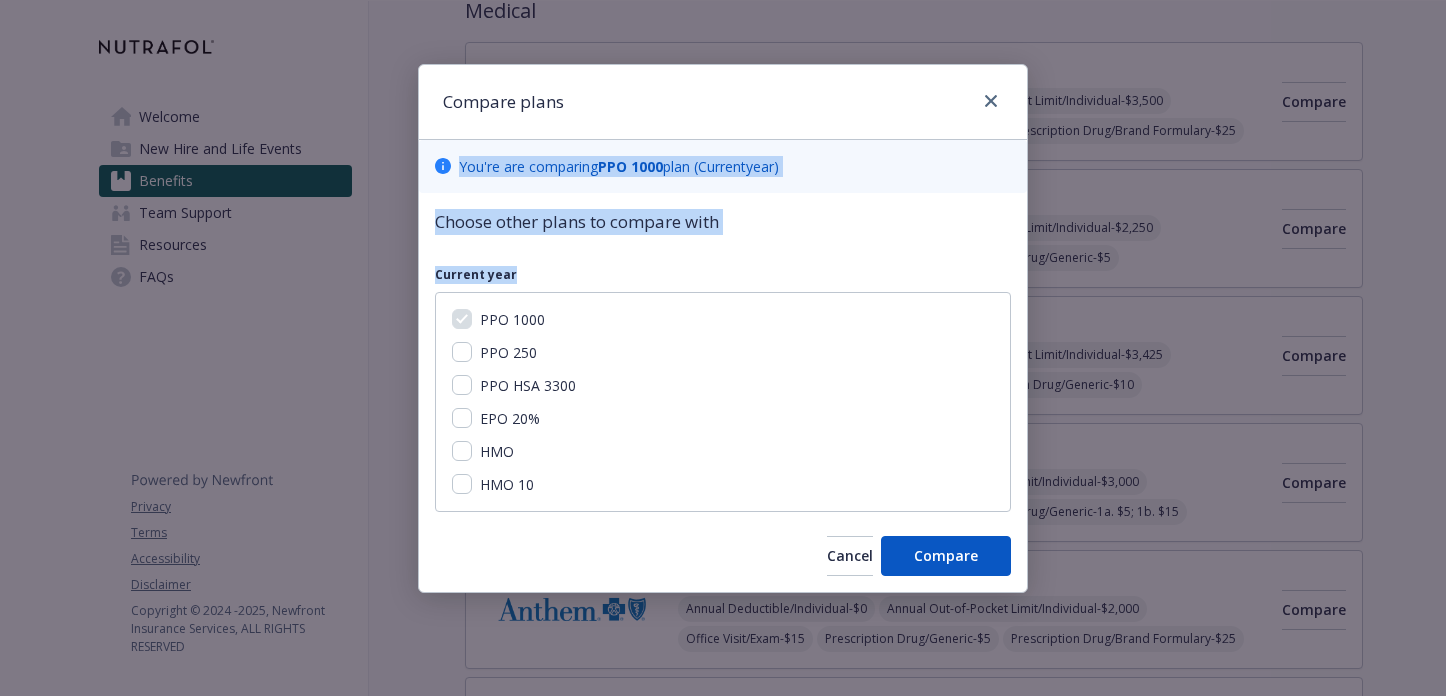 drag, startPoint x: 690, startPoint y: 104, endPoint x: 709, endPoint y: 278, distance: 175.03429 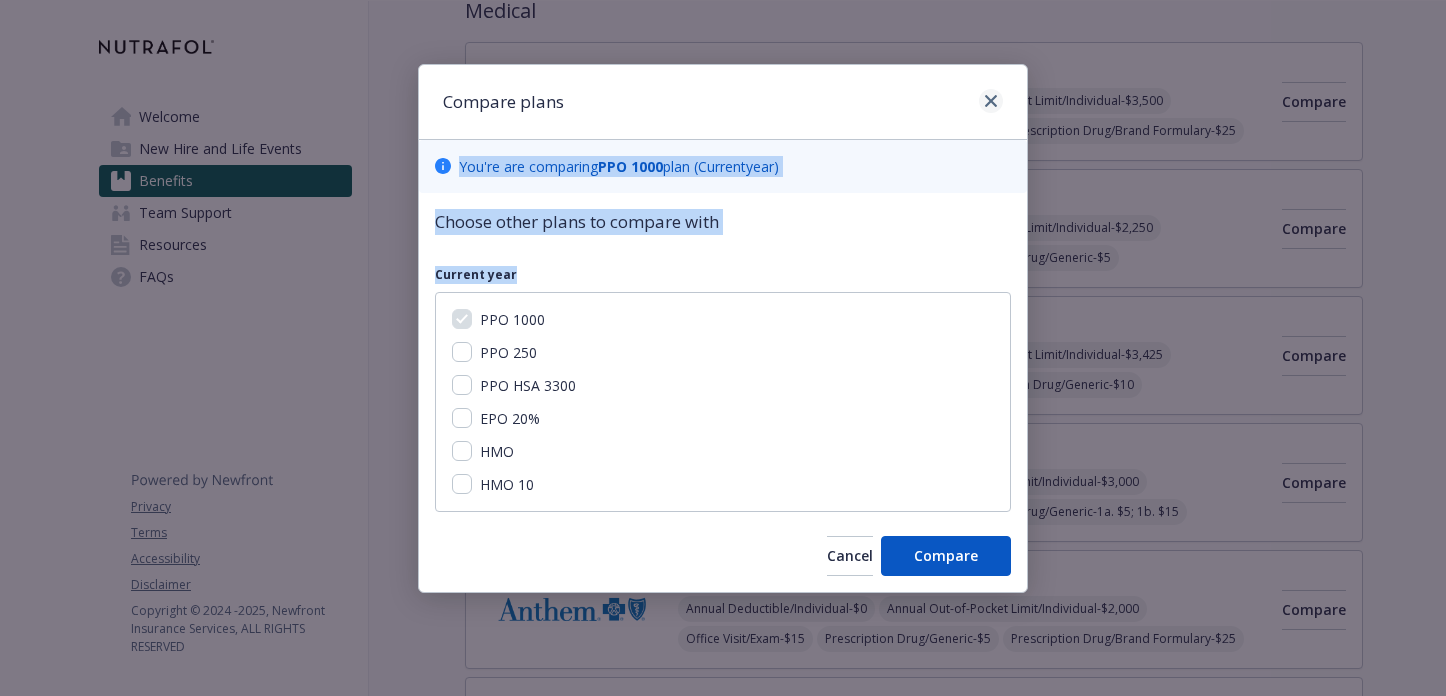 click 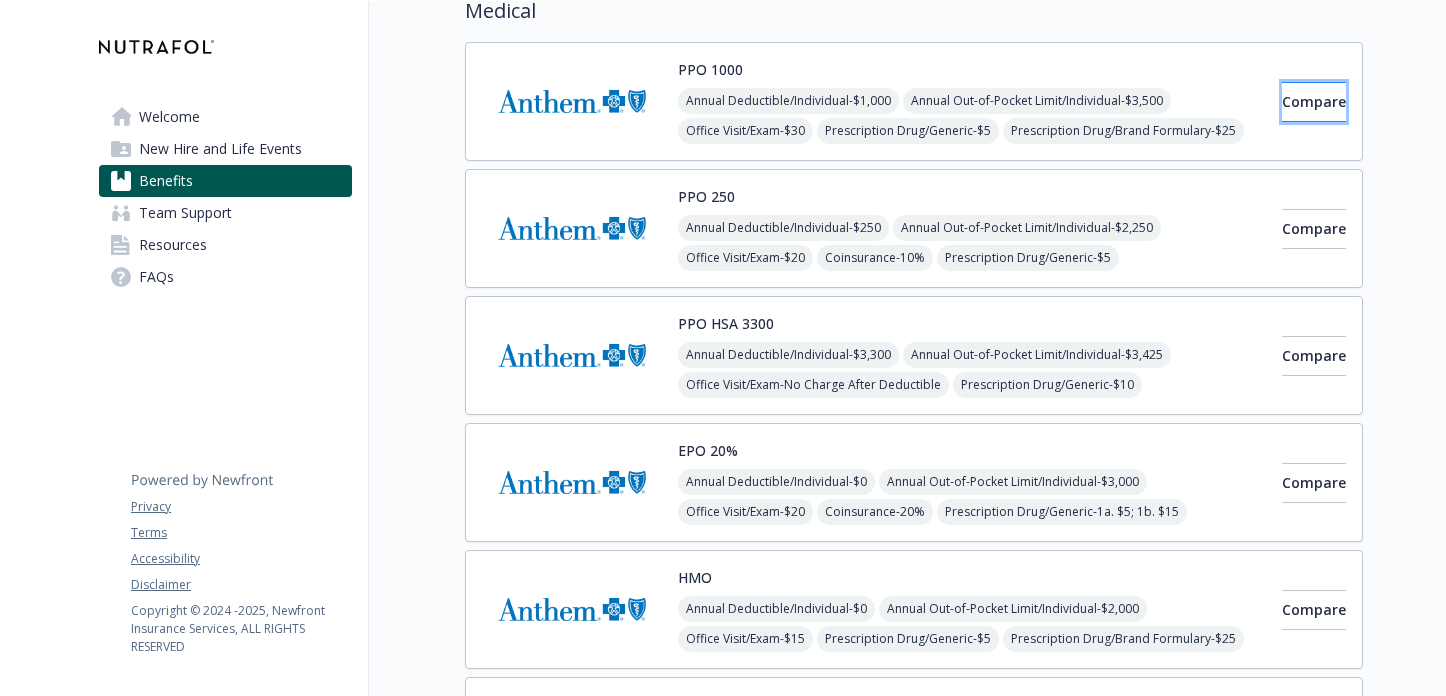 click on "Compare" at bounding box center (1314, 101) 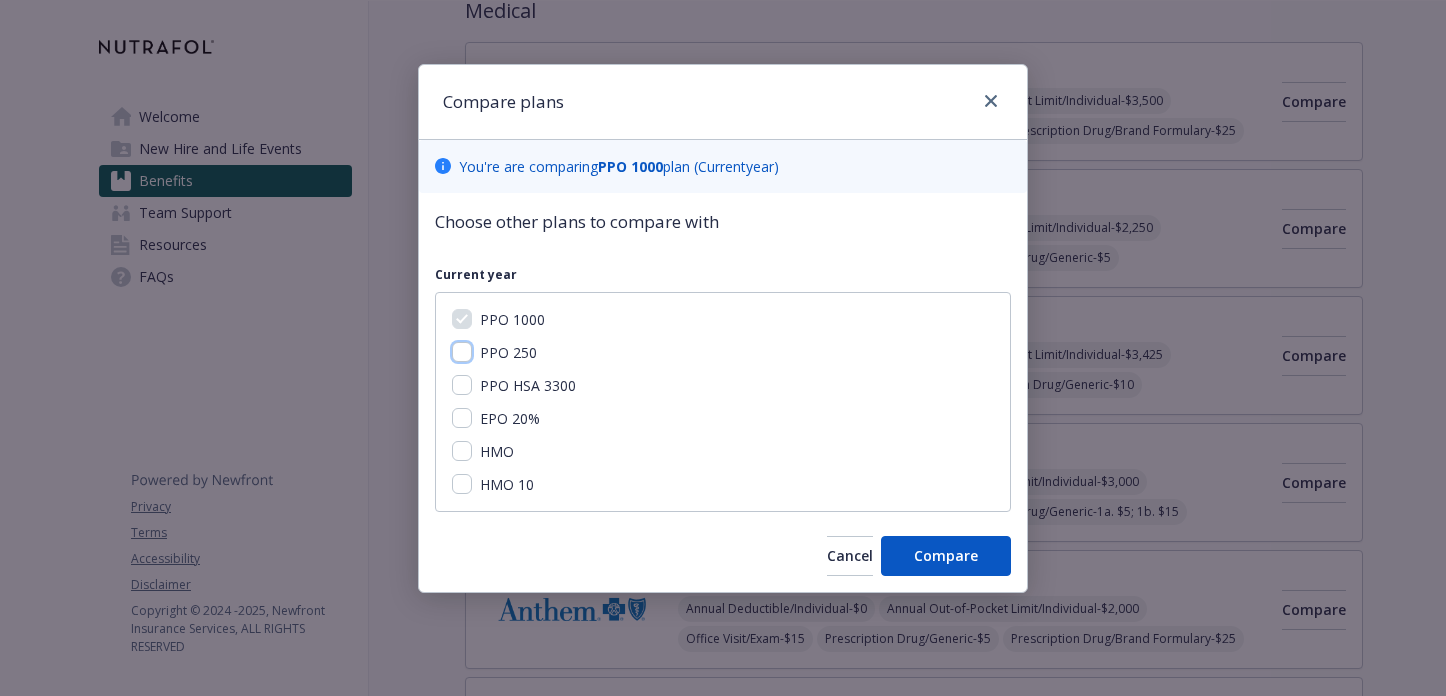 click on "PPO 250" at bounding box center (462, 352) 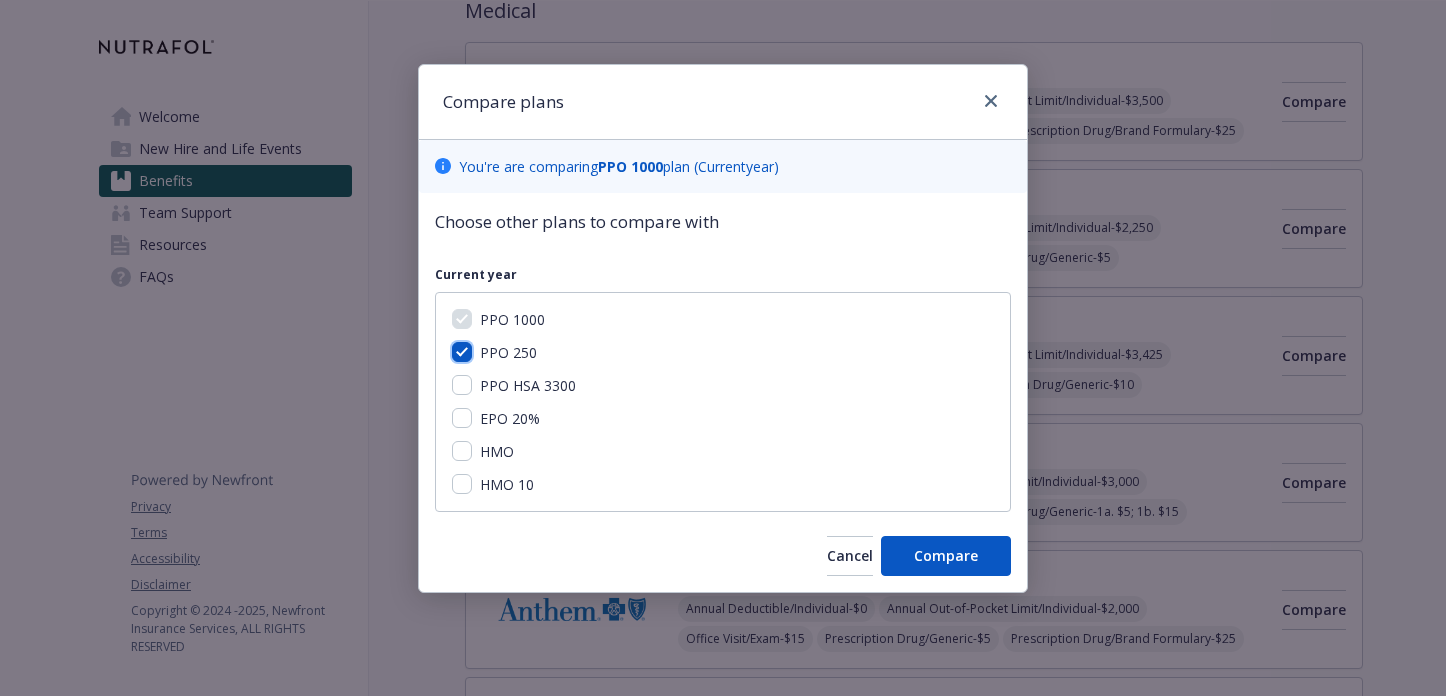 checkbox on "true" 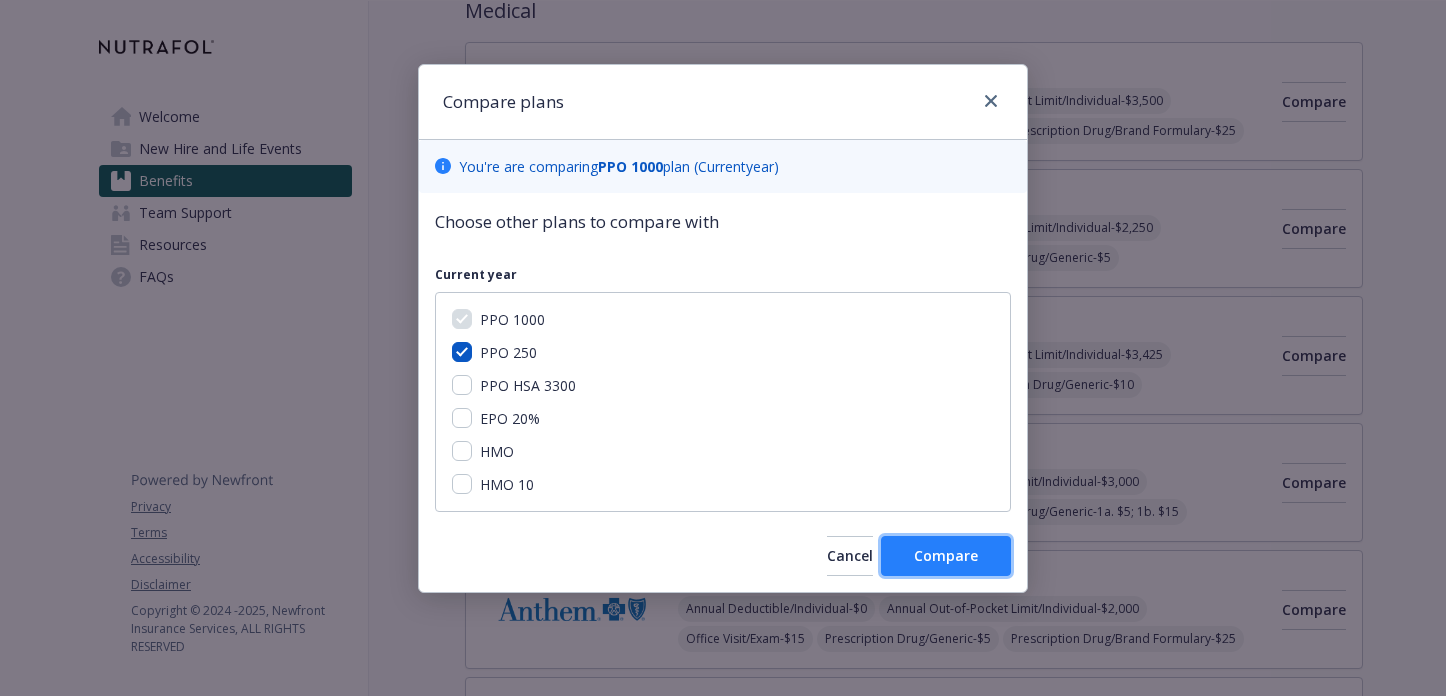 click on "Compare" at bounding box center [946, 555] 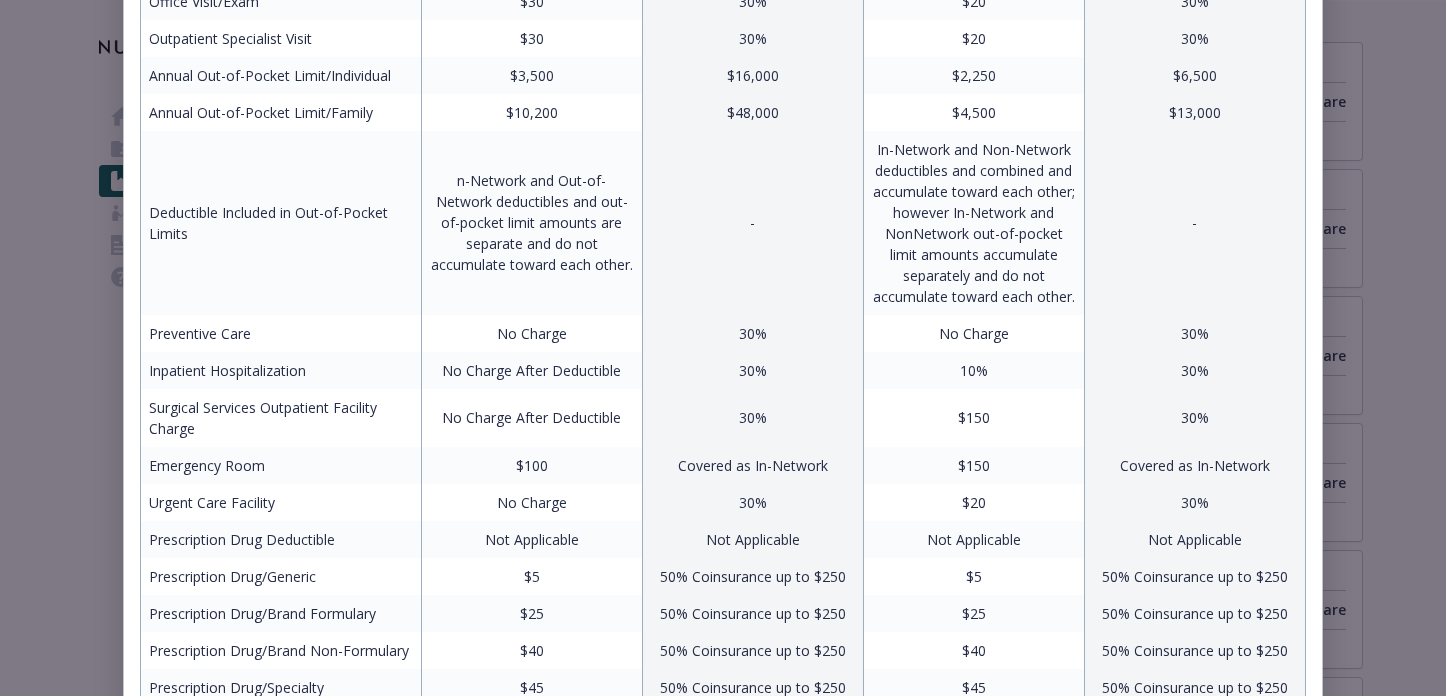 scroll, scrollTop: 529, scrollLeft: 0, axis: vertical 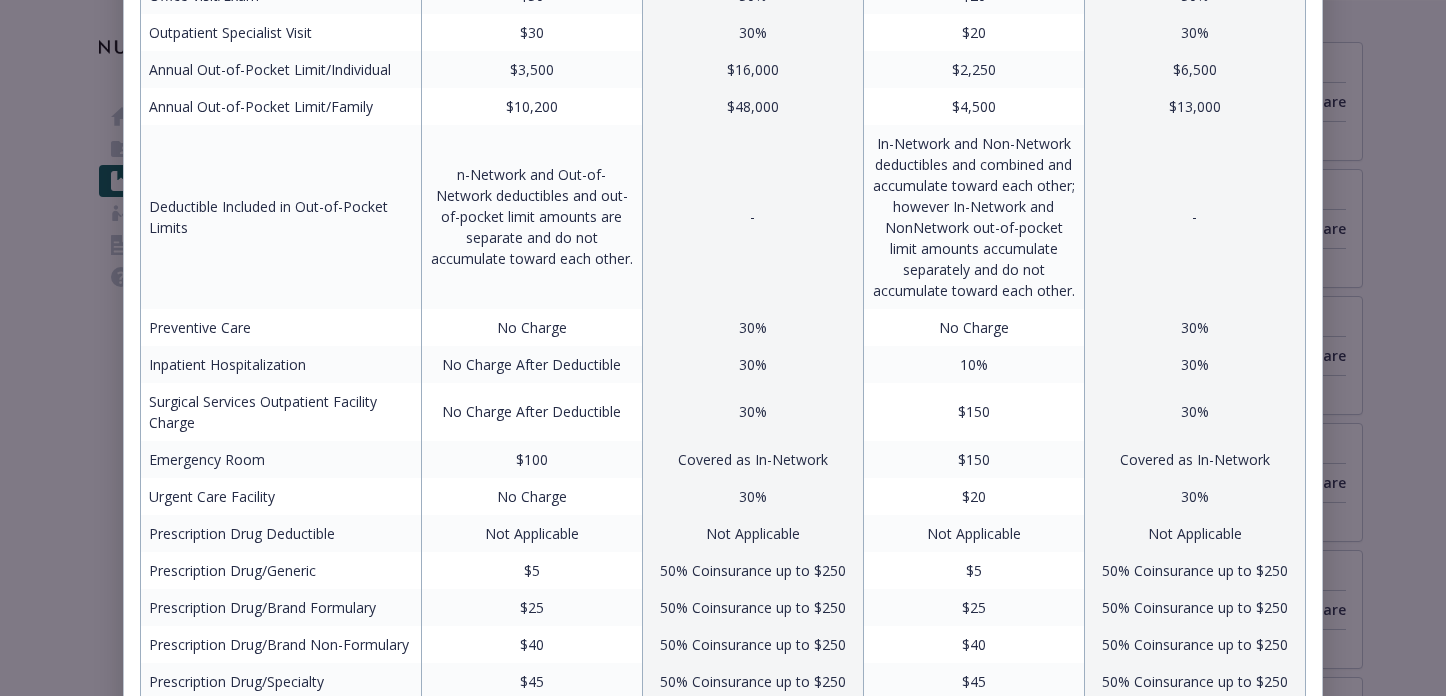 click on "No Charge After Deductible" at bounding box center [531, 412] 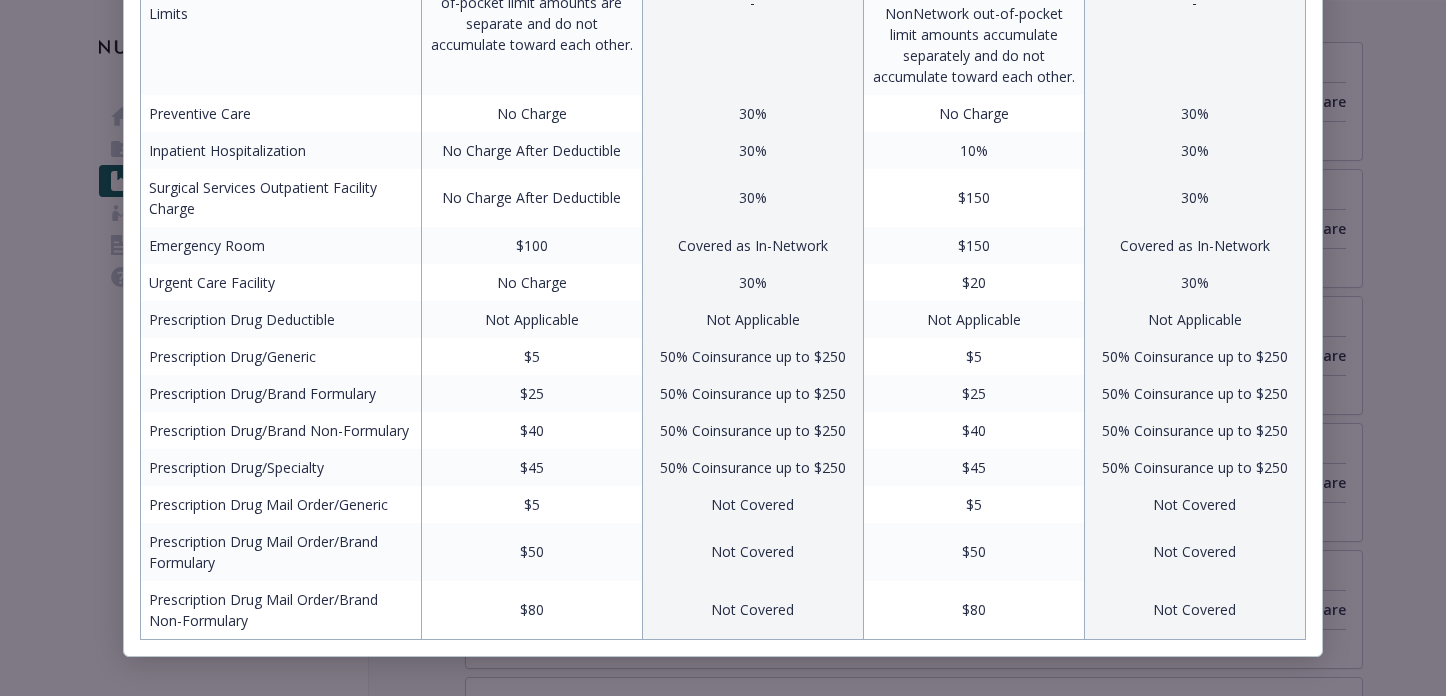 scroll, scrollTop: 767, scrollLeft: 0, axis: vertical 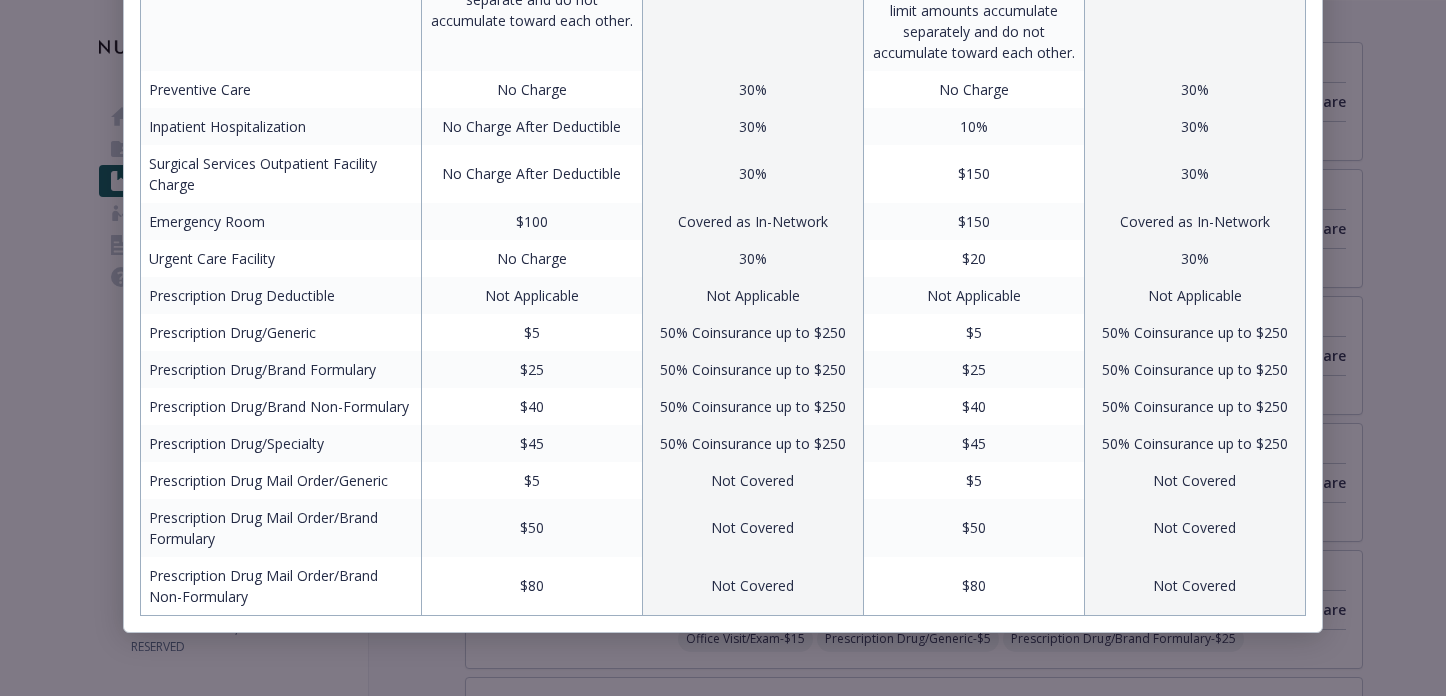 click on "$25" at bounding box center (531, 369) 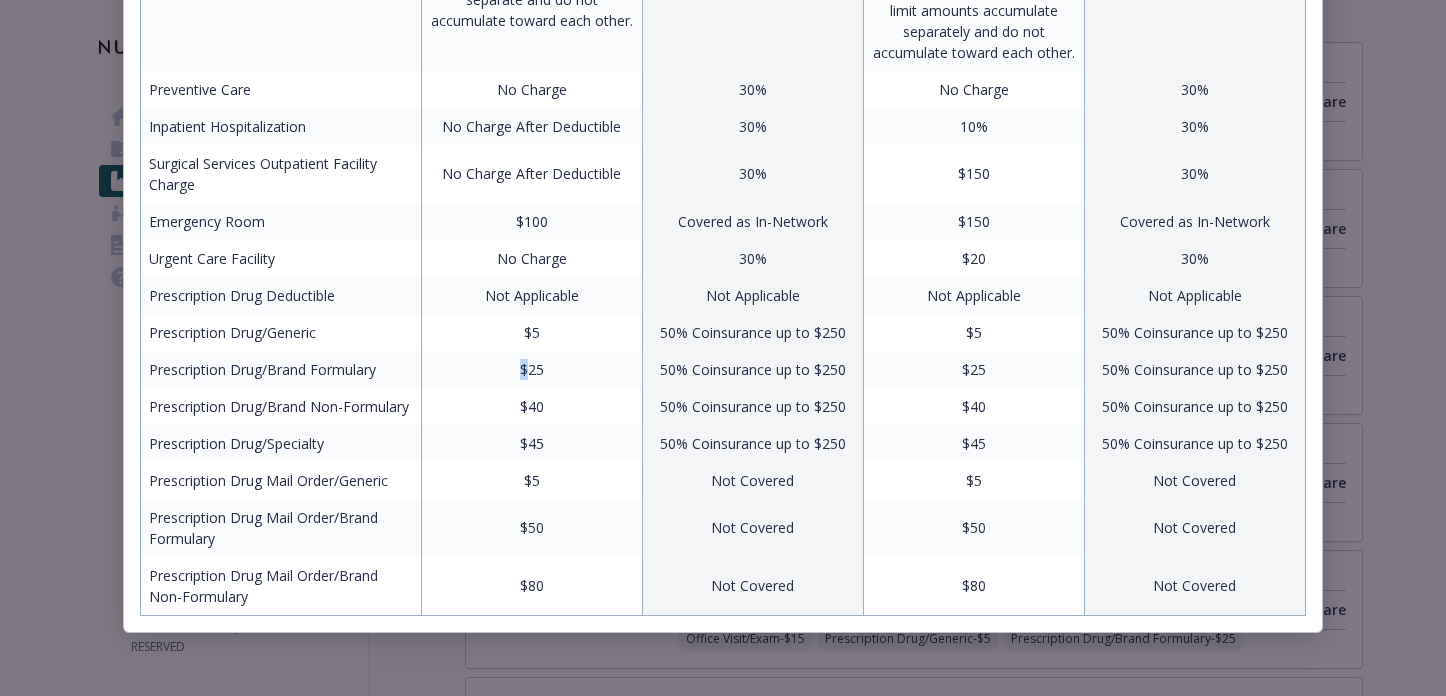 click on "$25" at bounding box center (531, 369) 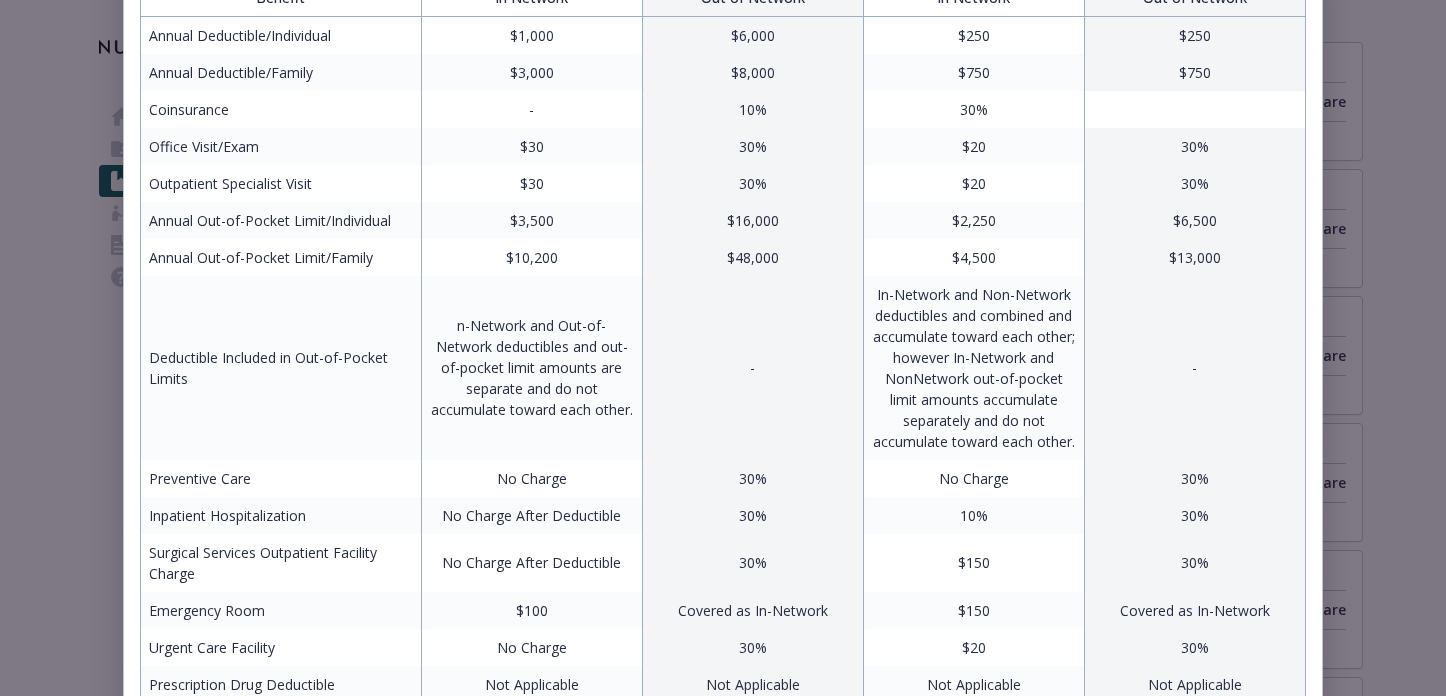 scroll, scrollTop: 451, scrollLeft: 0, axis: vertical 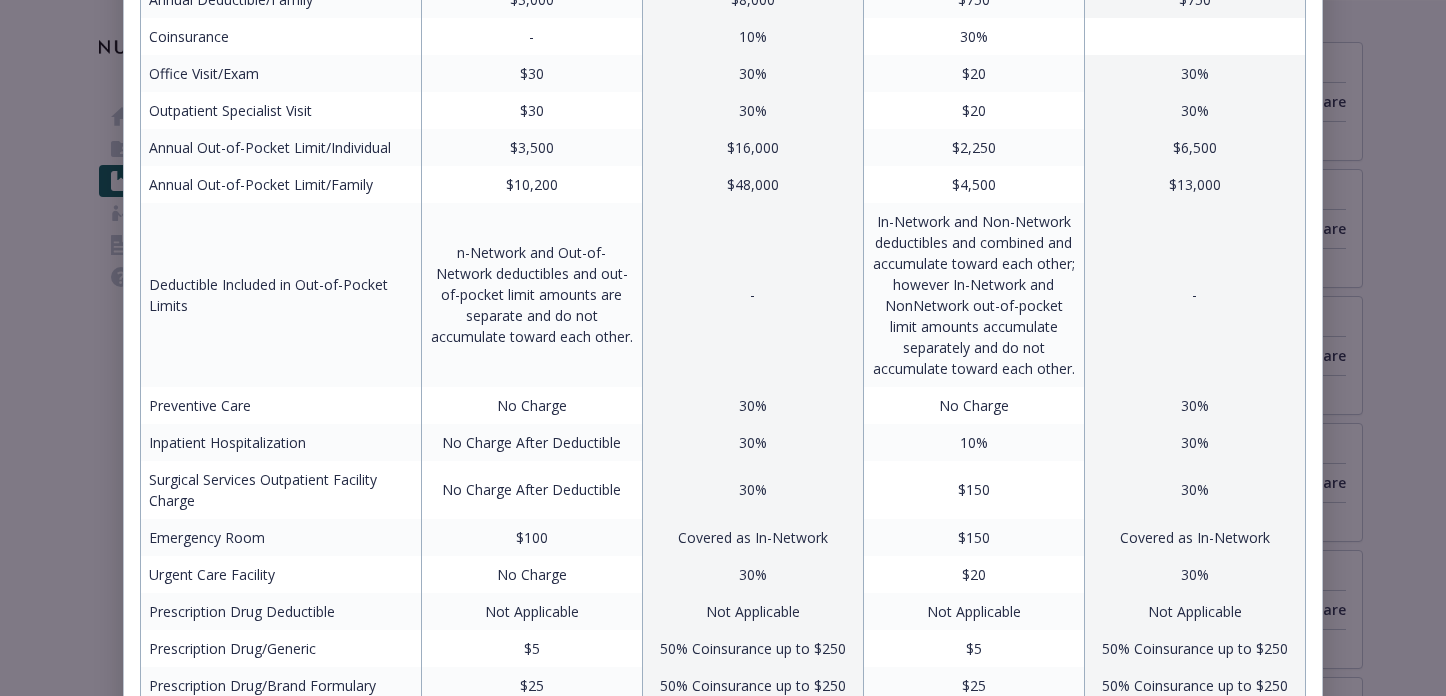drag, startPoint x: 510, startPoint y: 185, endPoint x: 1057, endPoint y: 215, distance: 547.822 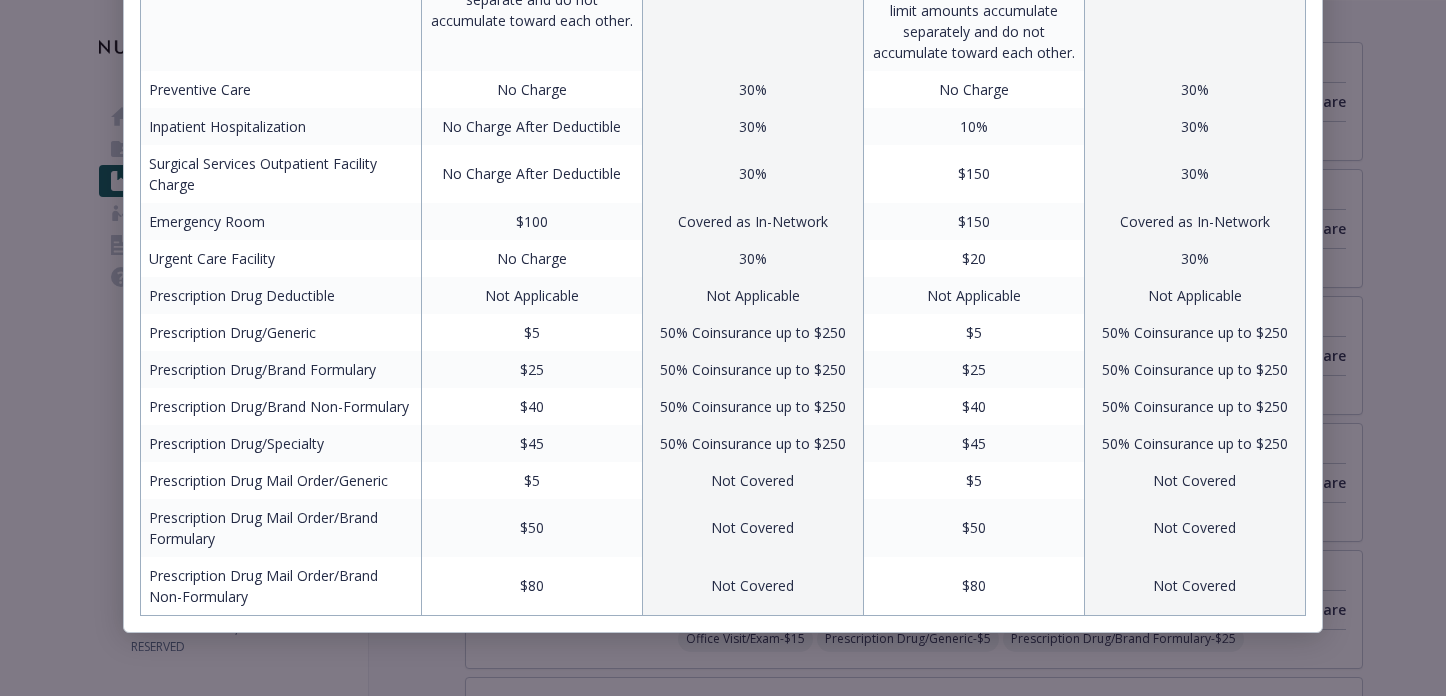 drag, startPoint x: 669, startPoint y: 525, endPoint x: 654, endPoint y: 525, distance: 15 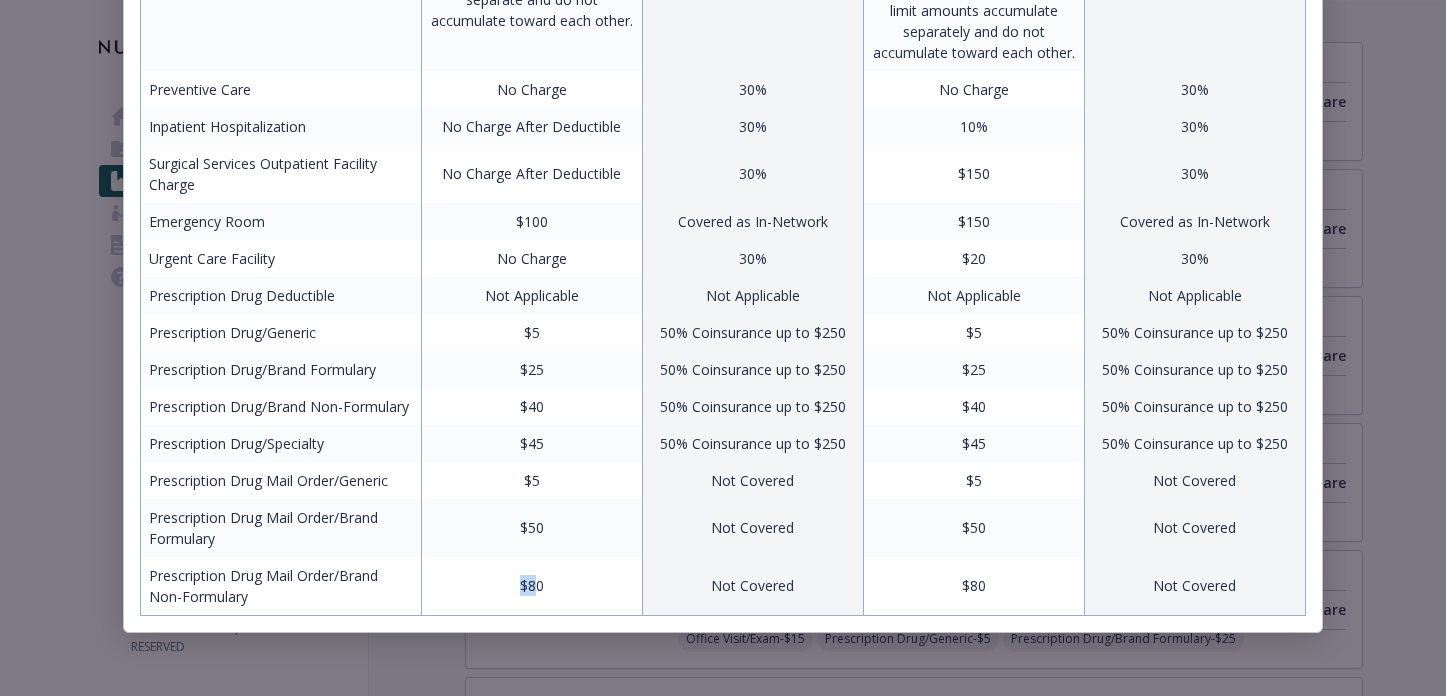drag, startPoint x: 499, startPoint y: 575, endPoint x: 539, endPoint y: 581, distance: 40.4475 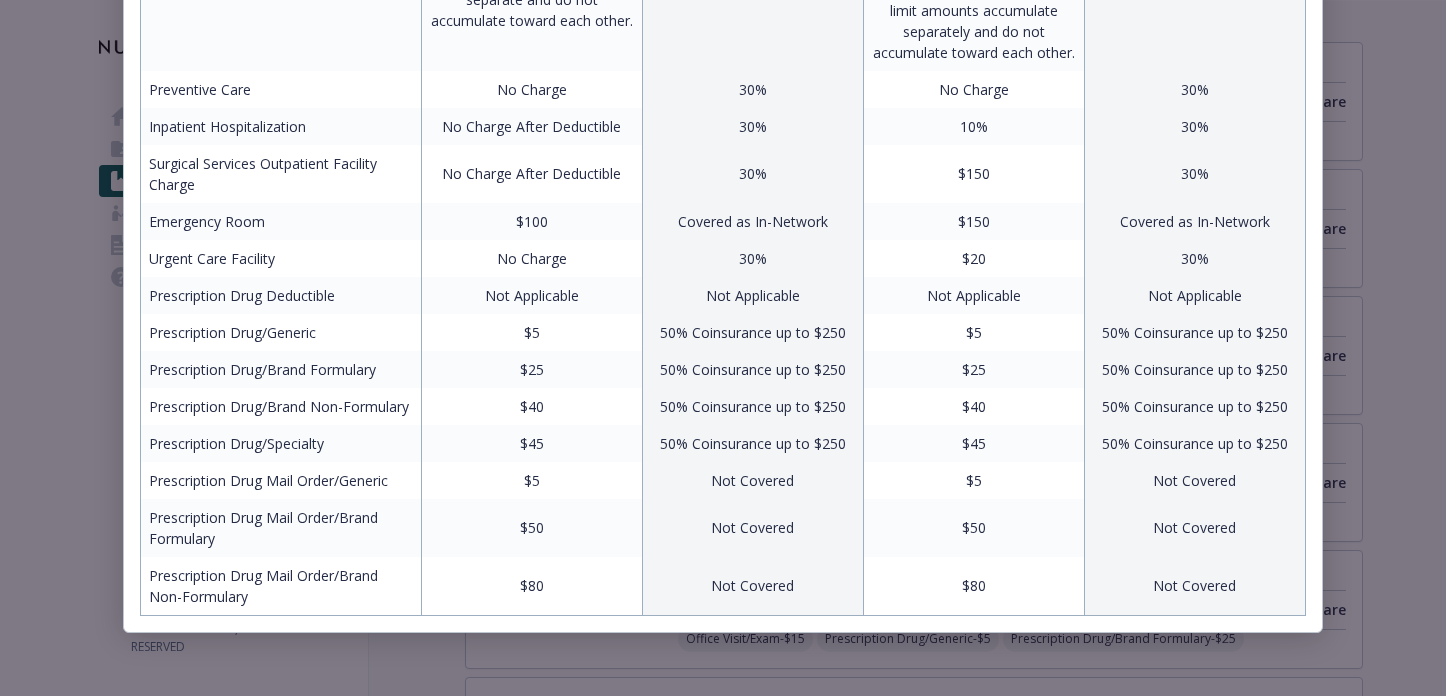 click on "Not Covered" at bounding box center [752, 586] 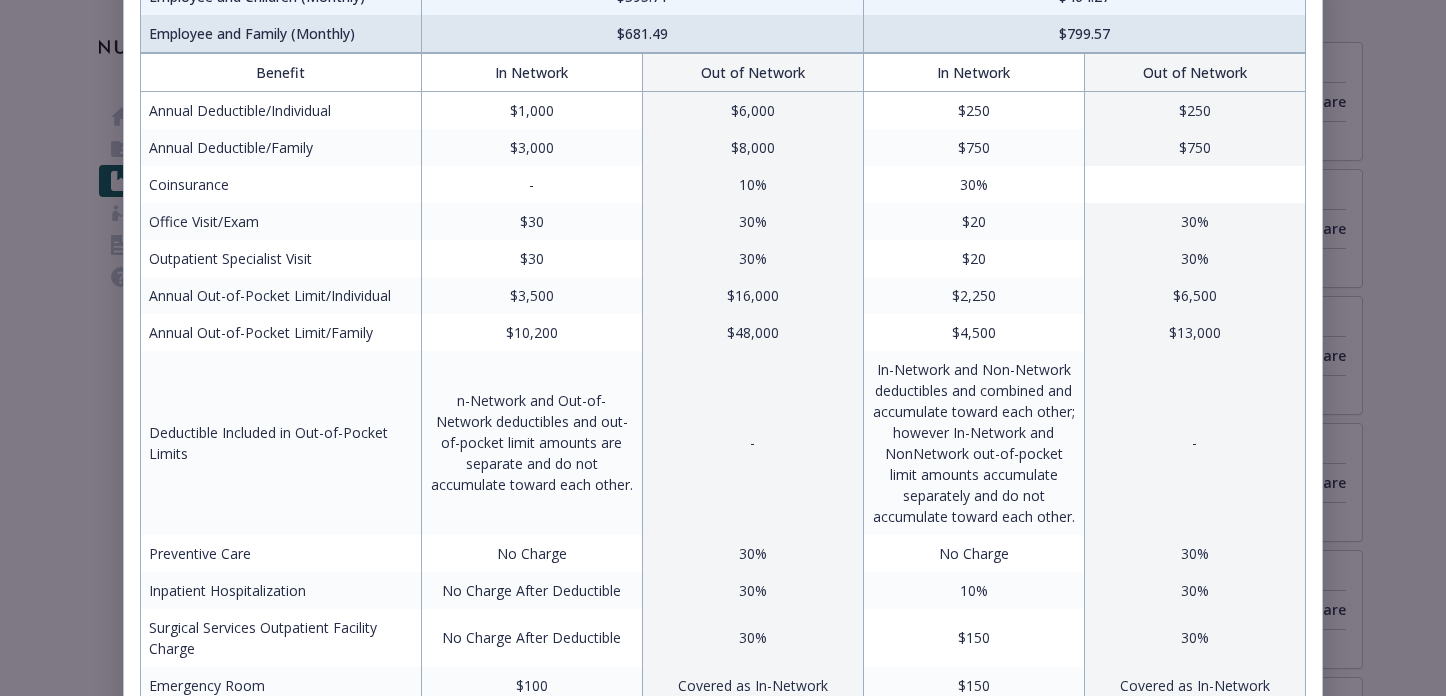 scroll, scrollTop: 0, scrollLeft: 0, axis: both 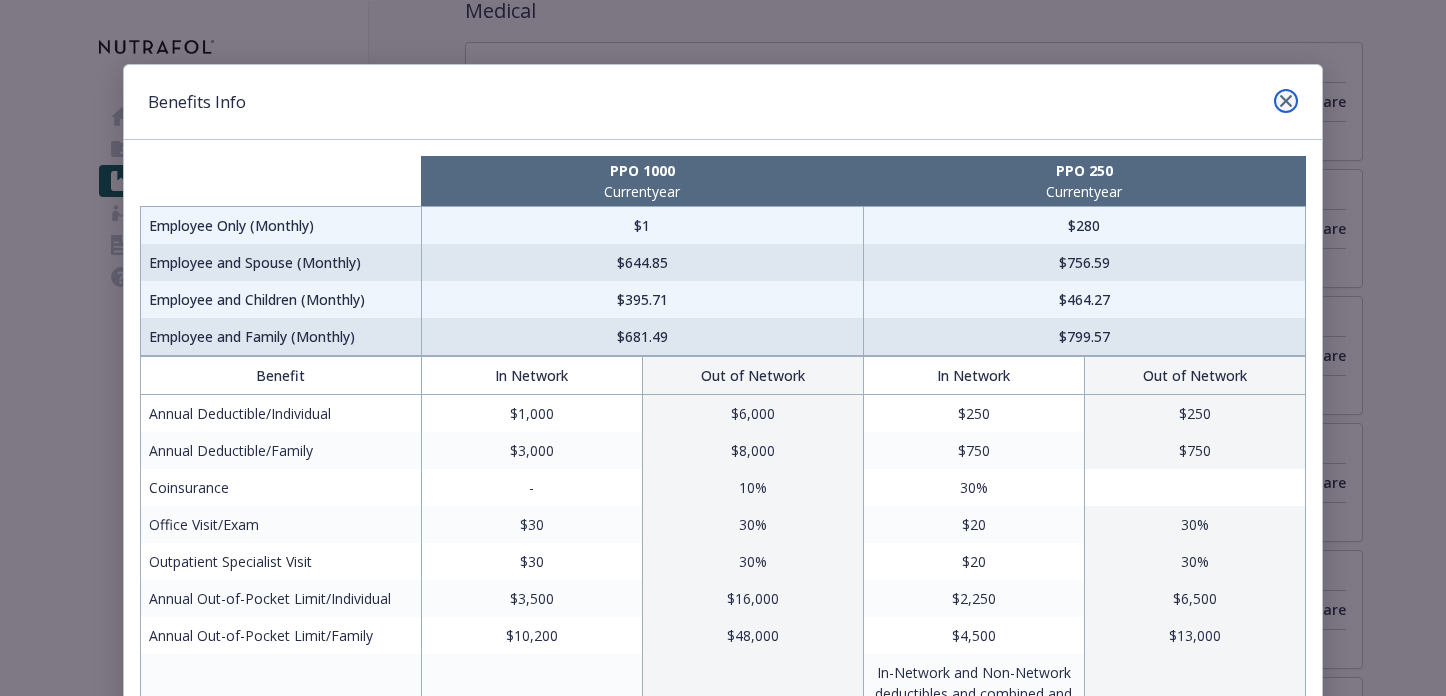 click at bounding box center (1286, 101) 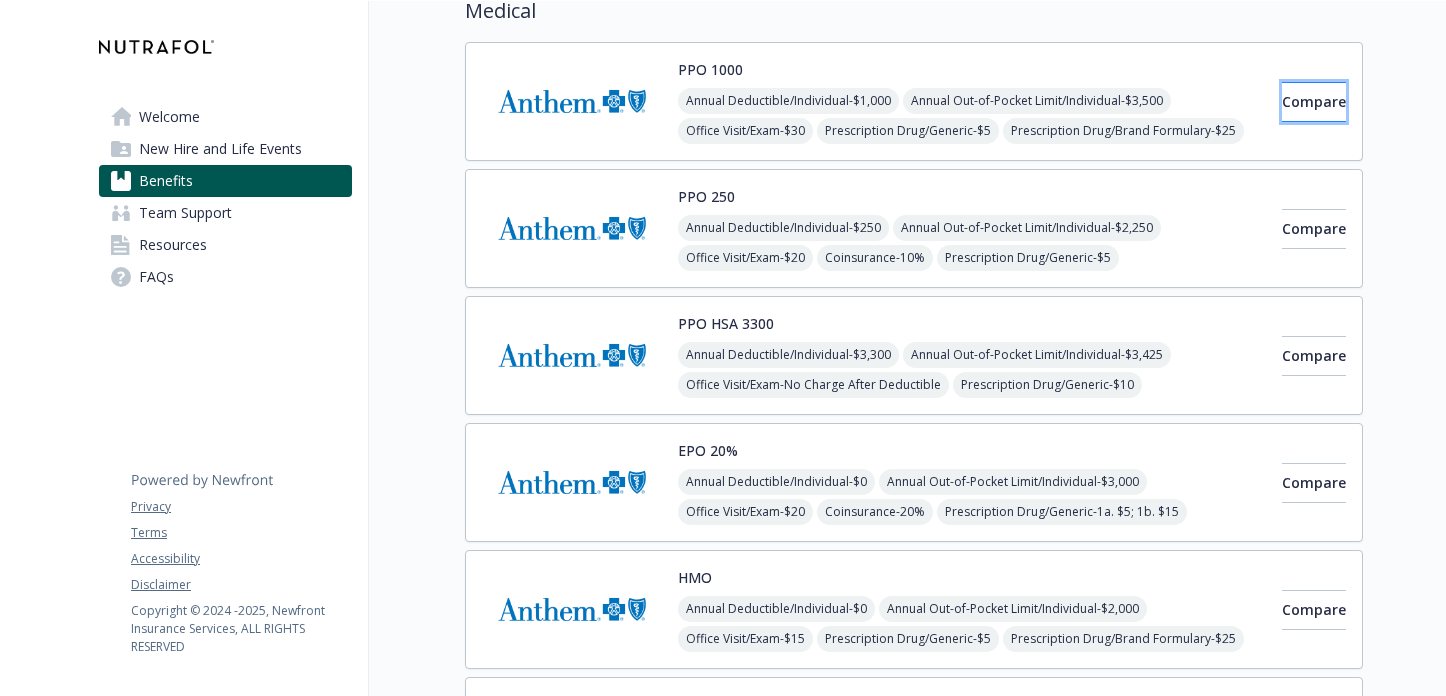 click on "Compare" at bounding box center (1314, 102) 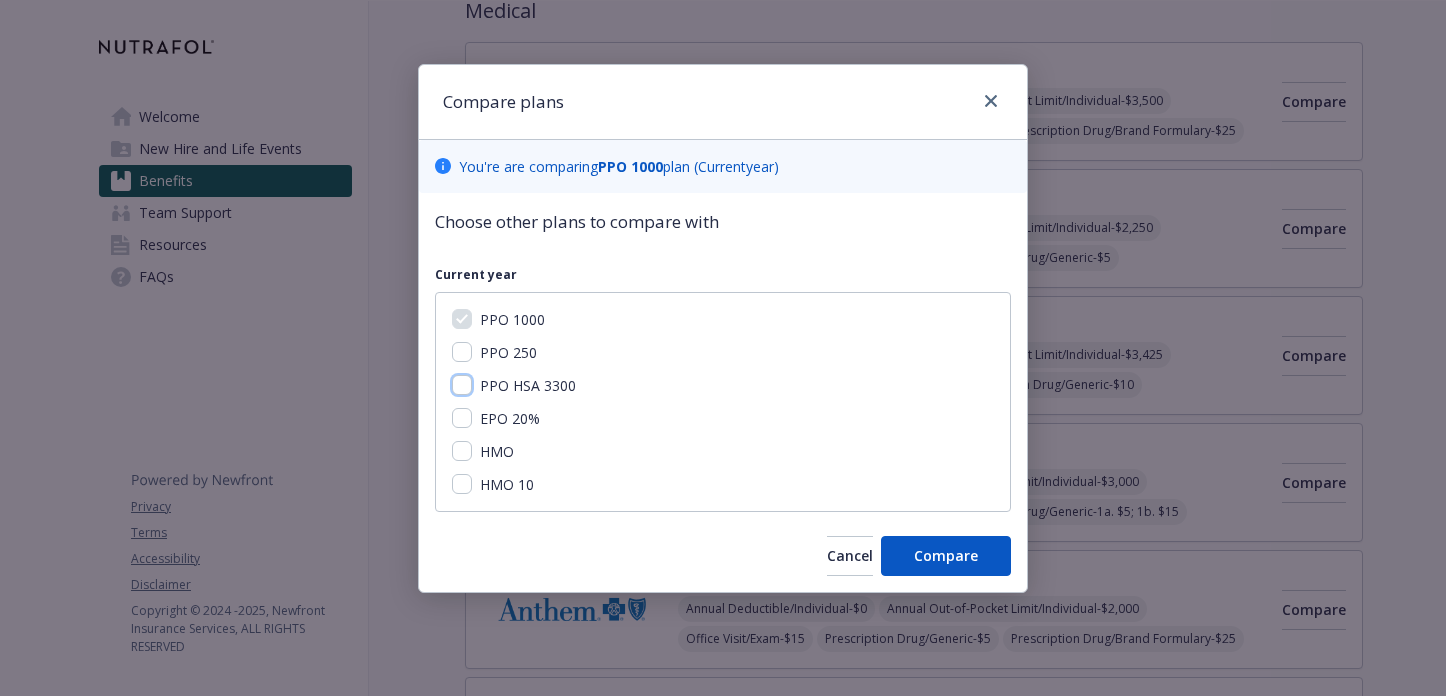 click on "PPO HSA 3300" at bounding box center (462, 385) 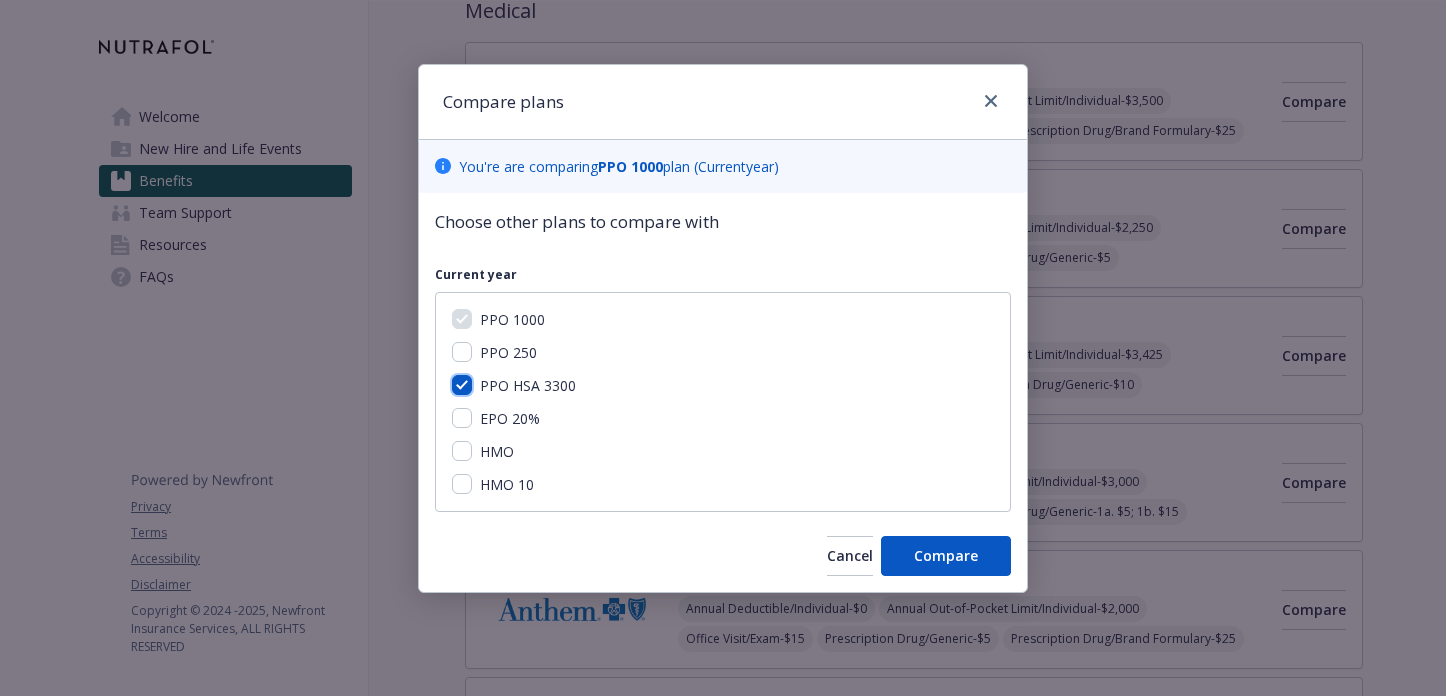 checkbox on "true" 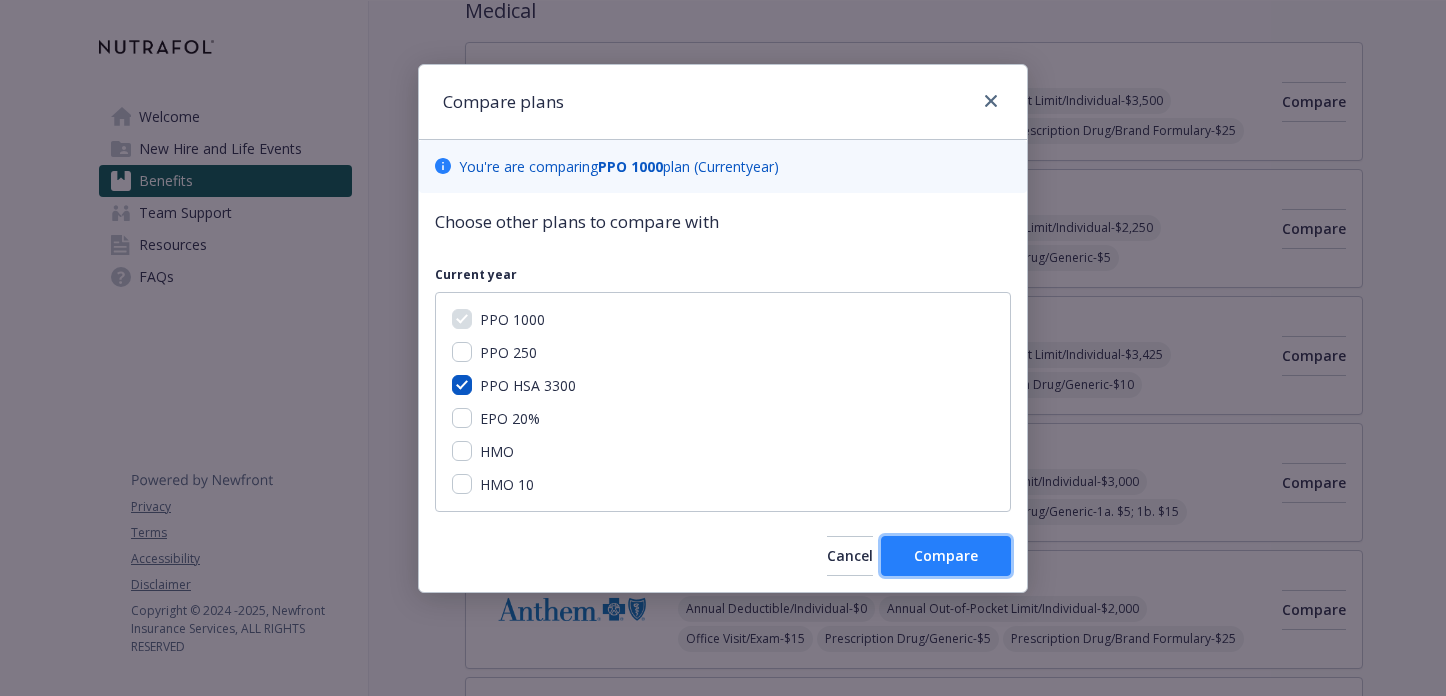 click on "Compare" at bounding box center (946, 556) 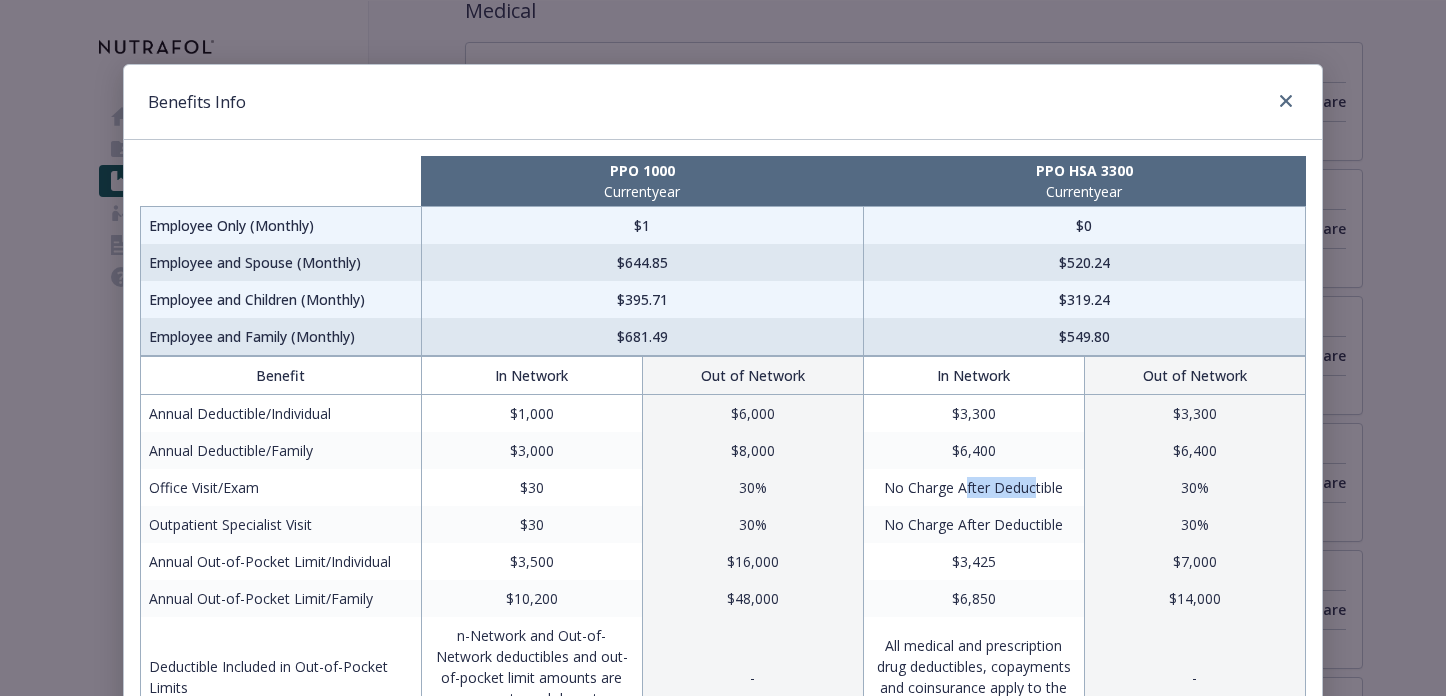 drag, startPoint x: 1033, startPoint y: 490, endPoint x: 961, endPoint y: 489, distance: 72.00694 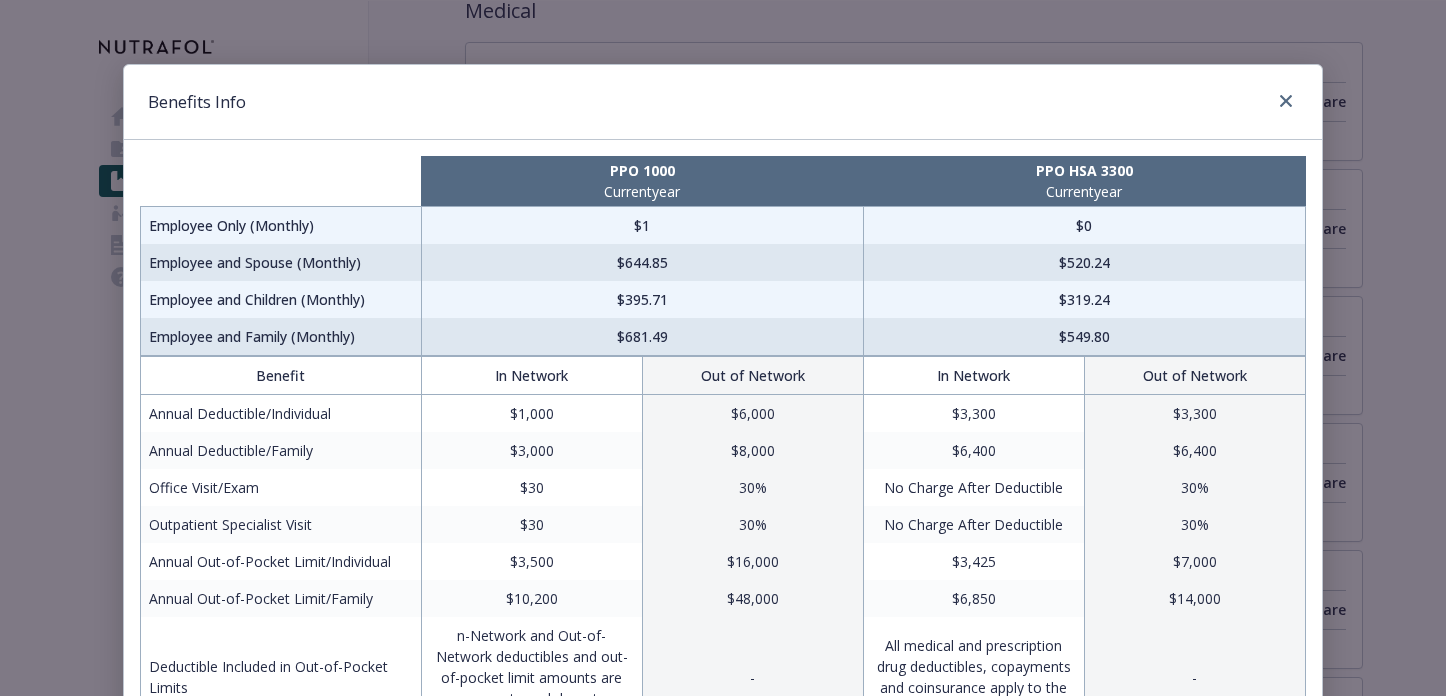 click on "No Charge After Deductible" at bounding box center [973, 524] 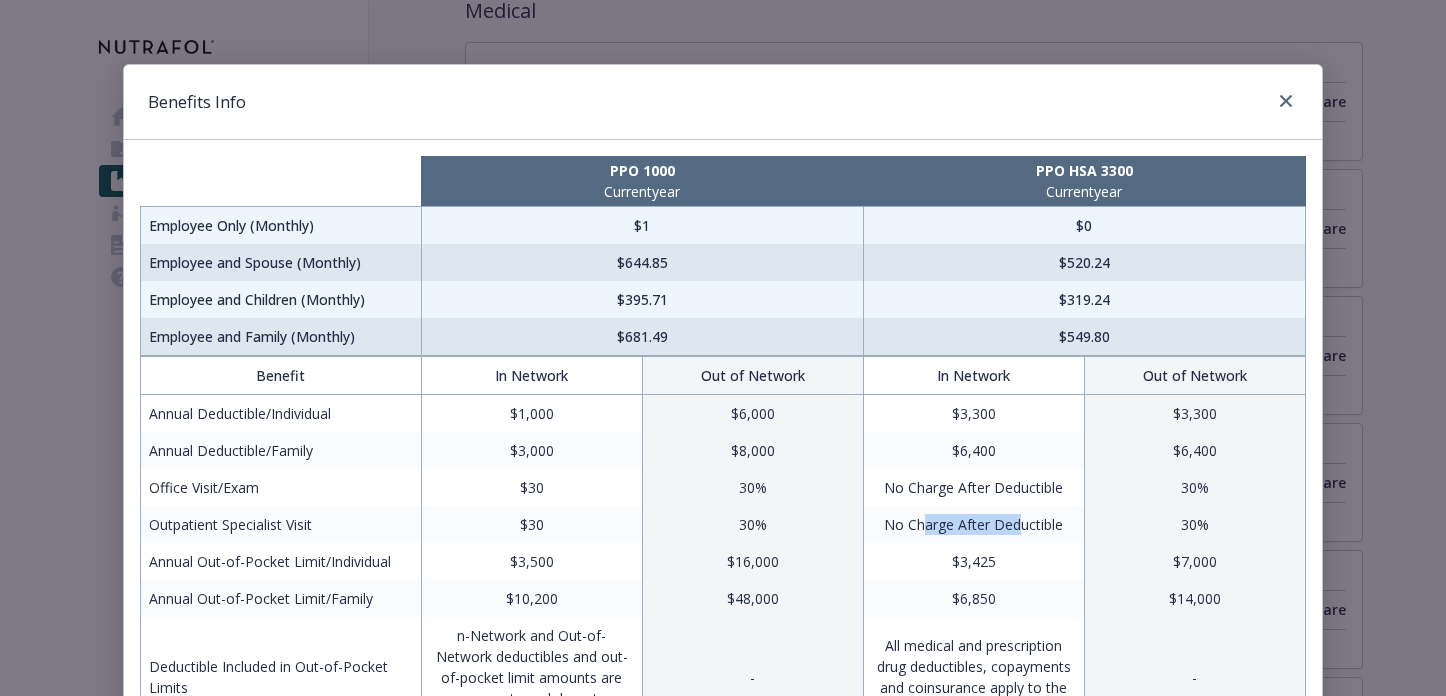 drag, startPoint x: 1018, startPoint y: 526, endPoint x: 923, endPoint y: 525, distance: 95.005264 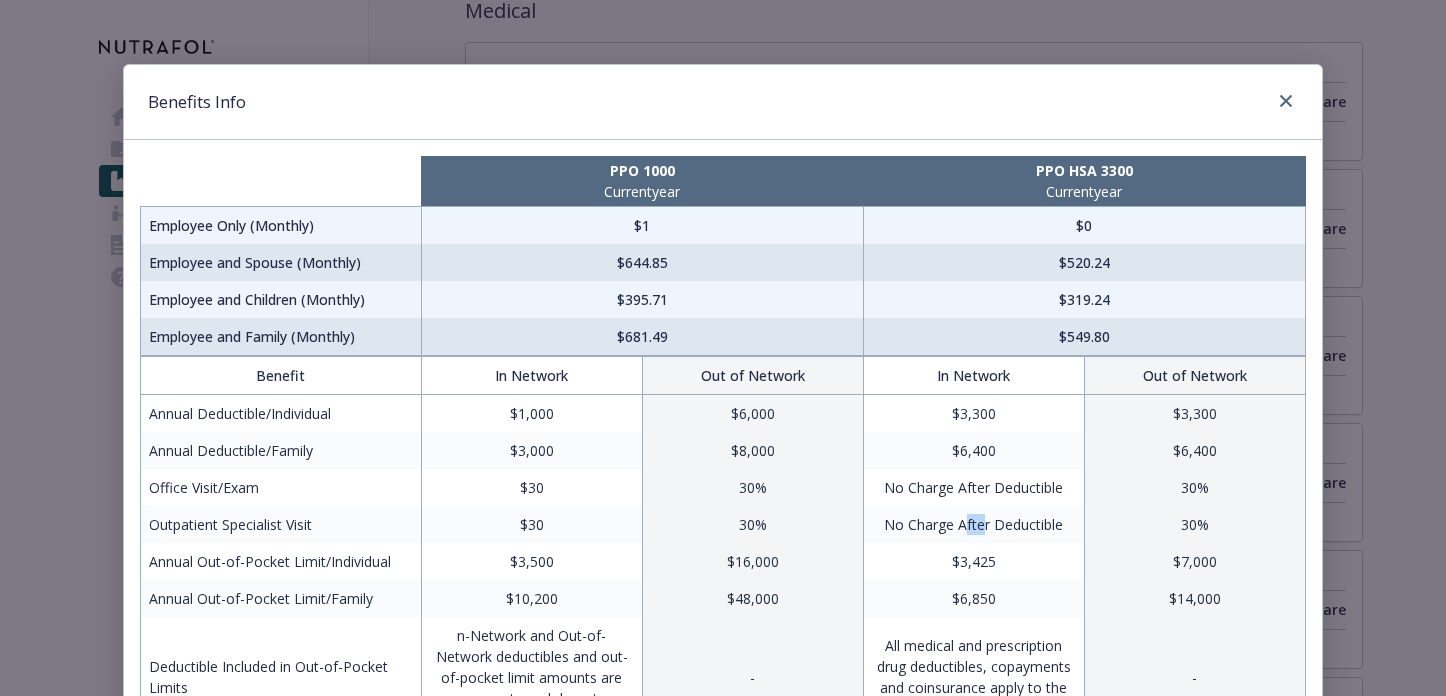 drag, startPoint x: 984, startPoint y: 525, endPoint x: 962, endPoint y: 526, distance: 22.022715 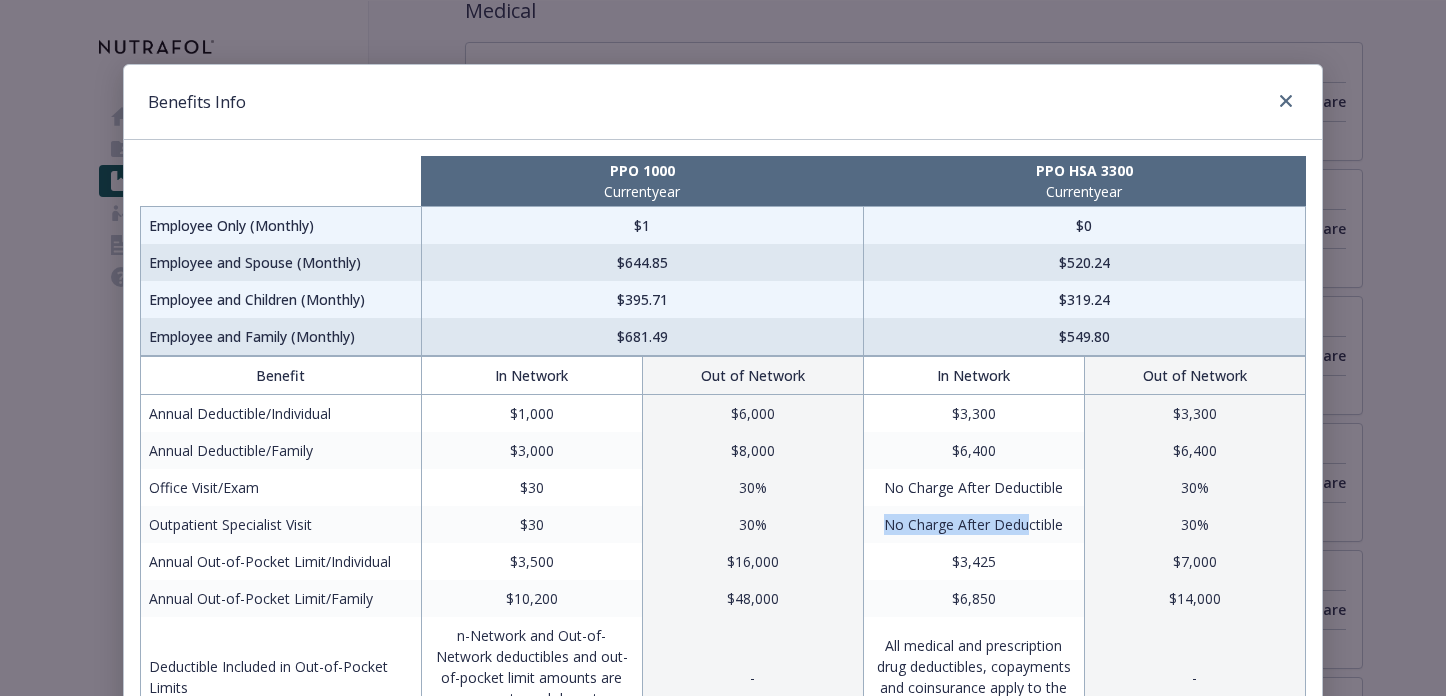 drag, startPoint x: 1028, startPoint y: 527, endPoint x: 921, endPoint y: 506, distance: 109.041275 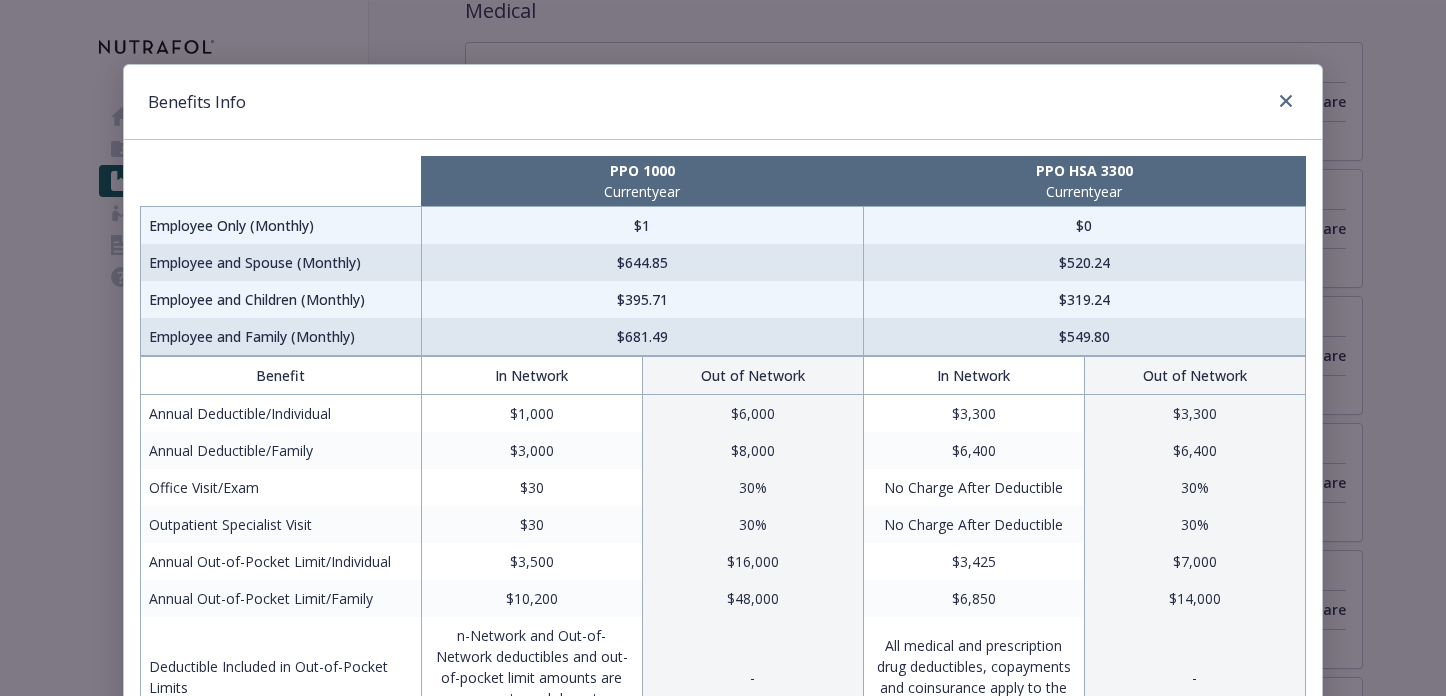 click on "$6,400" at bounding box center (973, 450) 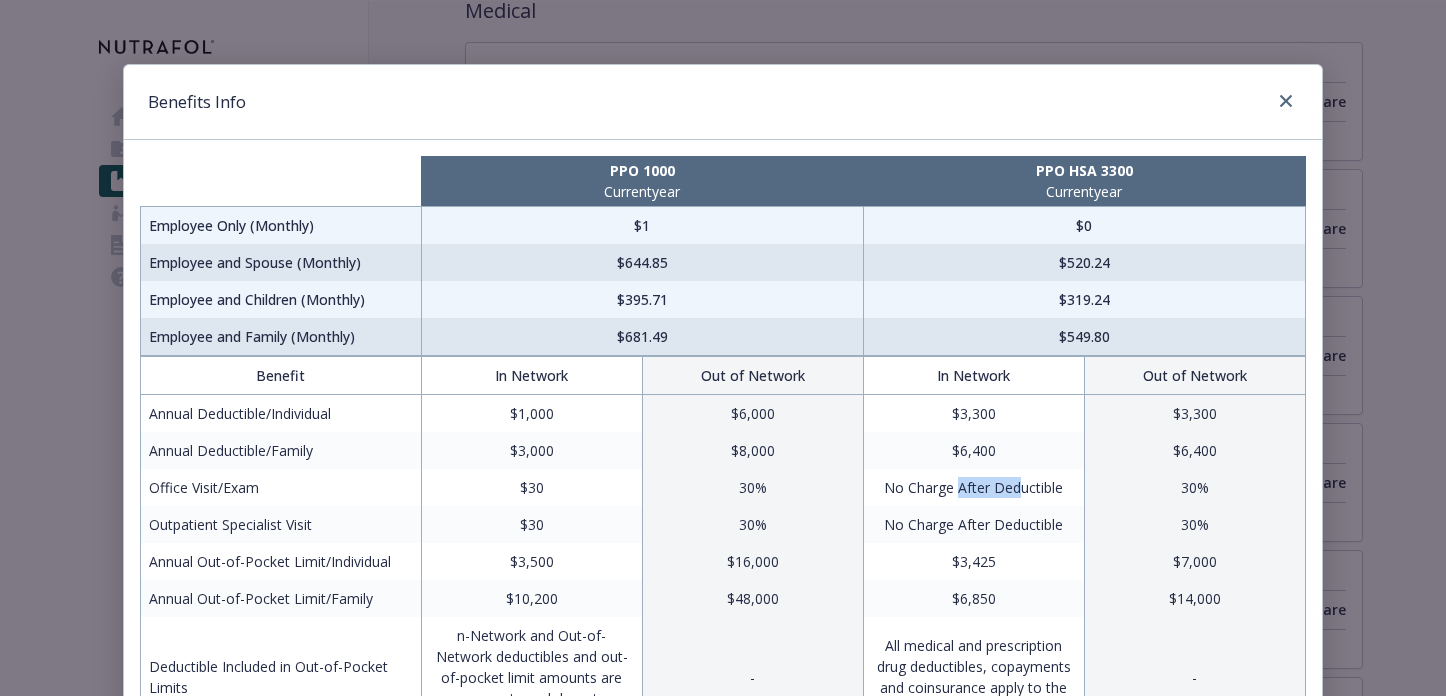 drag, startPoint x: 1021, startPoint y: 482, endPoint x: 960, endPoint y: 481, distance: 61.008198 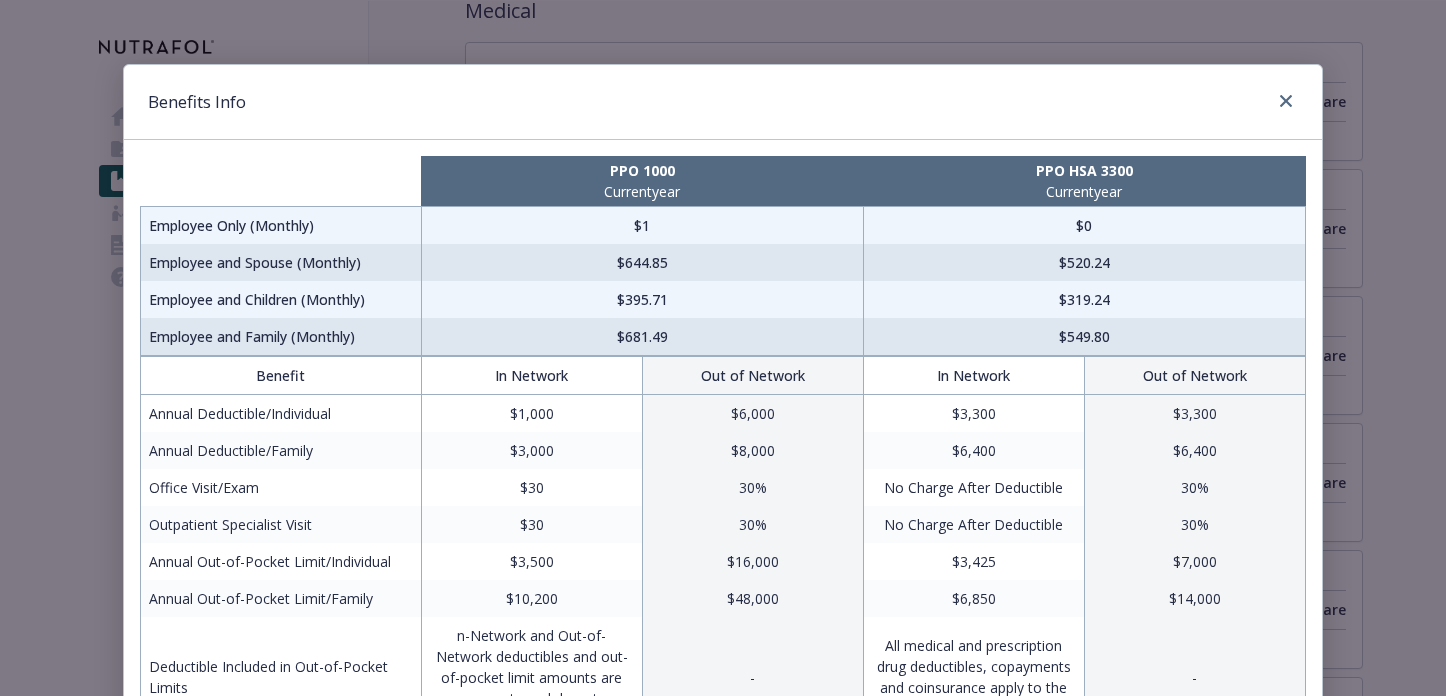 click on "No Charge After Deductible" at bounding box center (973, 487) 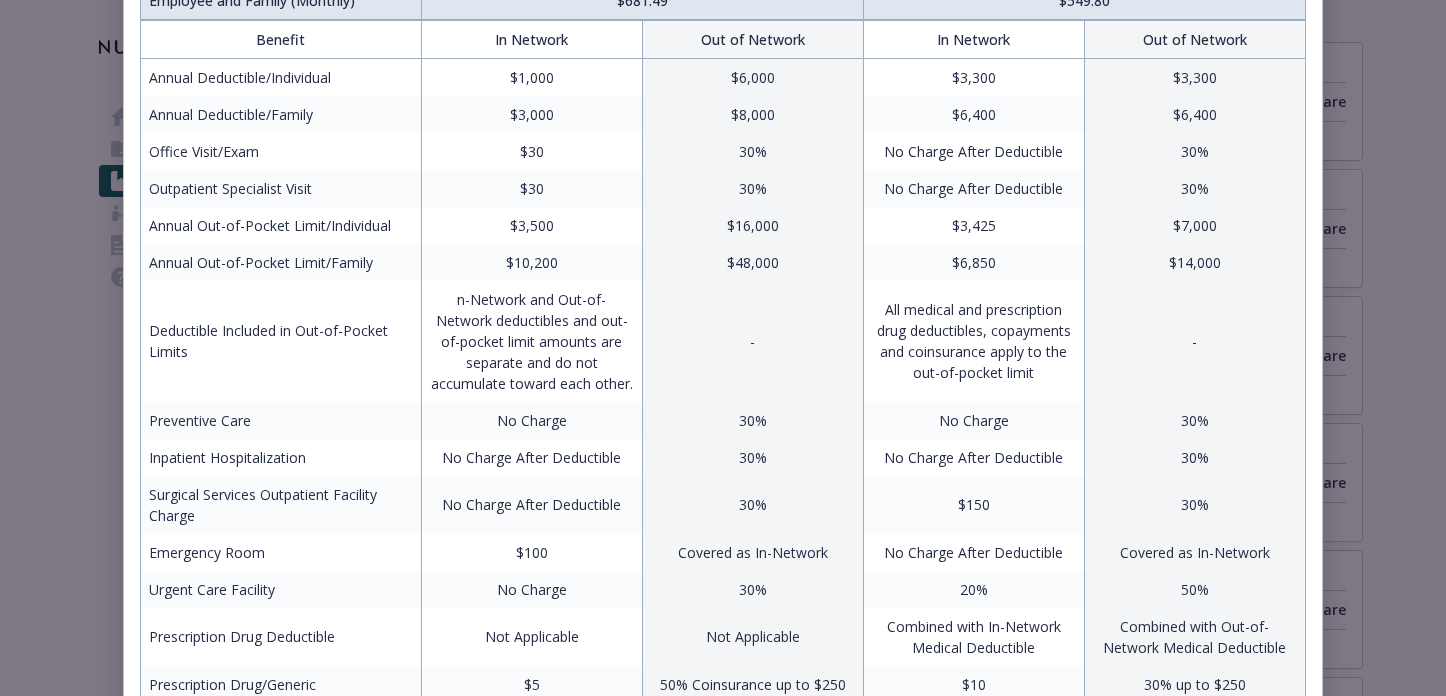 scroll, scrollTop: 413, scrollLeft: 0, axis: vertical 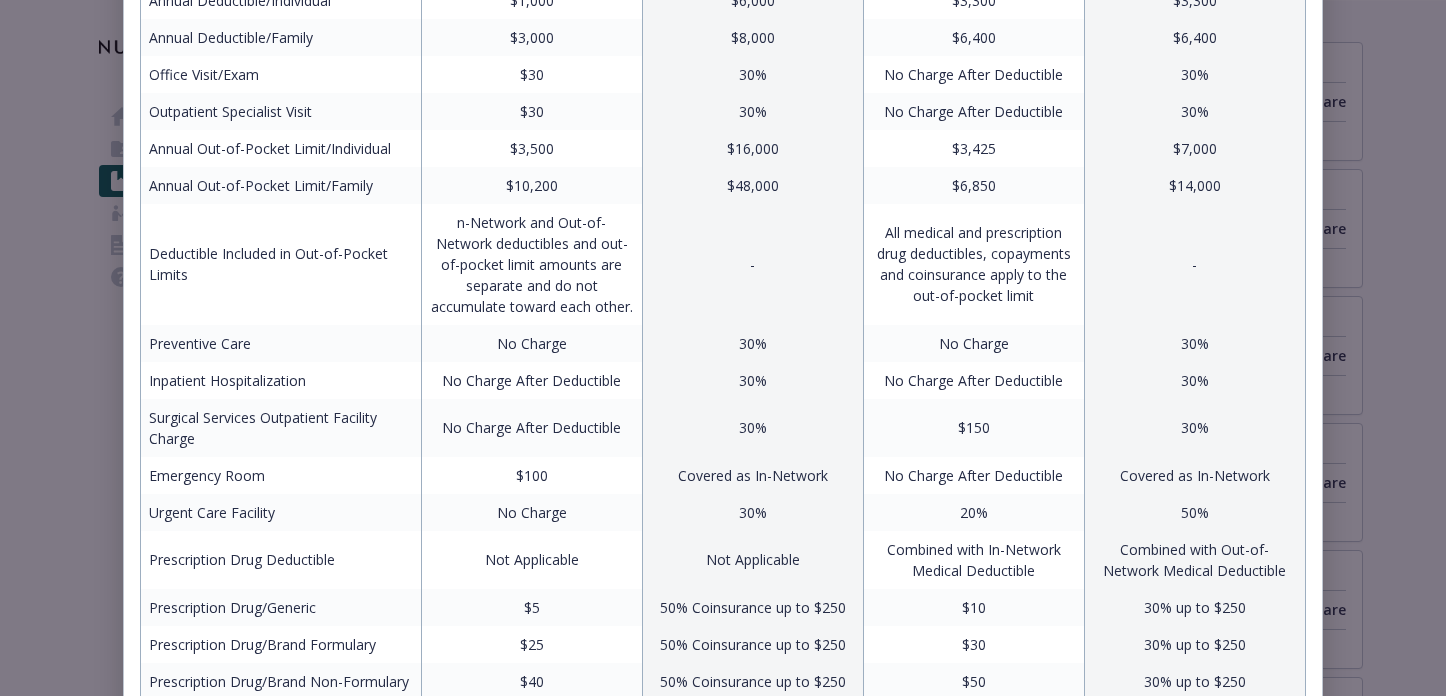 drag, startPoint x: 1021, startPoint y: 441, endPoint x: 967, endPoint y: 440, distance: 54.00926 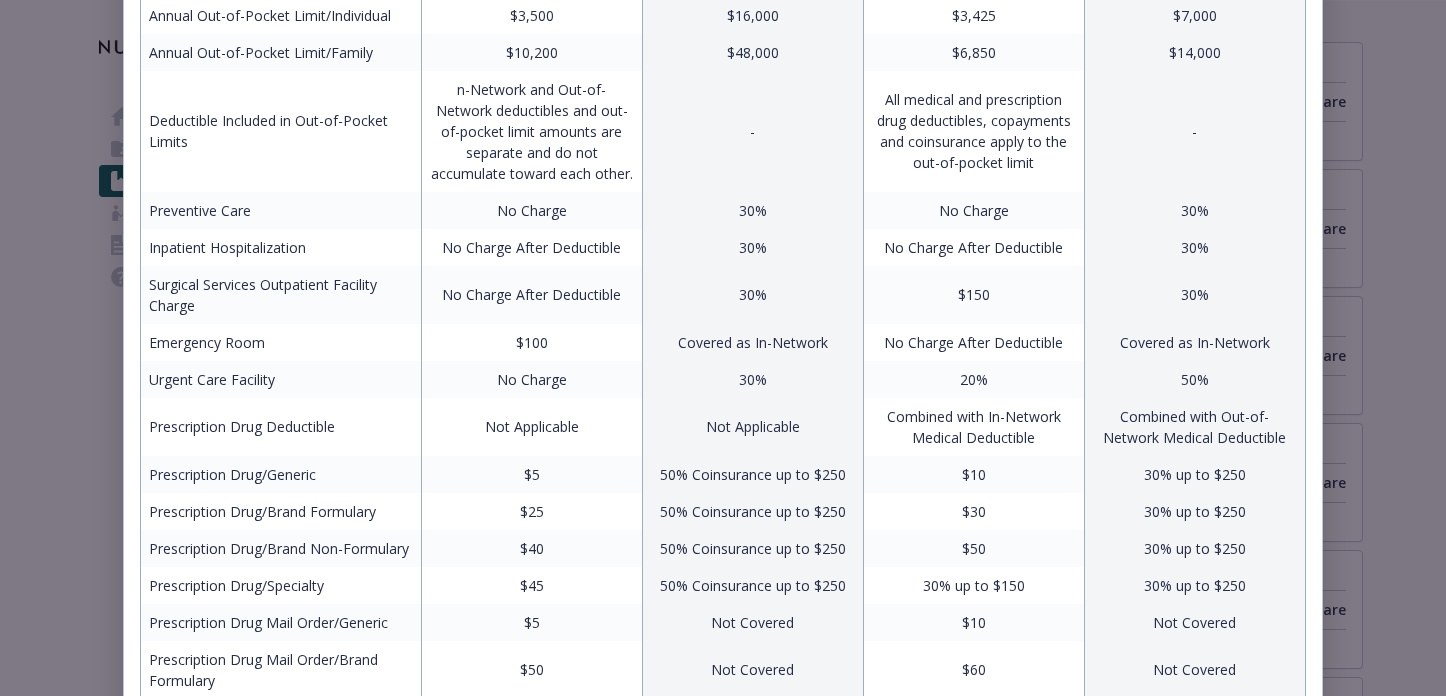 scroll, scrollTop: 688, scrollLeft: 0, axis: vertical 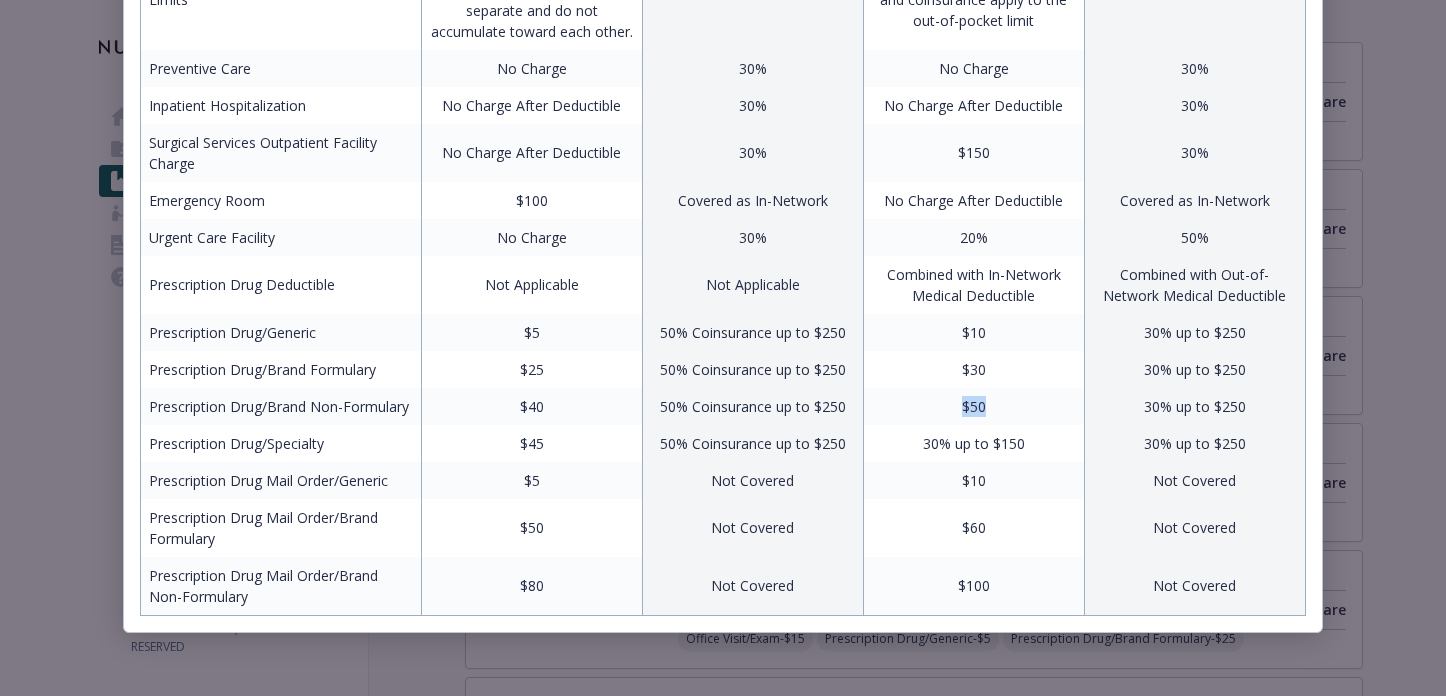 drag, startPoint x: 1003, startPoint y: 410, endPoint x: 945, endPoint y: 413, distance: 58.077534 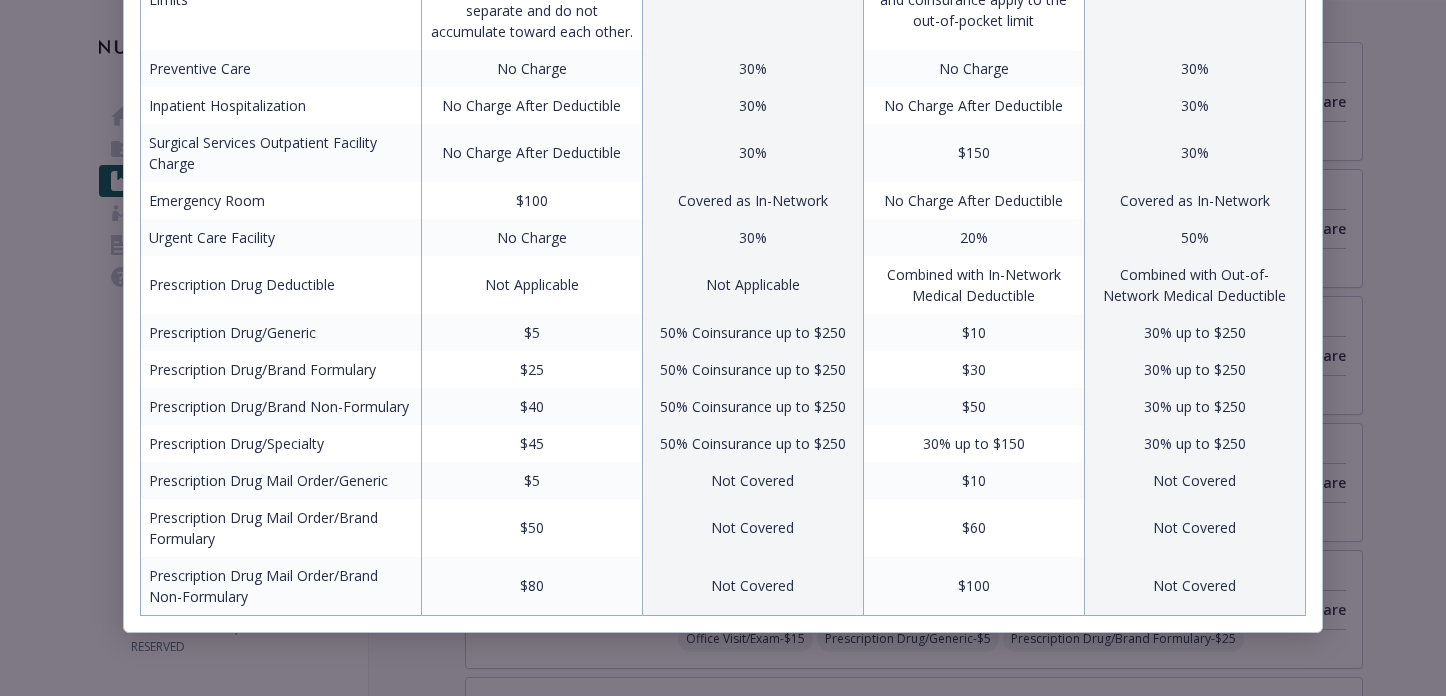 click on "$10" at bounding box center [973, 332] 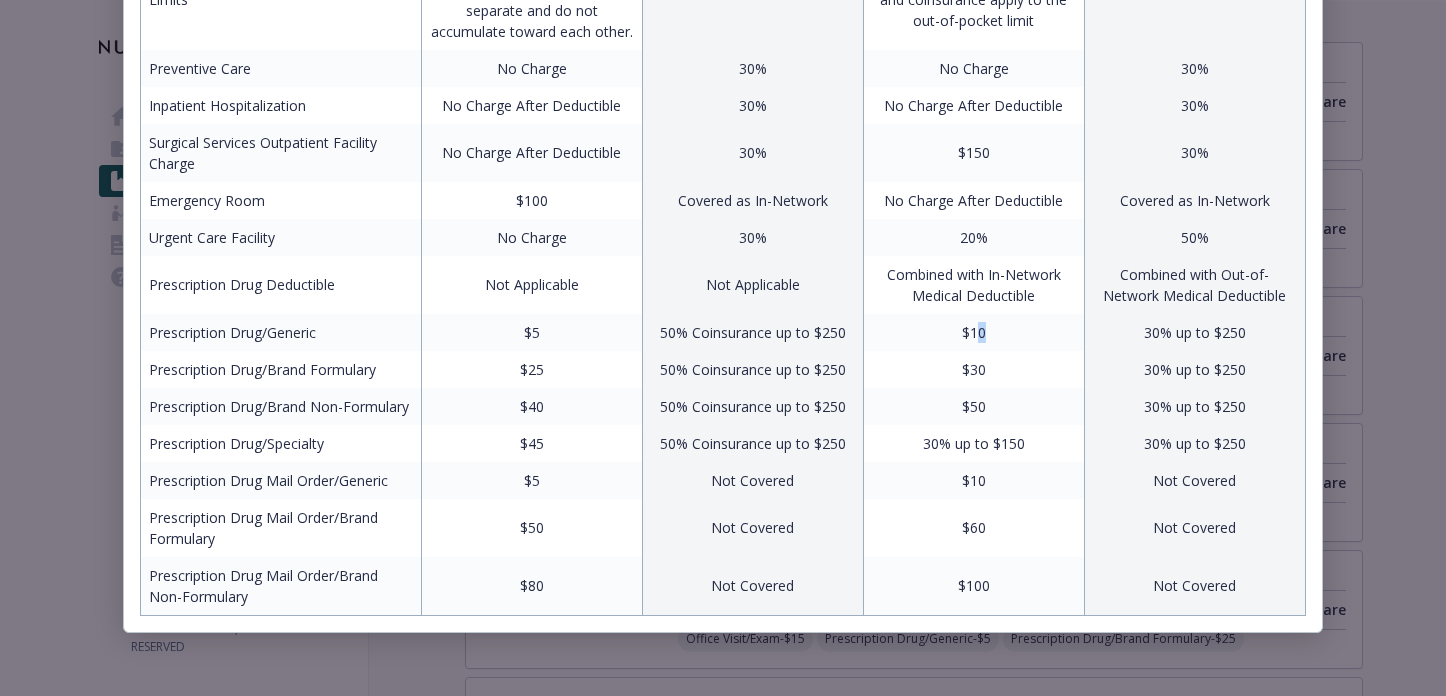 drag, startPoint x: 1024, startPoint y: 326, endPoint x: 977, endPoint y: 324, distance: 47.042534 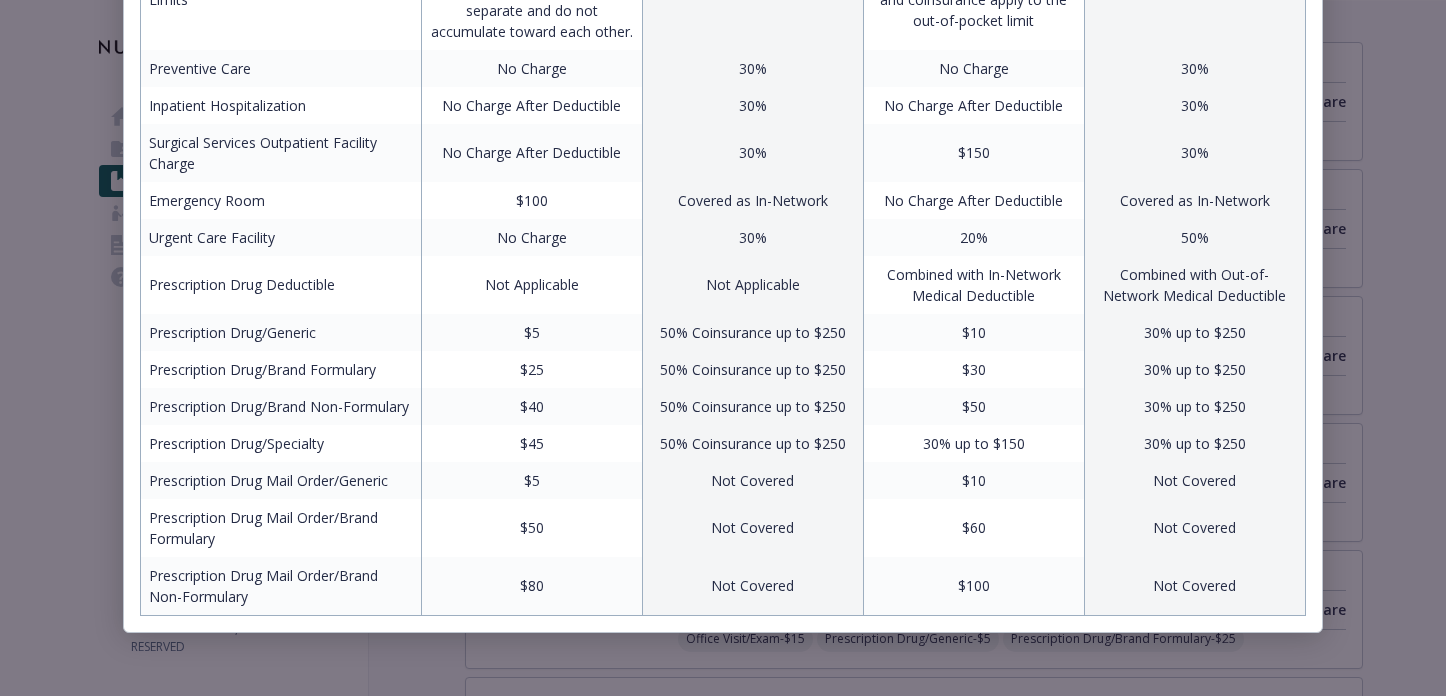 click on "$30" at bounding box center [973, 369] 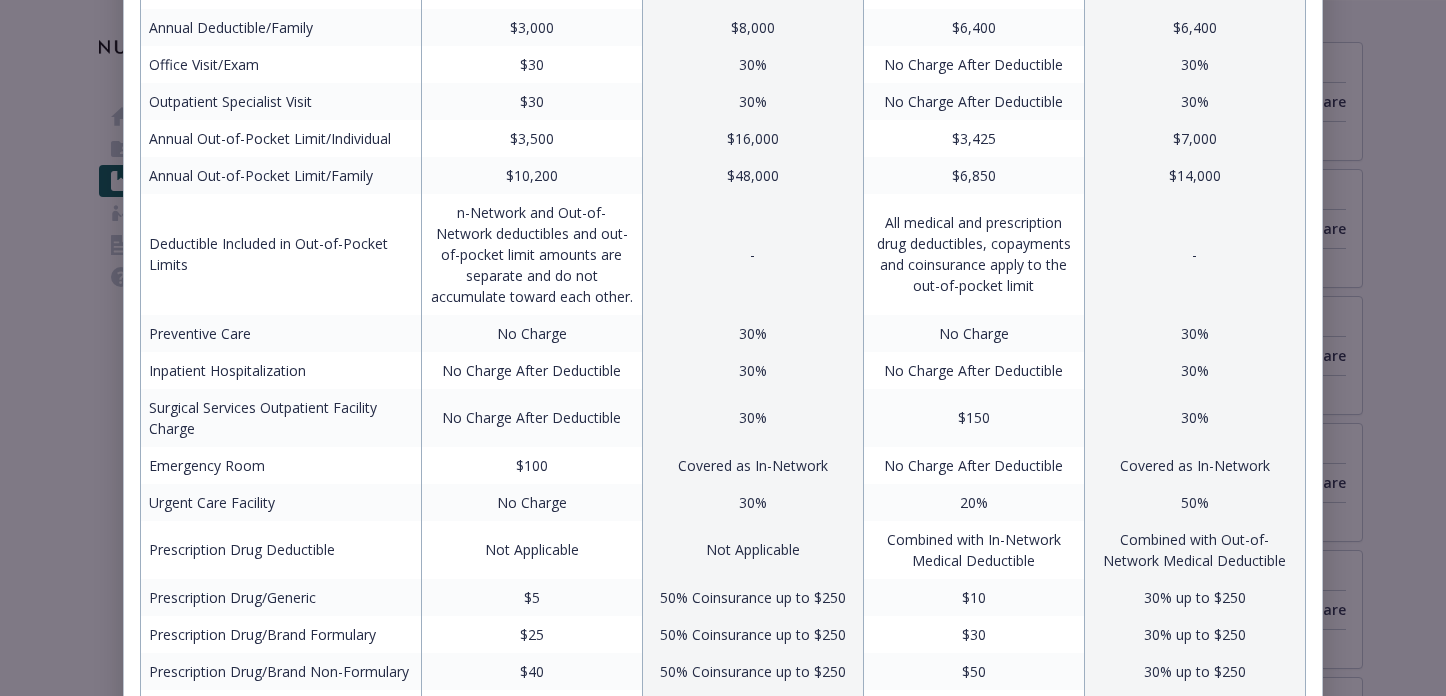 scroll, scrollTop: 310, scrollLeft: 0, axis: vertical 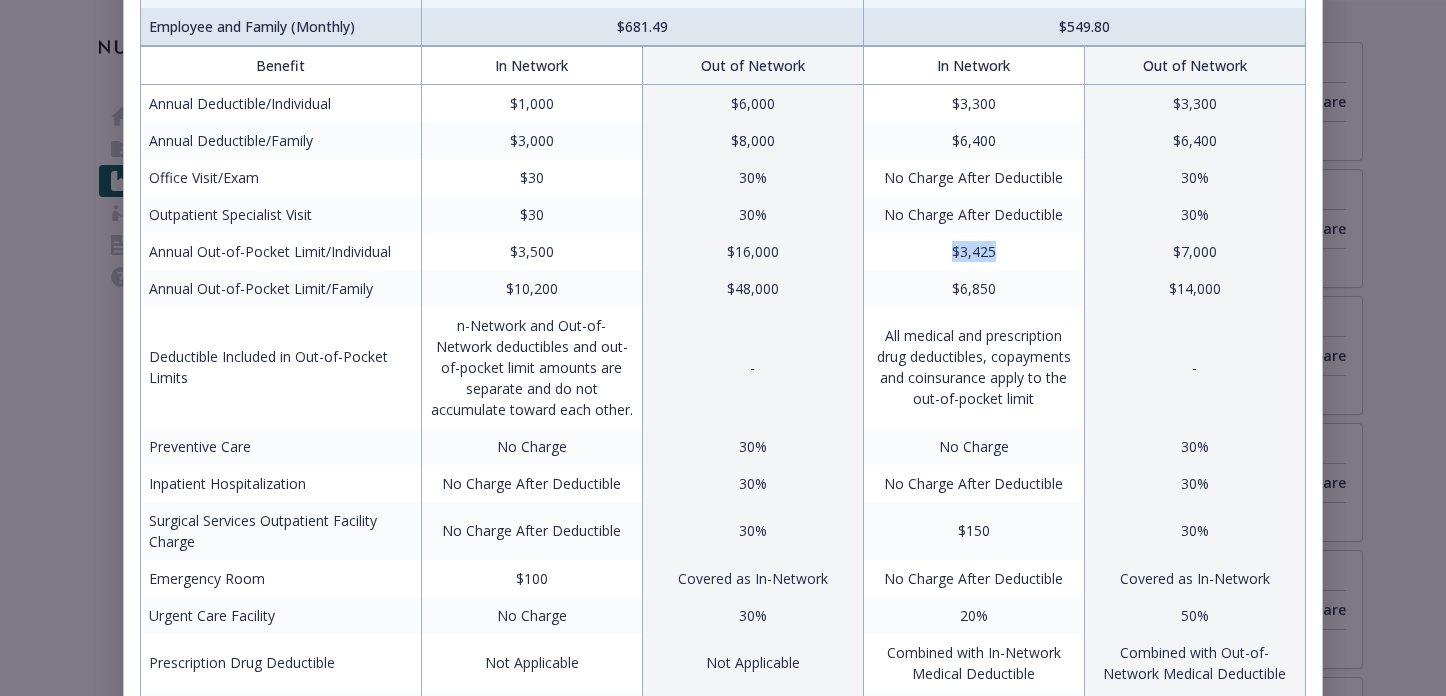 drag, startPoint x: 1006, startPoint y: 246, endPoint x: 939, endPoint y: 244, distance: 67.02985 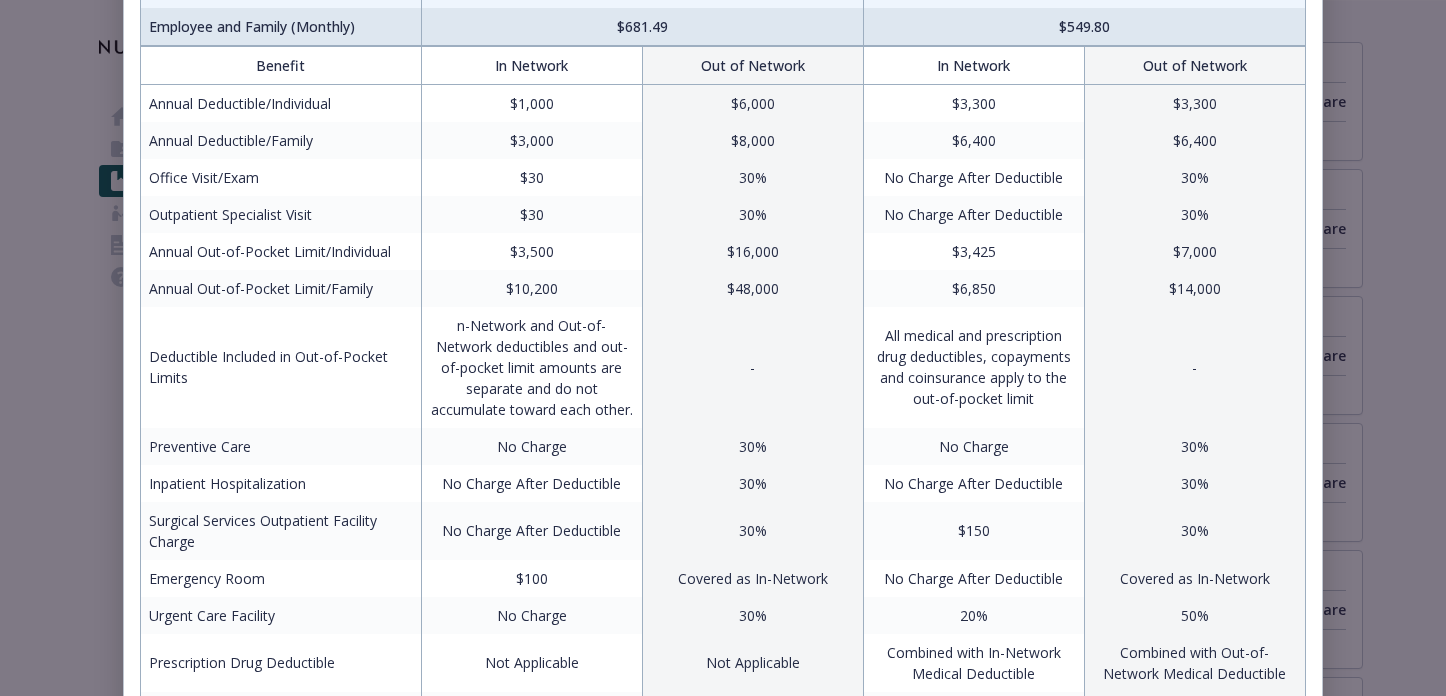 click on "$3,425" at bounding box center (973, 251) 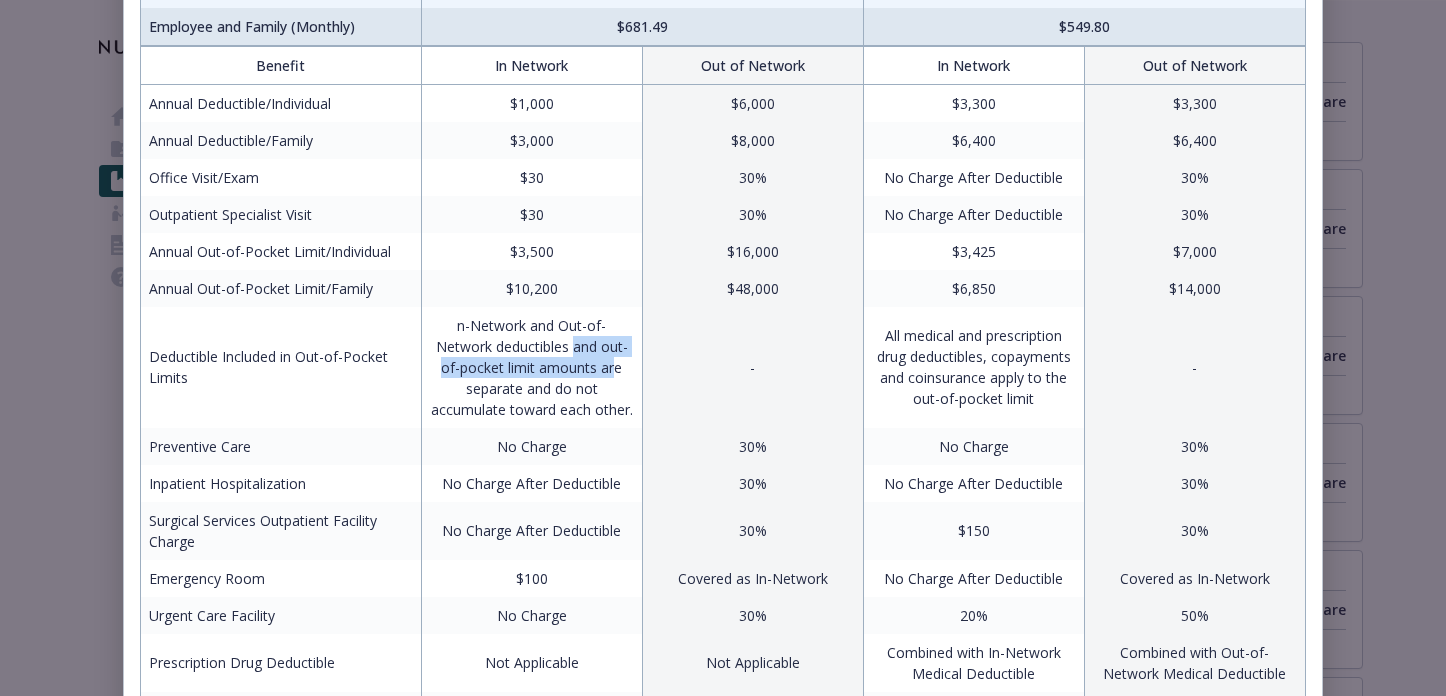 drag, startPoint x: 515, startPoint y: 350, endPoint x: 554, endPoint y: 373, distance: 45.276924 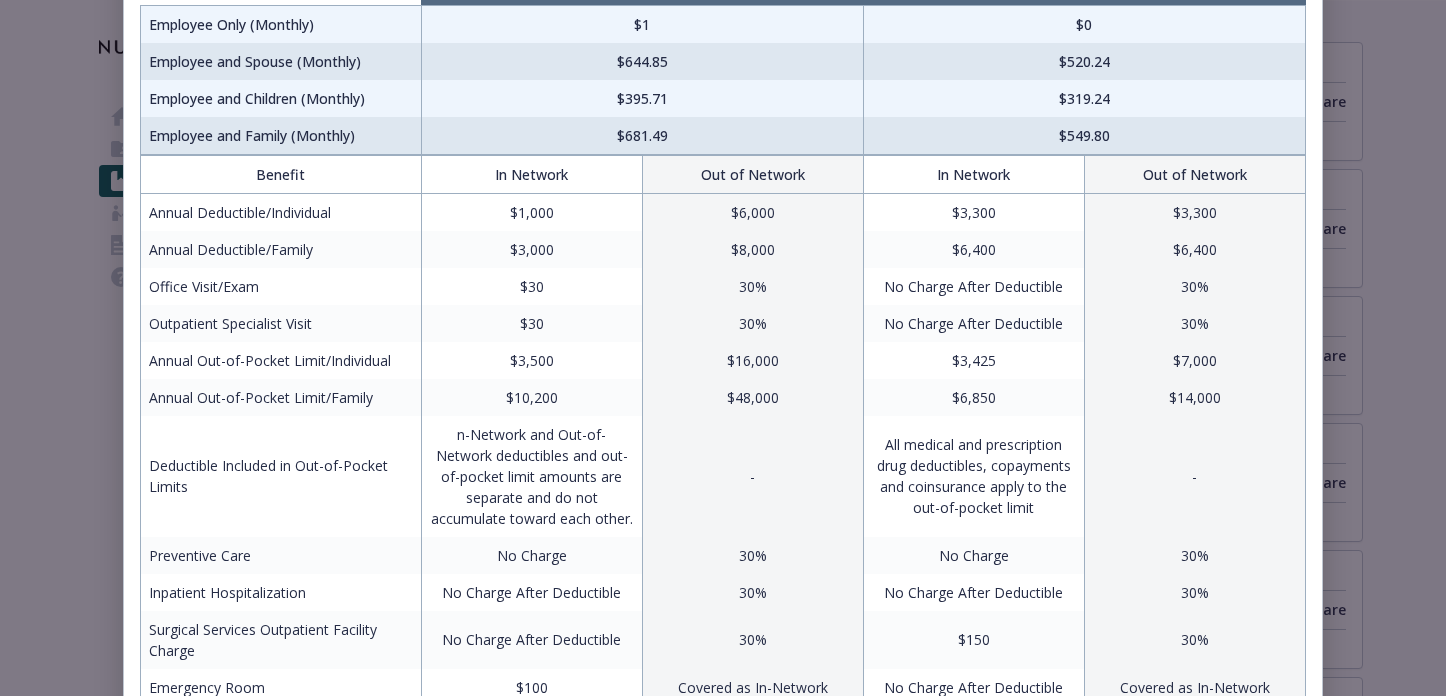 scroll, scrollTop: 140, scrollLeft: 0, axis: vertical 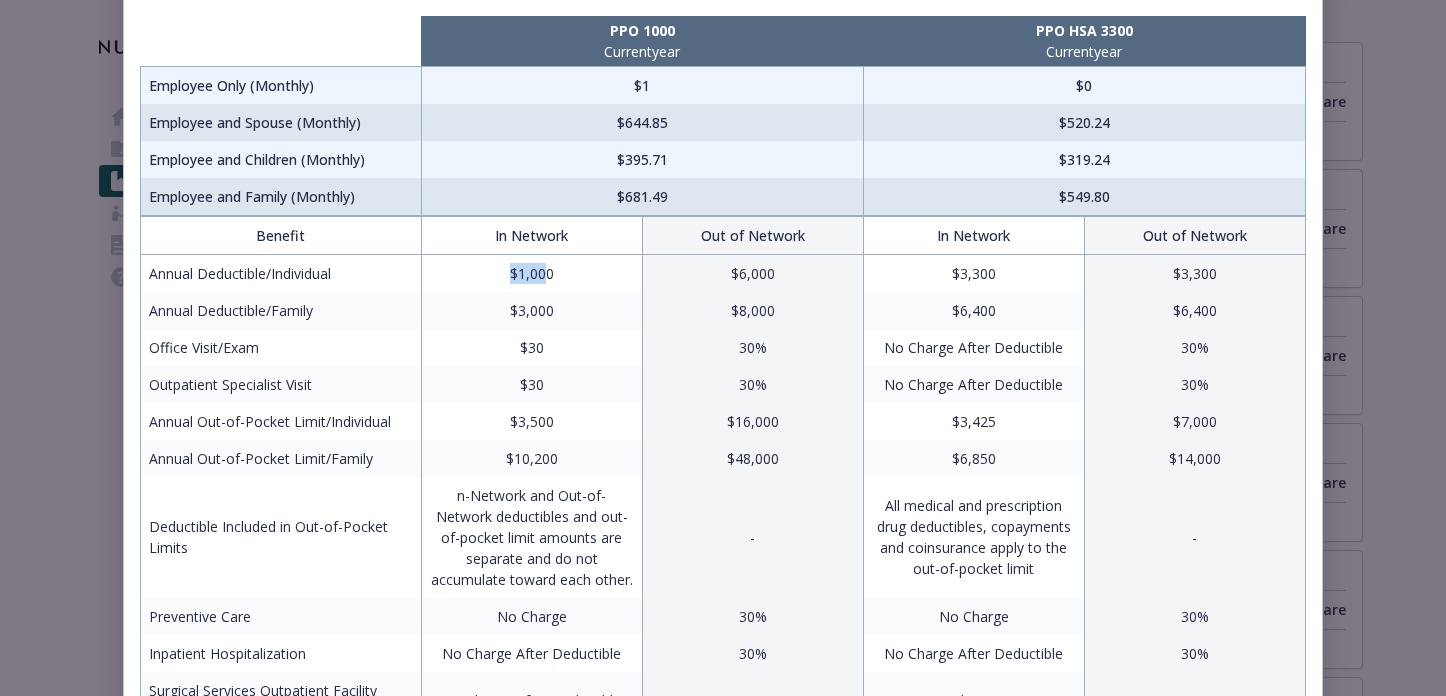 drag, startPoint x: 513, startPoint y: 278, endPoint x: 547, endPoint y: 282, distance: 34.234486 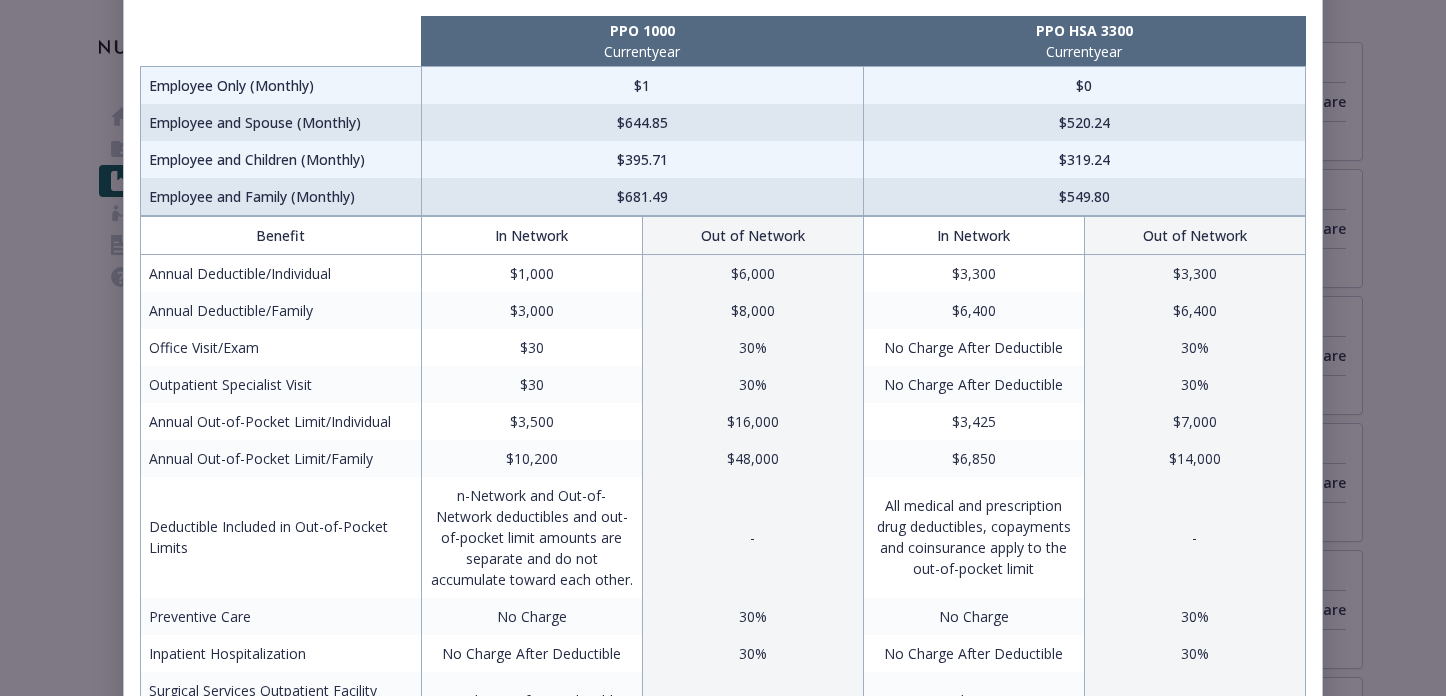 click on "$3,000" at bounding box center [531, 310] 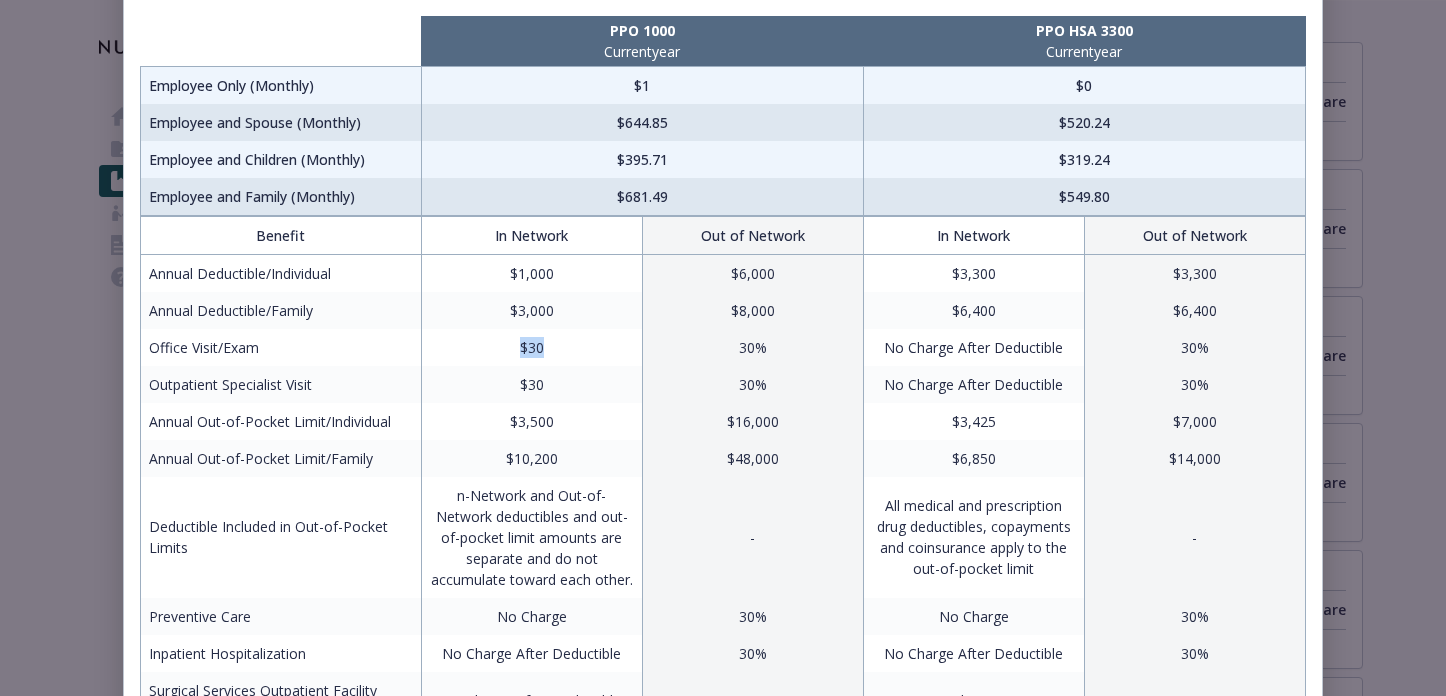 drag, startPoint x: 559, startPoint y: 356, endPoint x: 509, endPoint y: 355, distance: 50.01 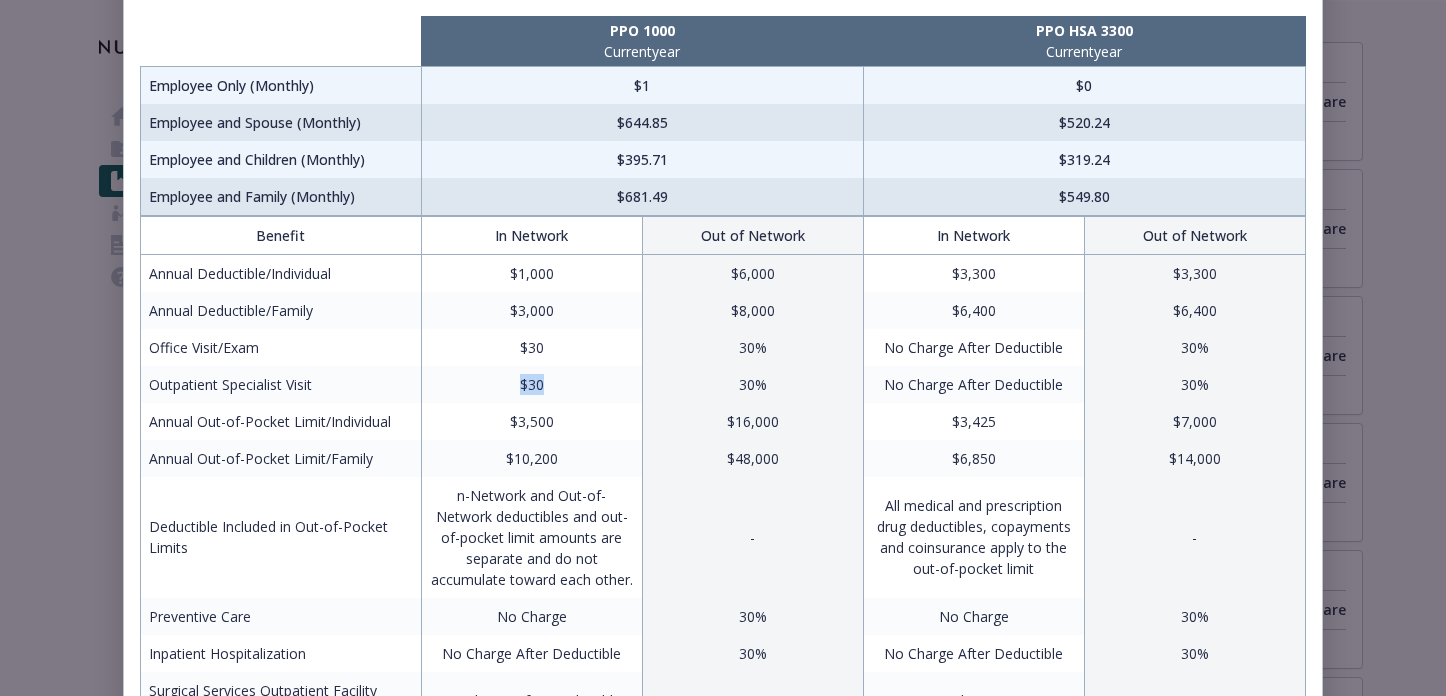 drag, startPoint x: 510, startPoint y: 385, endPoint x: 568, endPoint y: 393, distance: 58.549126 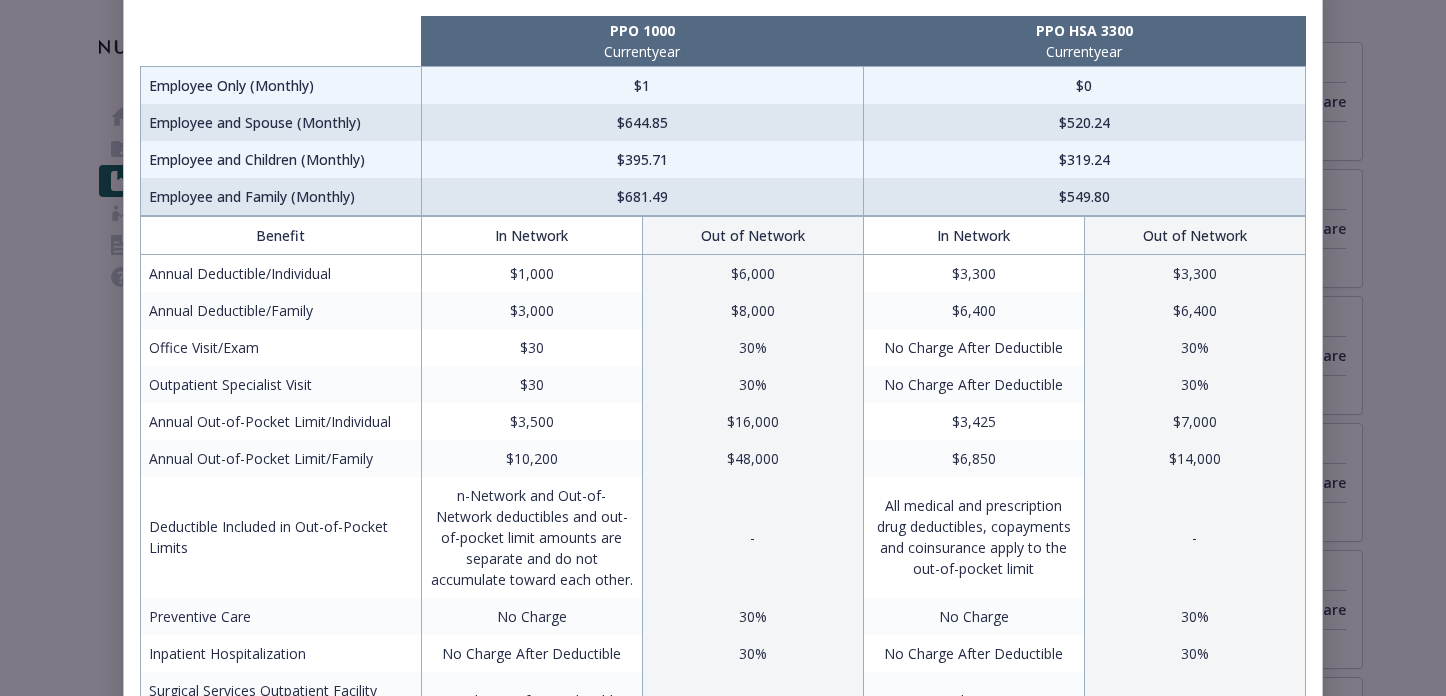 click on "$3,500" at bounding box center (531, 421) 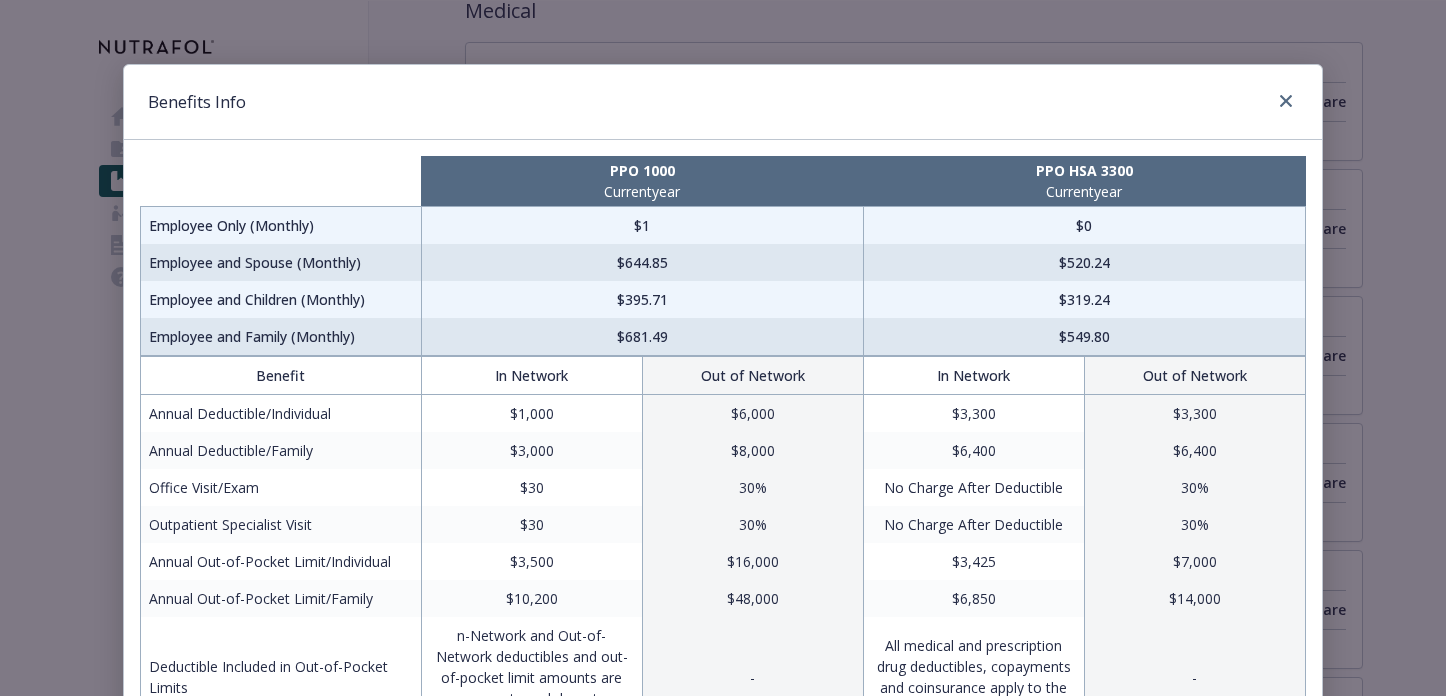 click at bounding box center [1282, 102] 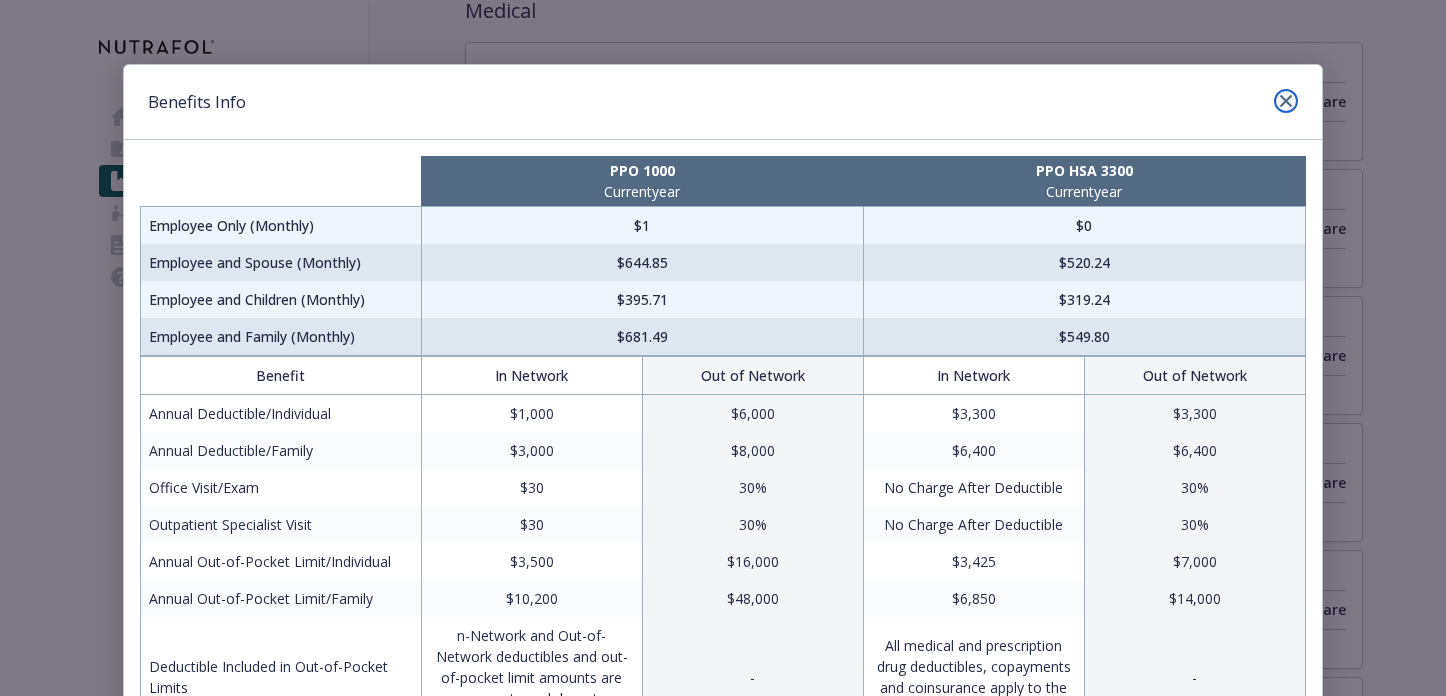 click at bounding box center [1286, 101] 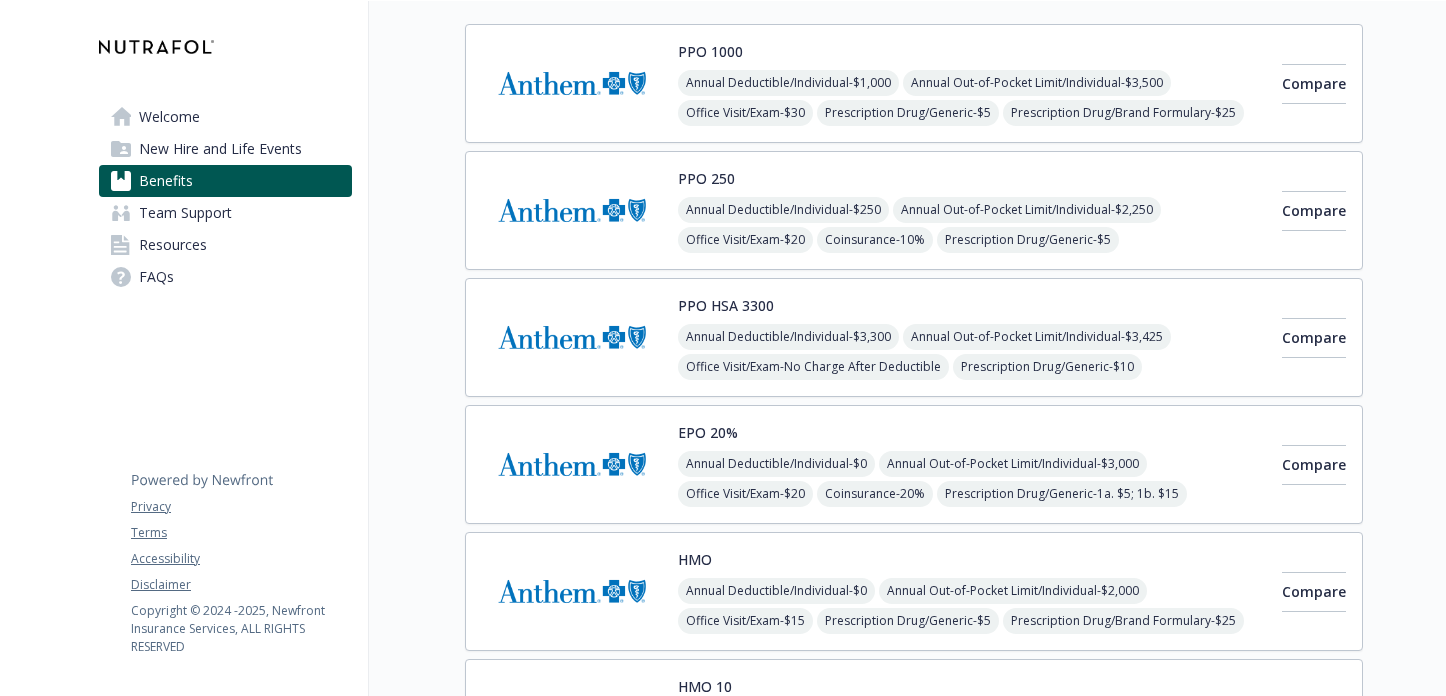 scroll, scrollTop: 197, scrollLeft: 0, axis: vertical 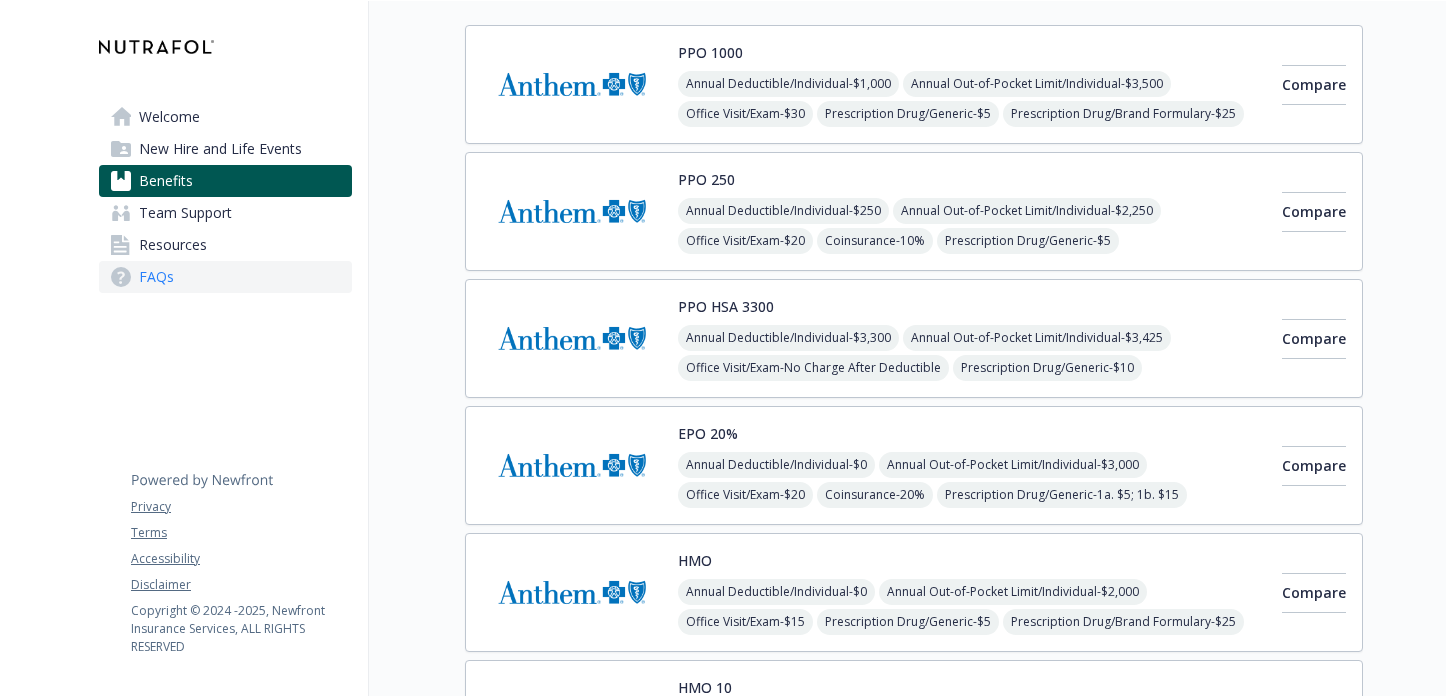 click on "FAQs" at bounding box center (225, 277) 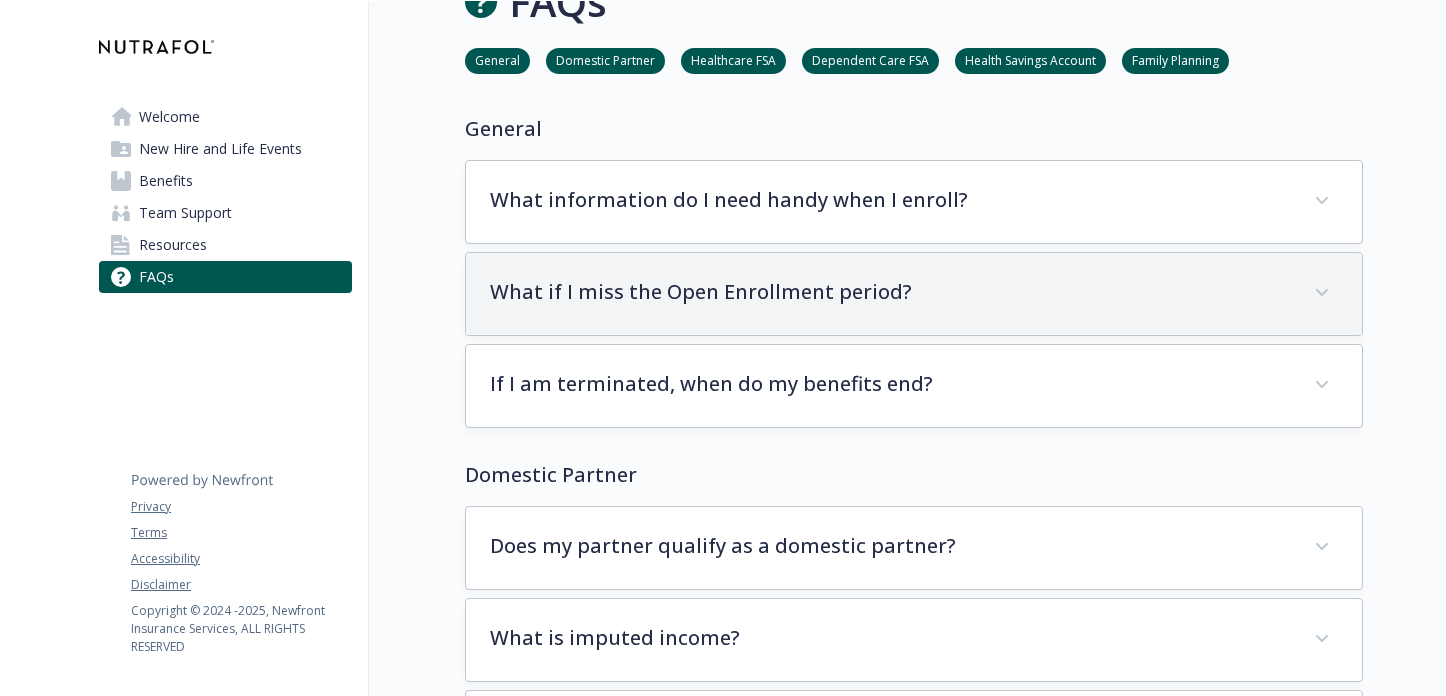 scroll, scrollTop: 0, scrollLeft: 0, axis: both 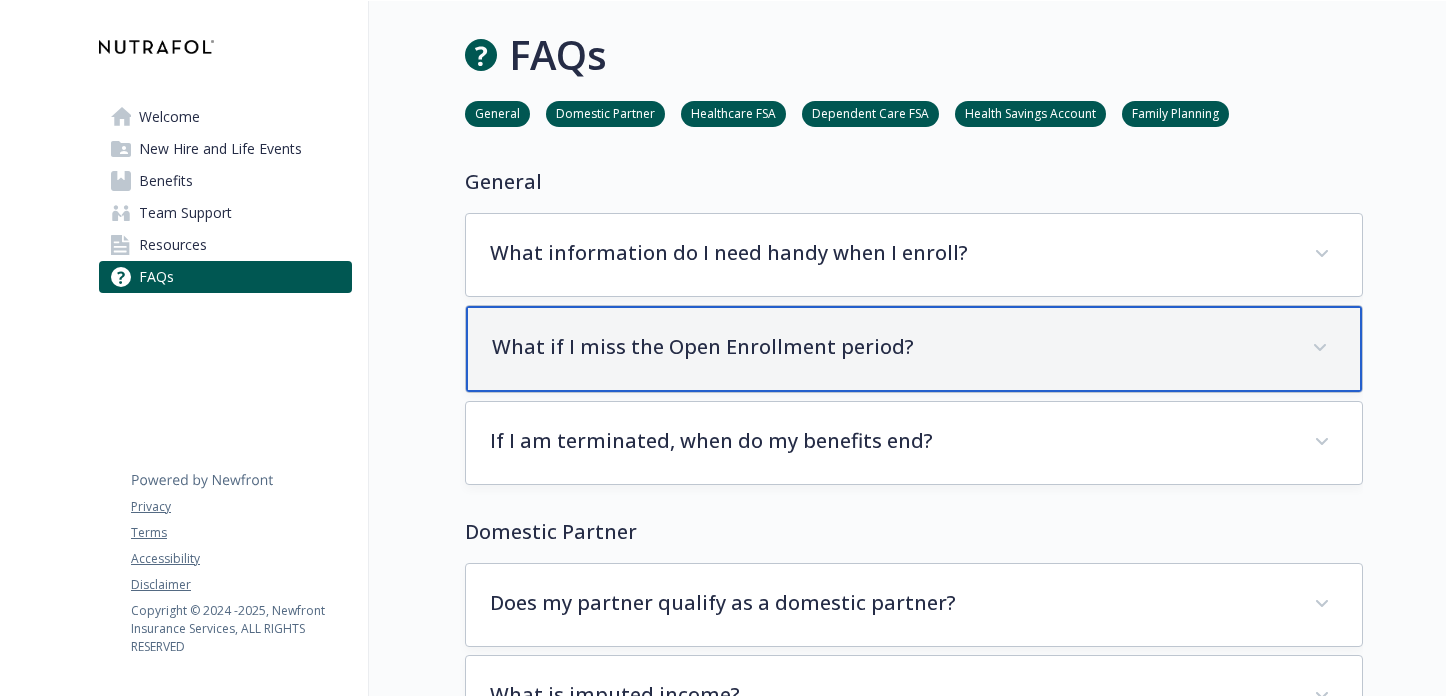 click on "What if I miss the Open Enrollment period?" at bounding box center [890, 347] 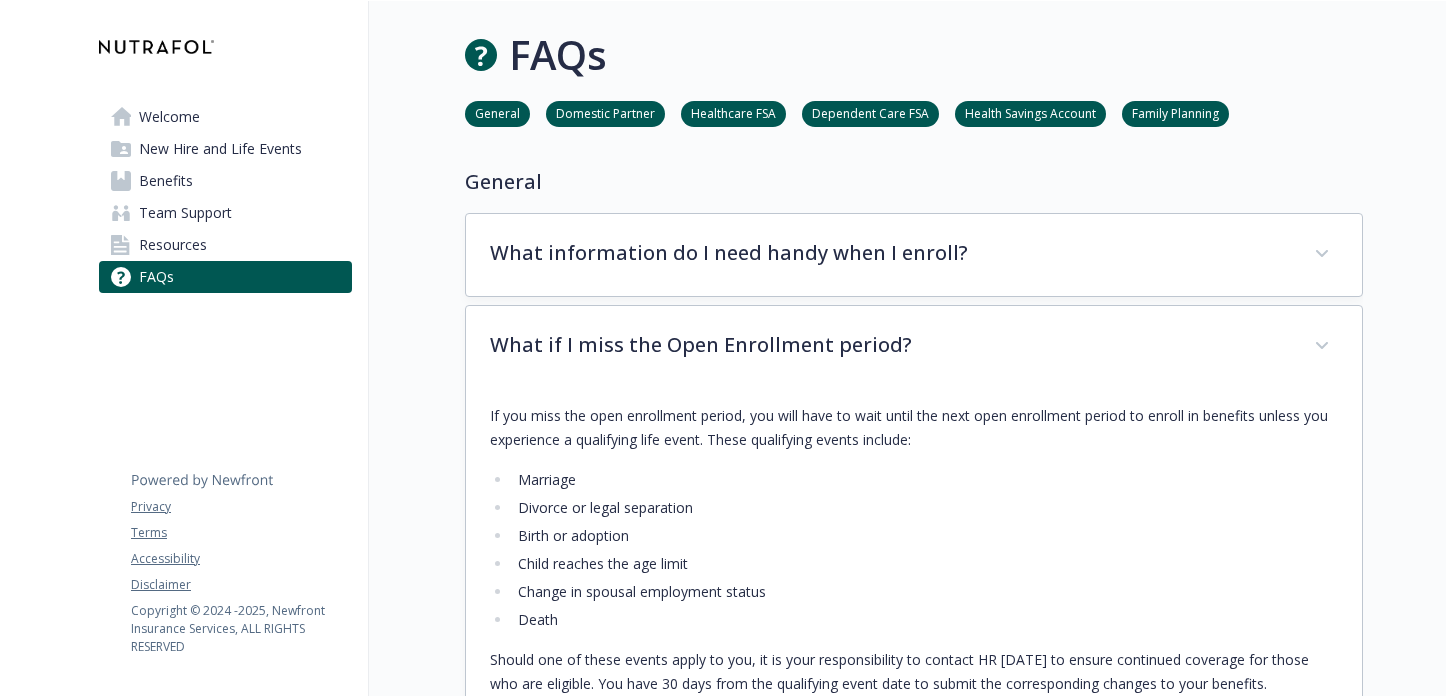 click on "If you miss the open enrollment period, you will have to wait until the next open enrollment period to enroll in benefits unless you experience a qualifying life event. These qualifying events include:" at bounding box center [914, 428] 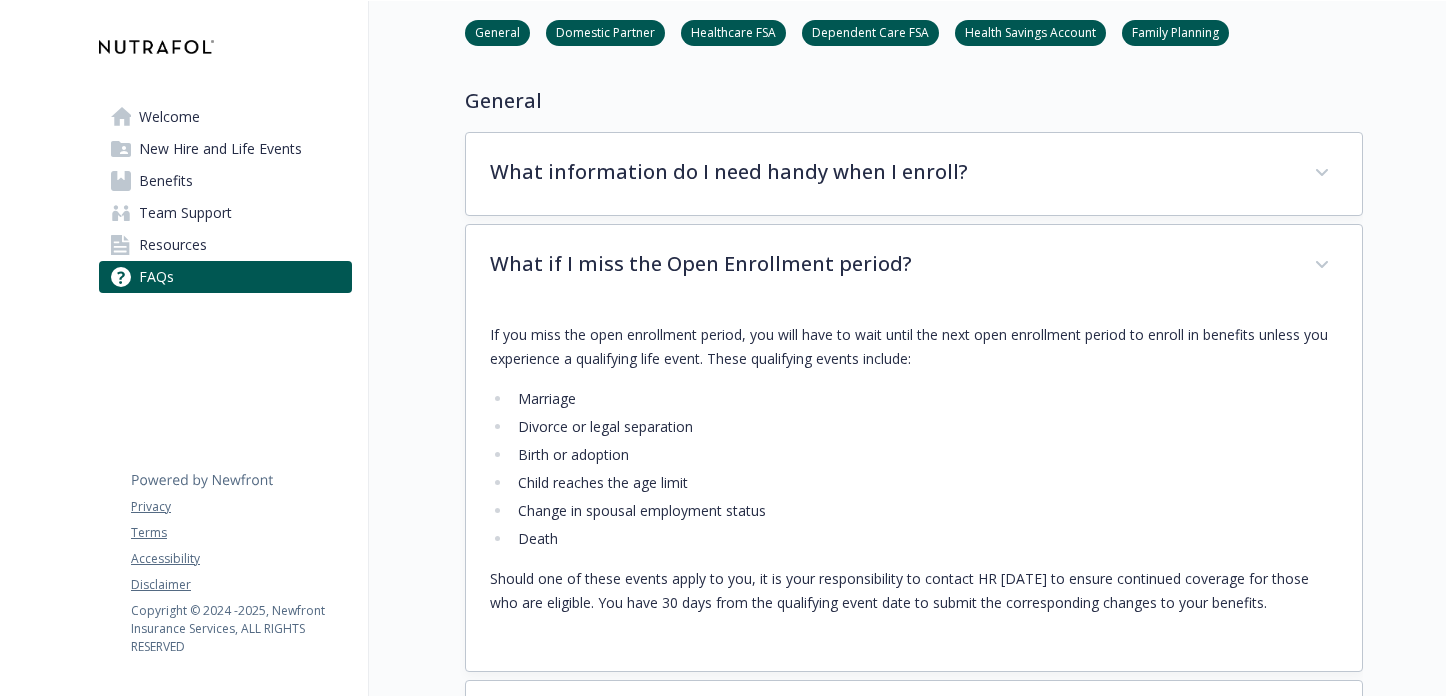 scroll, scrollTop: 85, scrollLeft: 0, axis: vertical 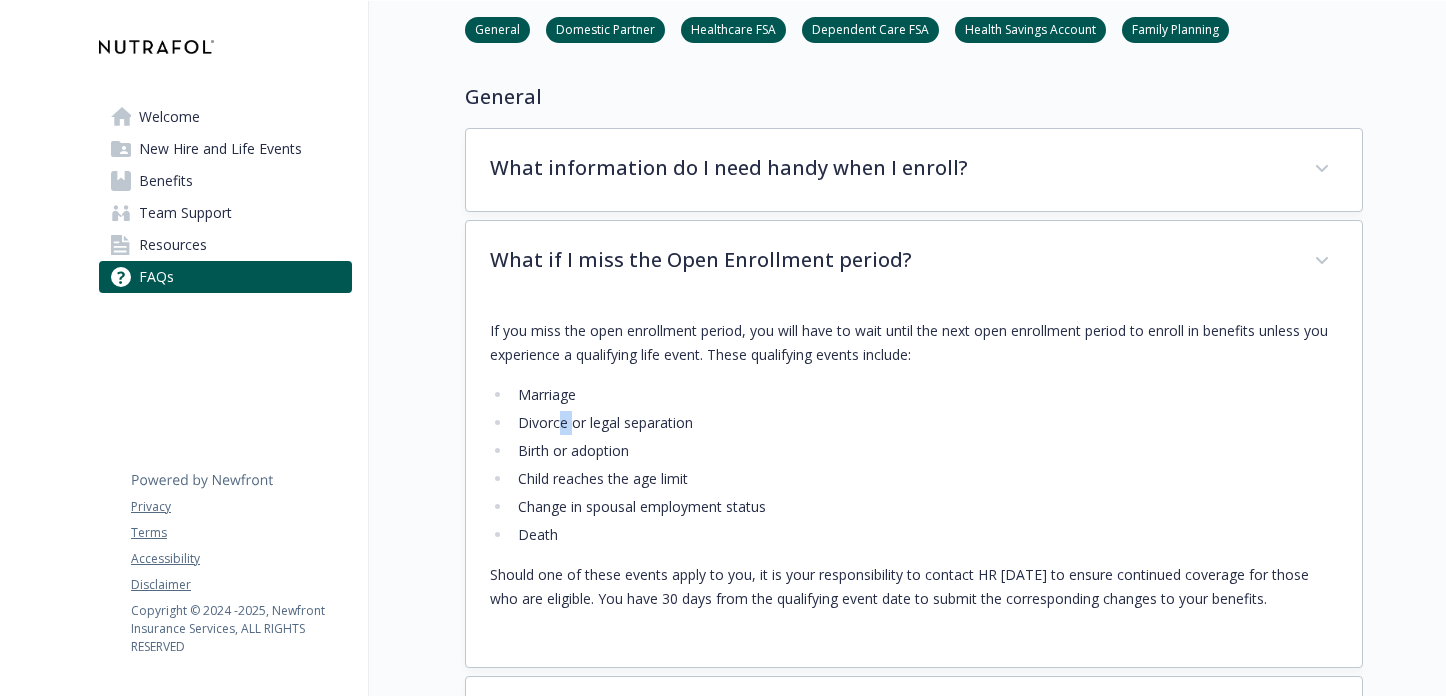 drag, startPoint x: 561, startPoint y: 423, endPoint x: 577, endPoint y: 428, distance: 16.763054 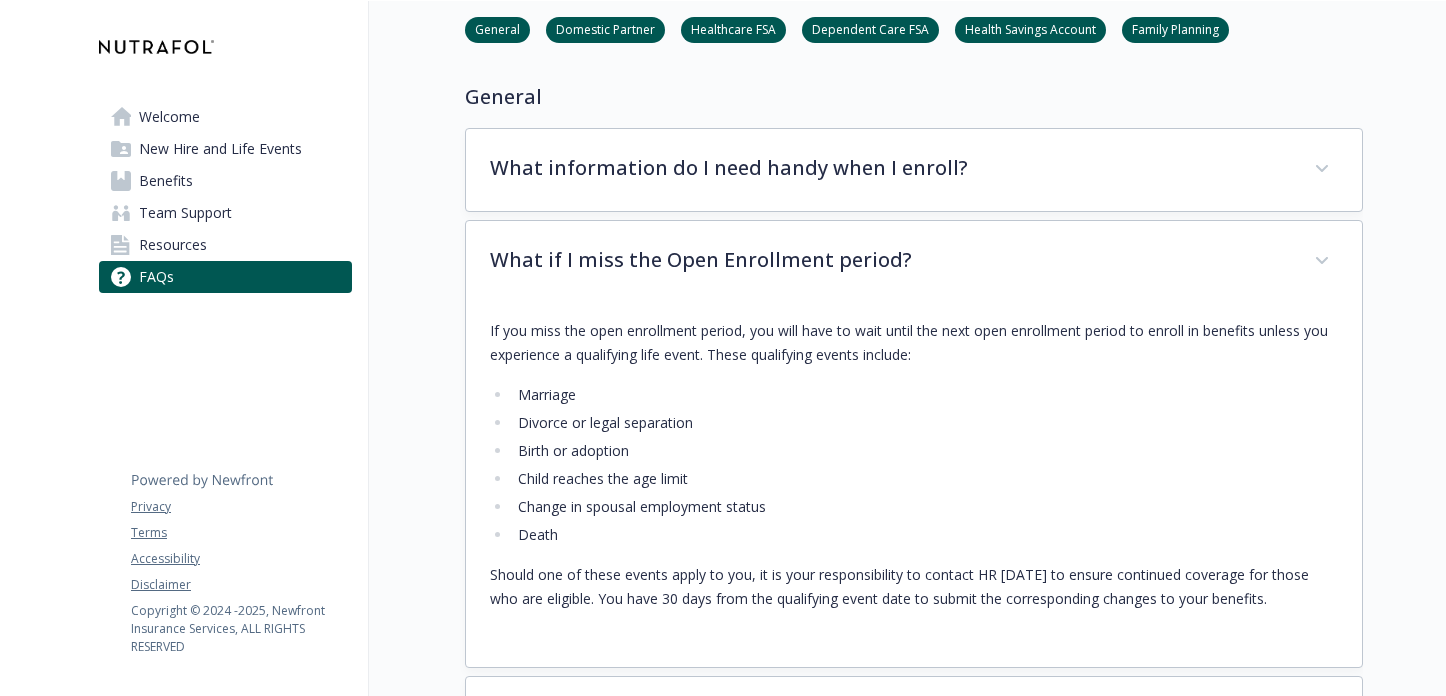 click on "Birth or adoption" at bounding box center (925, 451) 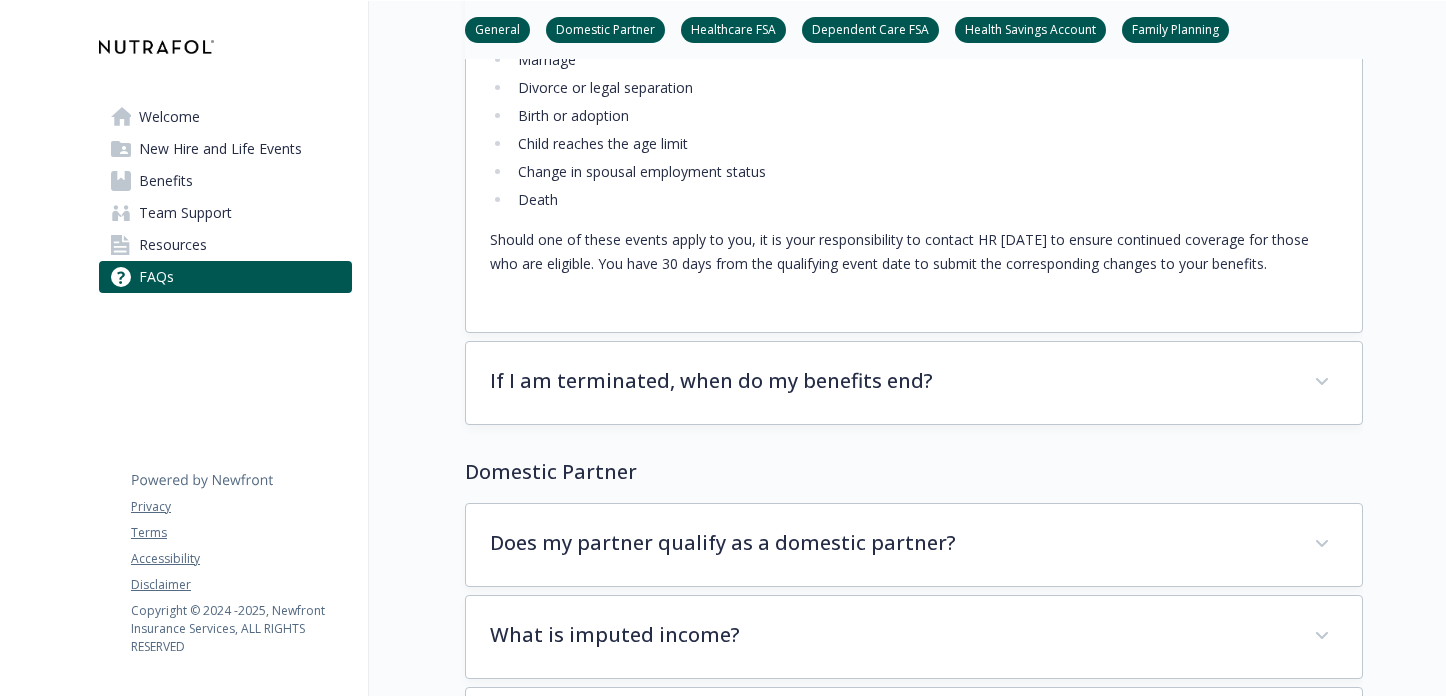 scroll, scrollTop: 426, scrollLeft: 0, axis: vertical 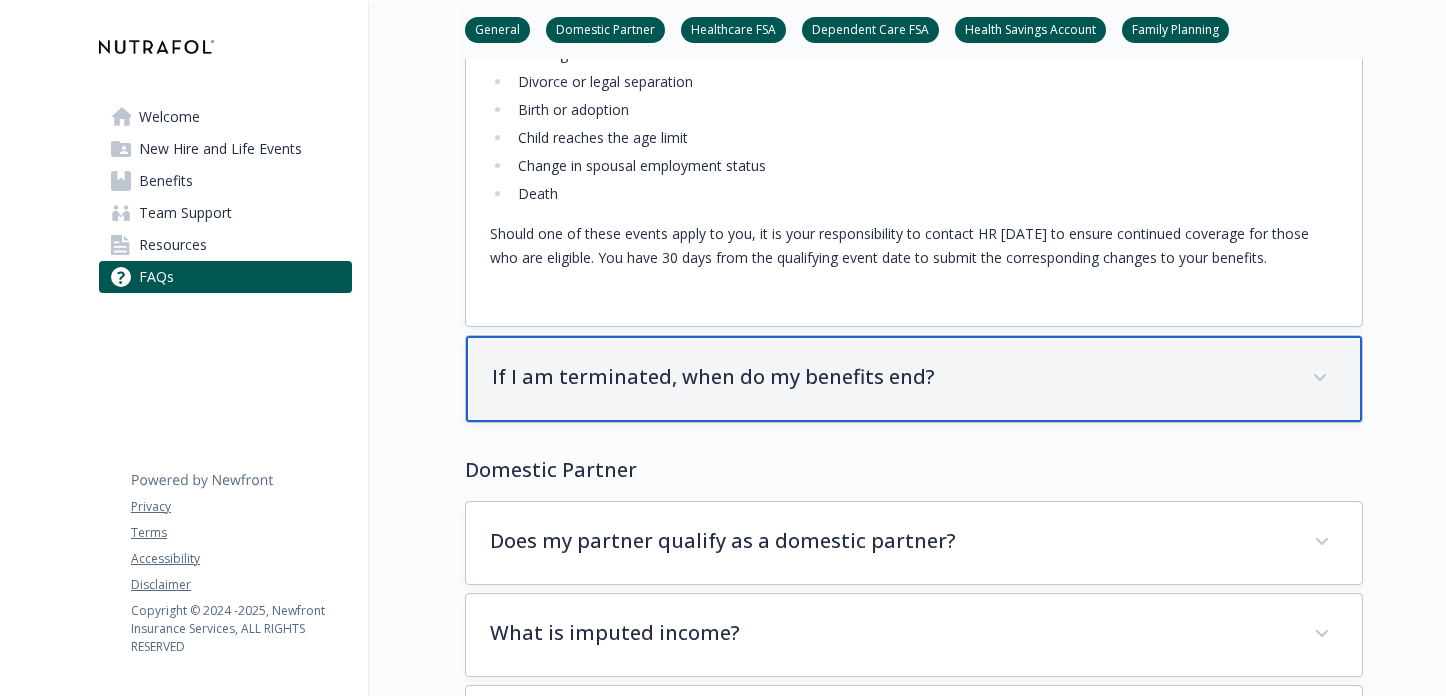 click on "If I am terminated, when do my benefits end?" at bounding box center (914, 379) 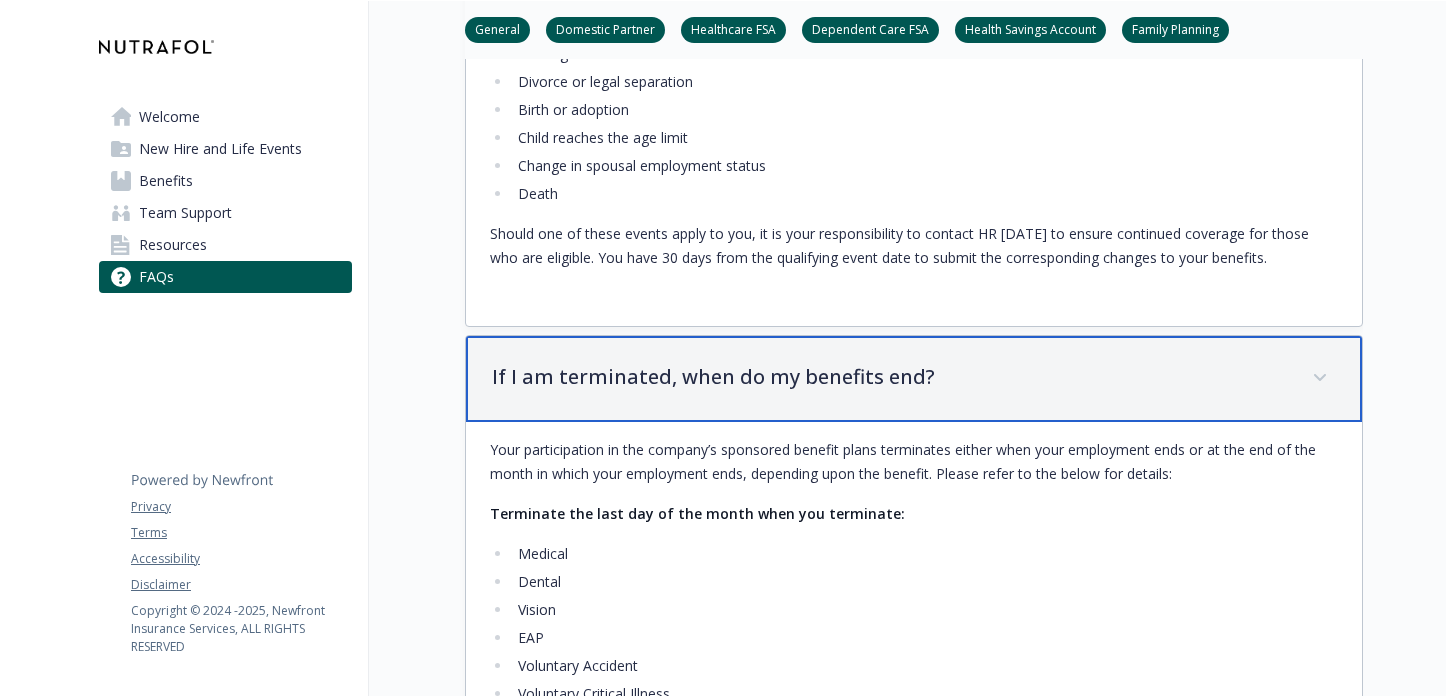 click on "If I am terminated, when do my benefits end?" at bounding box center (890, 377) 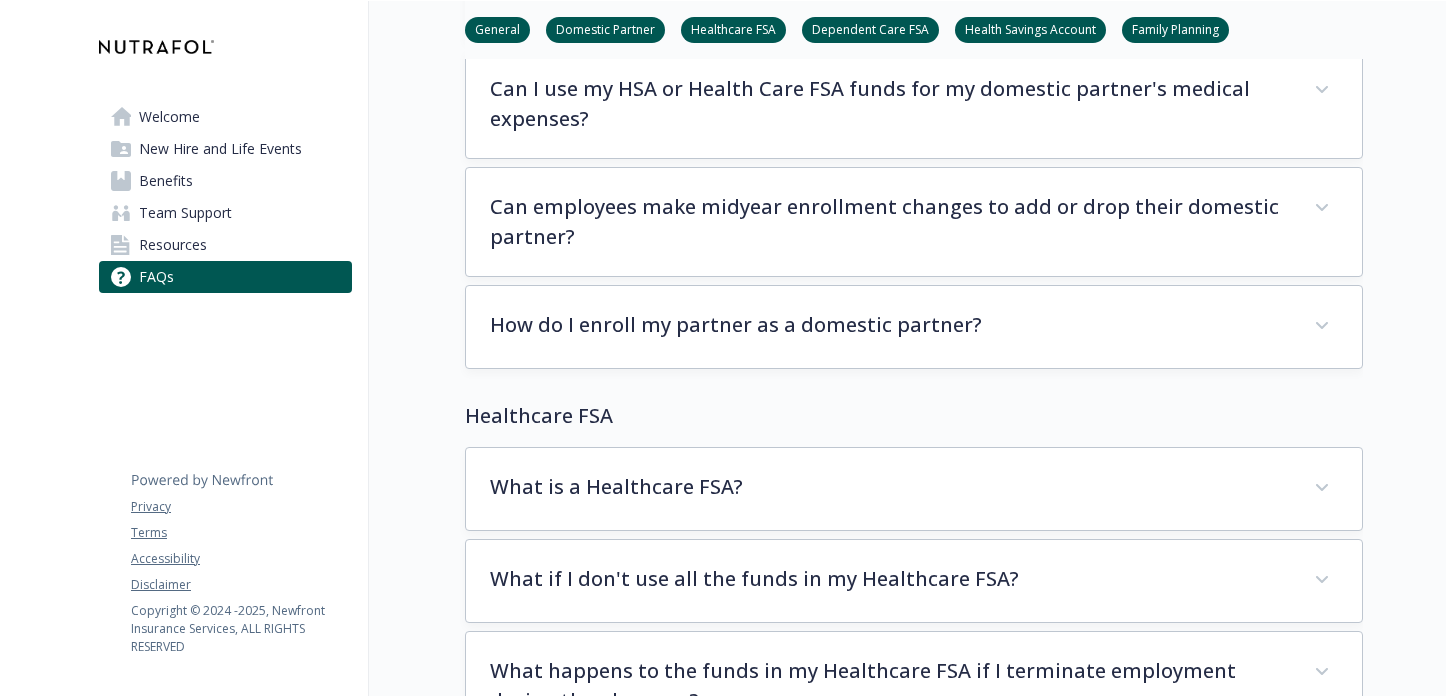 scroll, scrollTop: 1074, scrollLeft: 0, axis: vertical 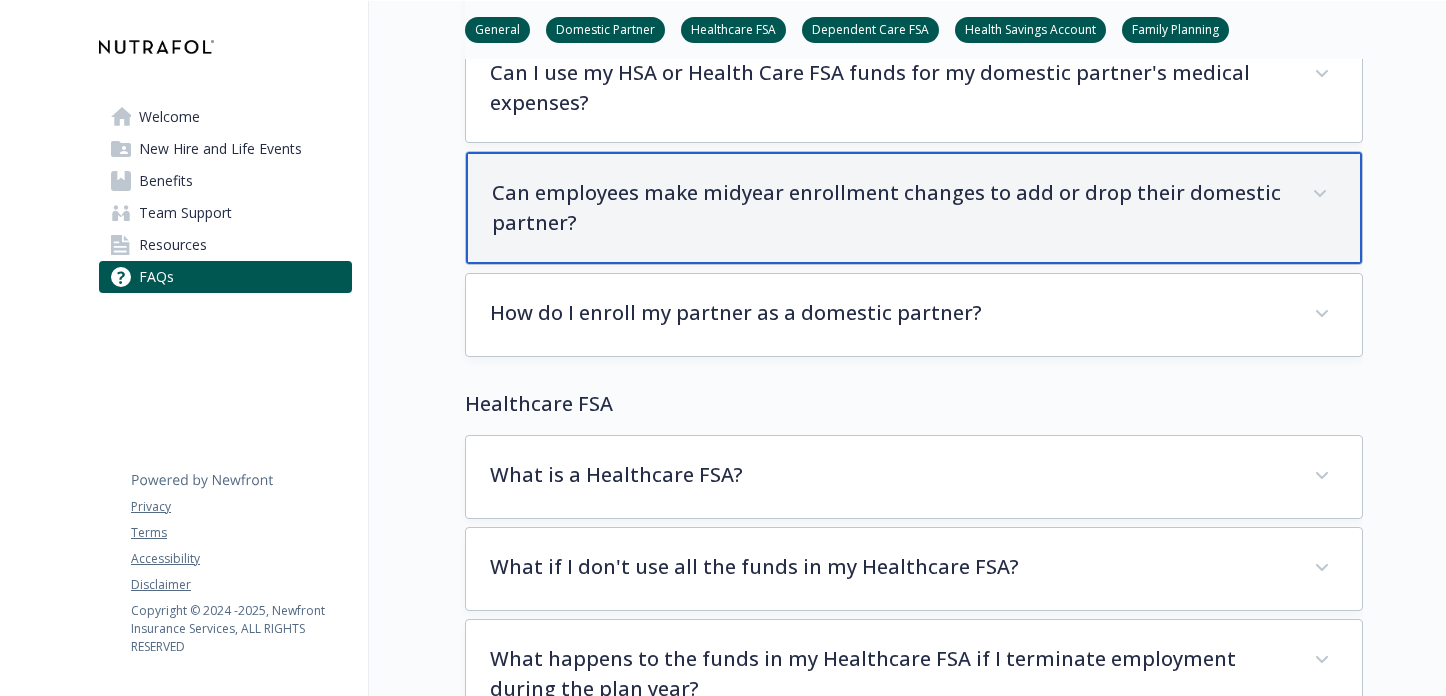 click on "Can employees make midyear enrollment changes to add or drop their domestic partner?" at bounding box center (890, 208) 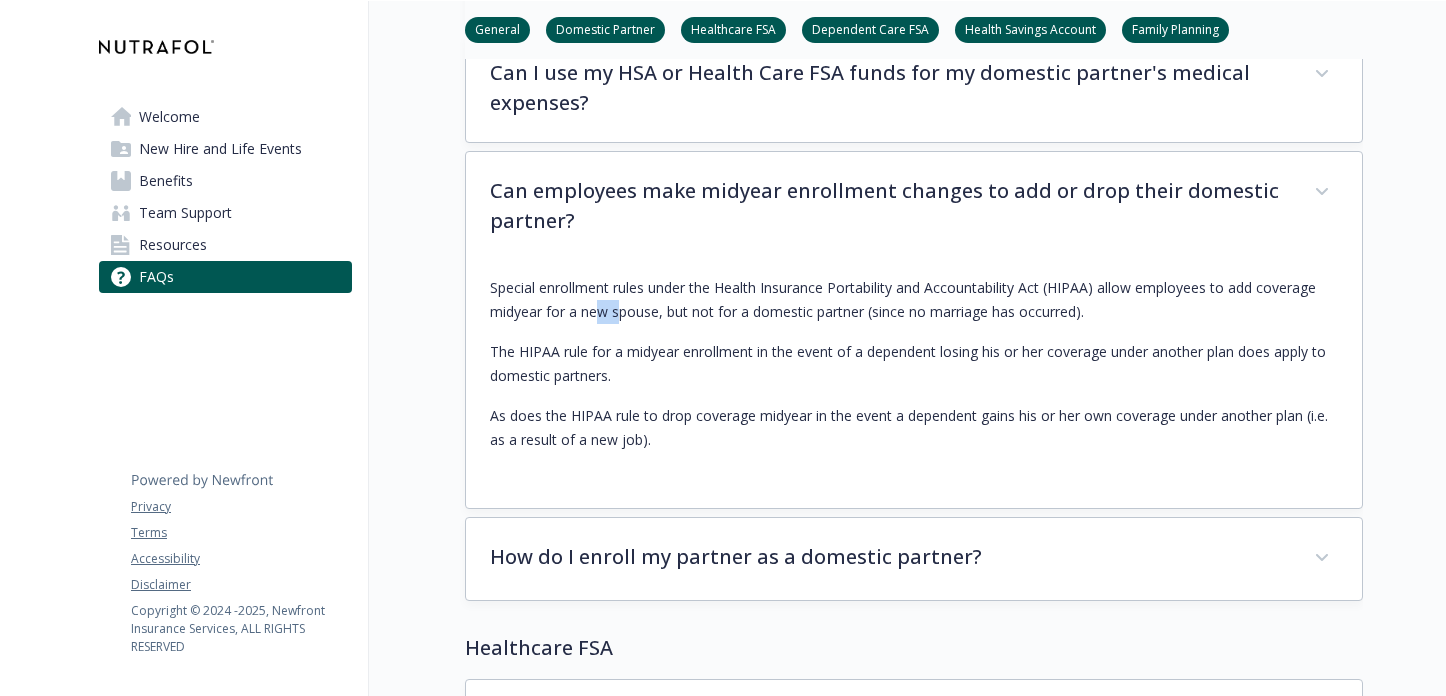 drag, startPoint x: 594, startPoint y: 301, endPoint x: 617, endPoint y: 311, distance: 25.079872 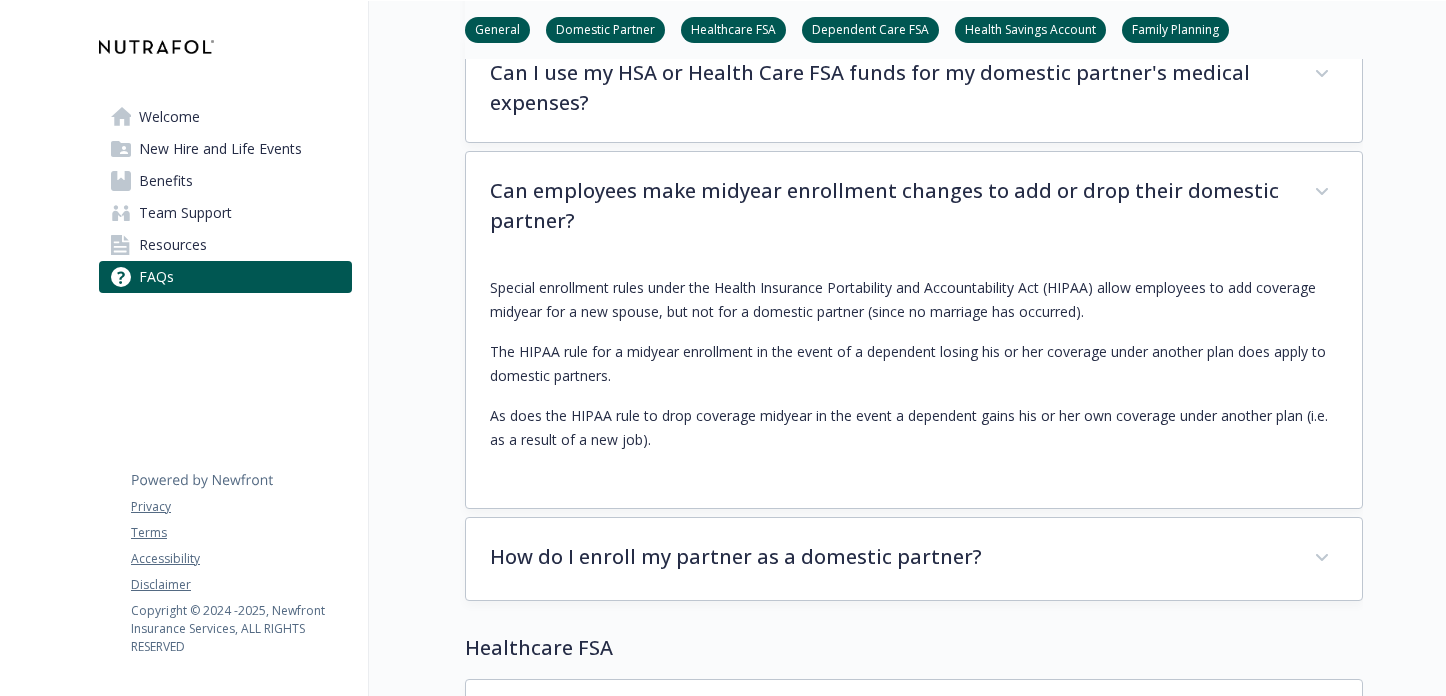 click on "Special enrollment rules under the Health Insurance Portability and Accountability Act (HIPAA) allow employees to add coverage midyear for a new spouse, but not for a domestic partner (since no marriage has occurred).
The HIPAA rule for a midyear enrollment in the event of a dependent losing his or her coverage under another plan does apply to domestic partners.
As does the HIPAA rule to drop coverage midyear in the event a dependent gains his or her own coverage under another plan (i.e. as a result of a new job)." at bounding box center [914, 364] 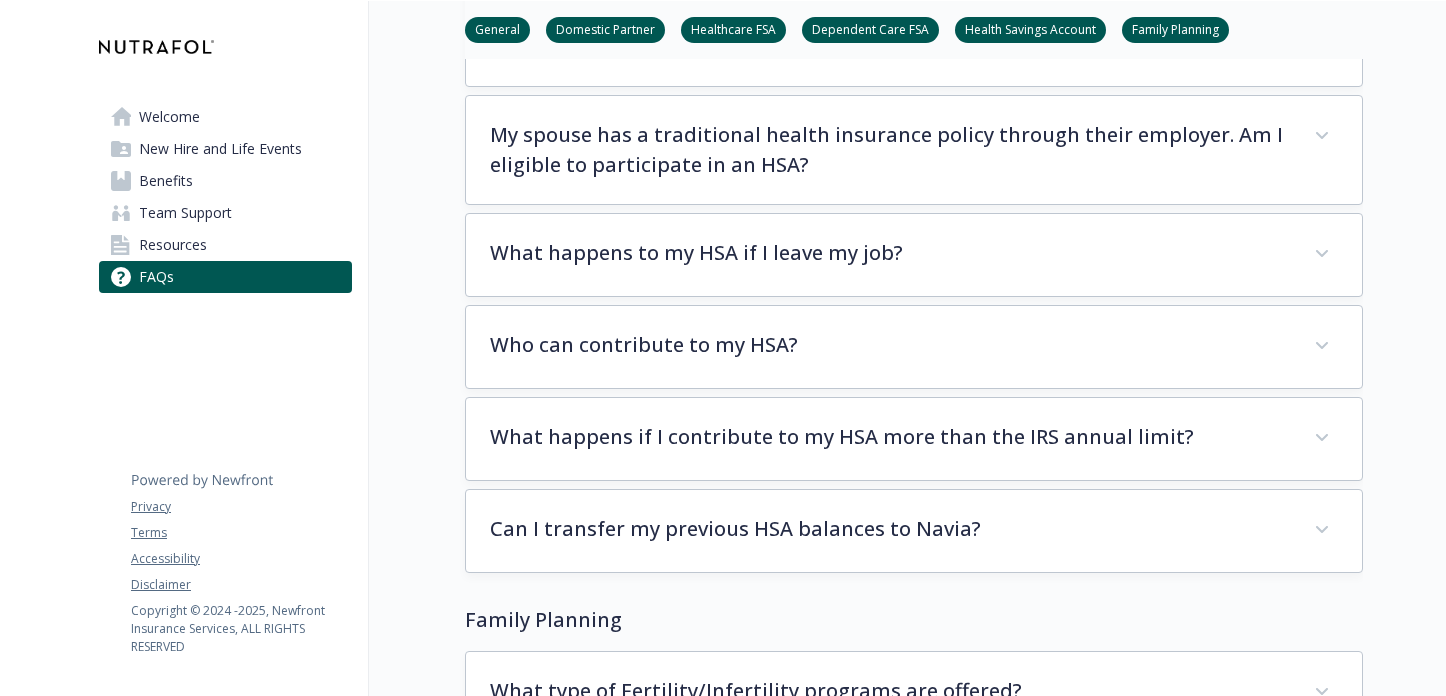 scroll, scrollTop: 3954, scrollLeft: 0, axis: vertical 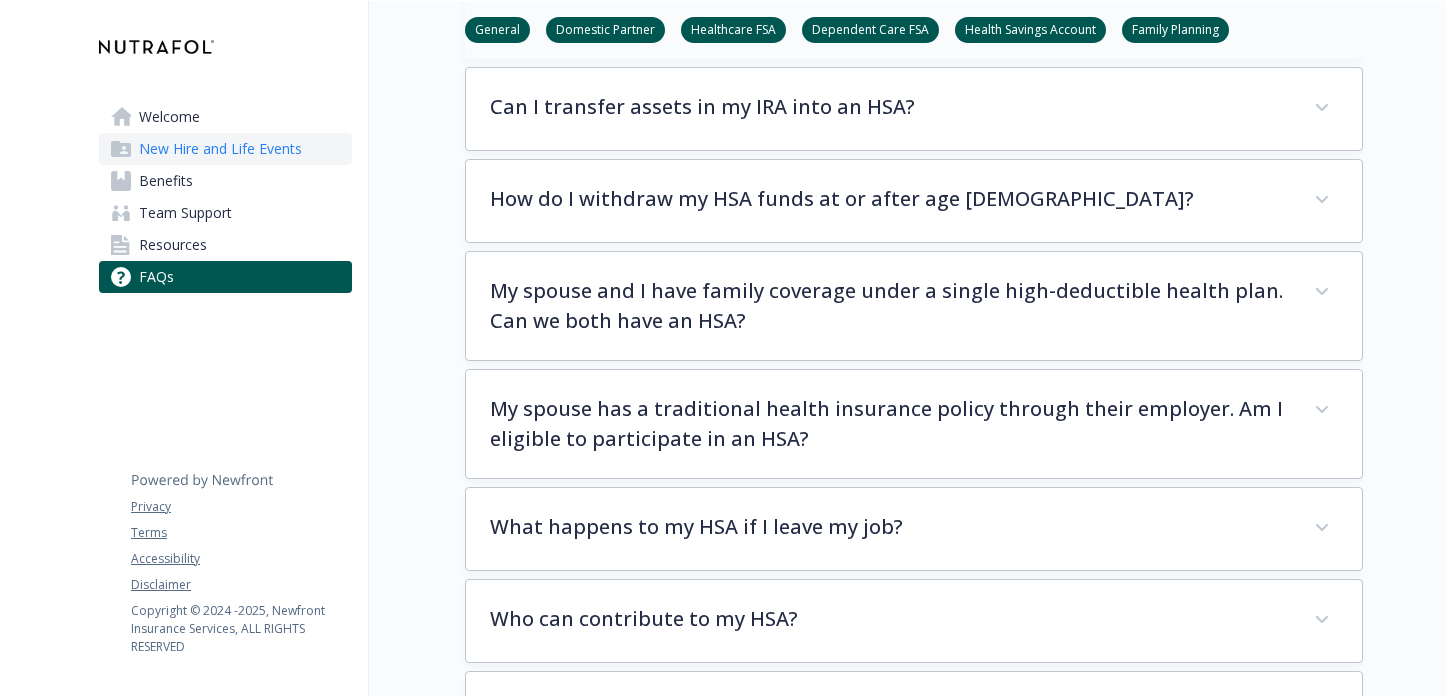 click on "New Hire and Life Events" at bounding box center (220, 149) 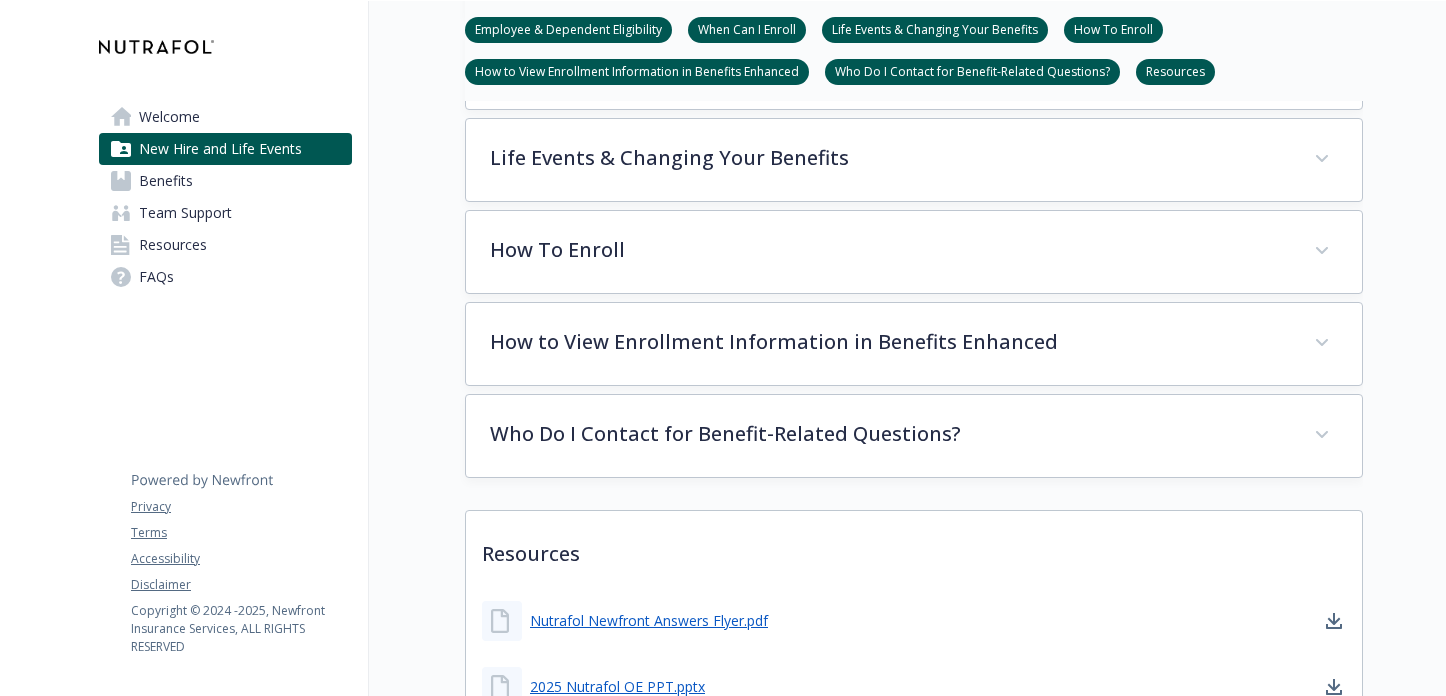 scroll, scrollTop: 1034, scrollLeft: 0, axis: vertical 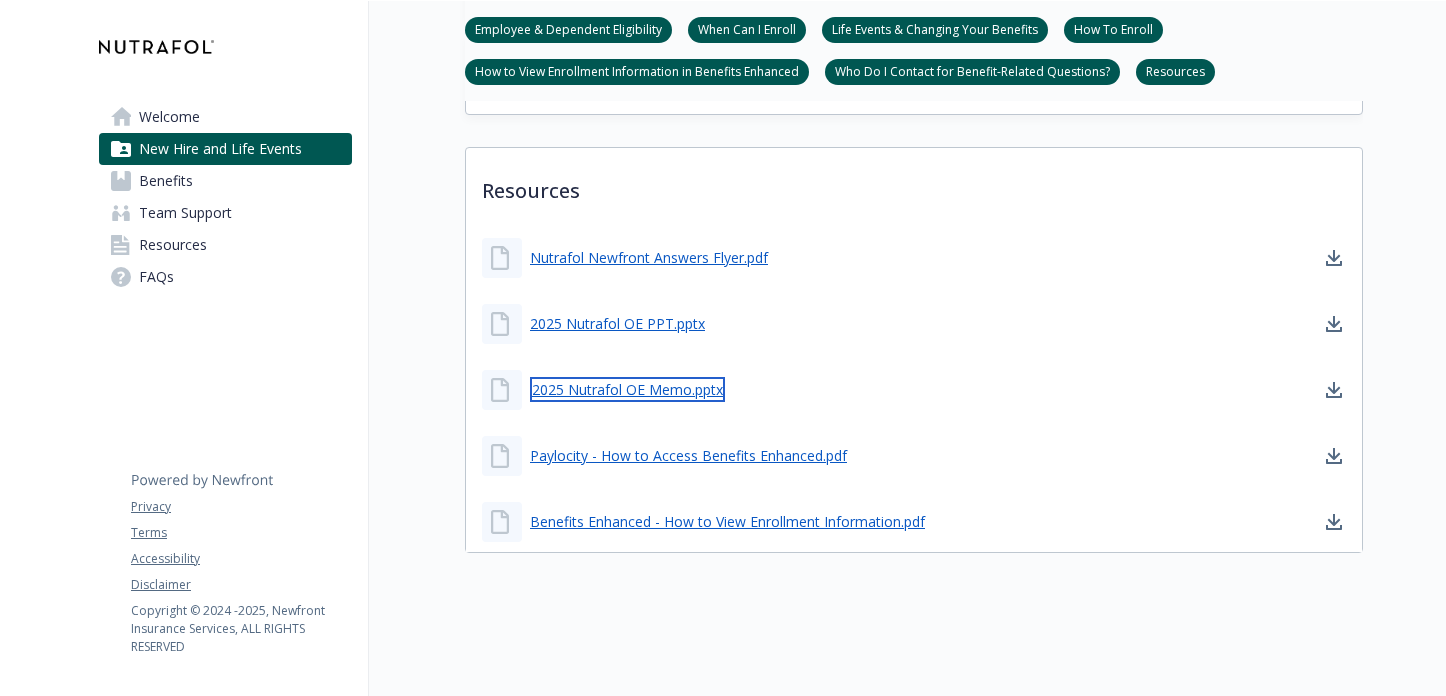 click on "2025 Nutrafol OE Memo.pptx" at bounding box center (627, 389) 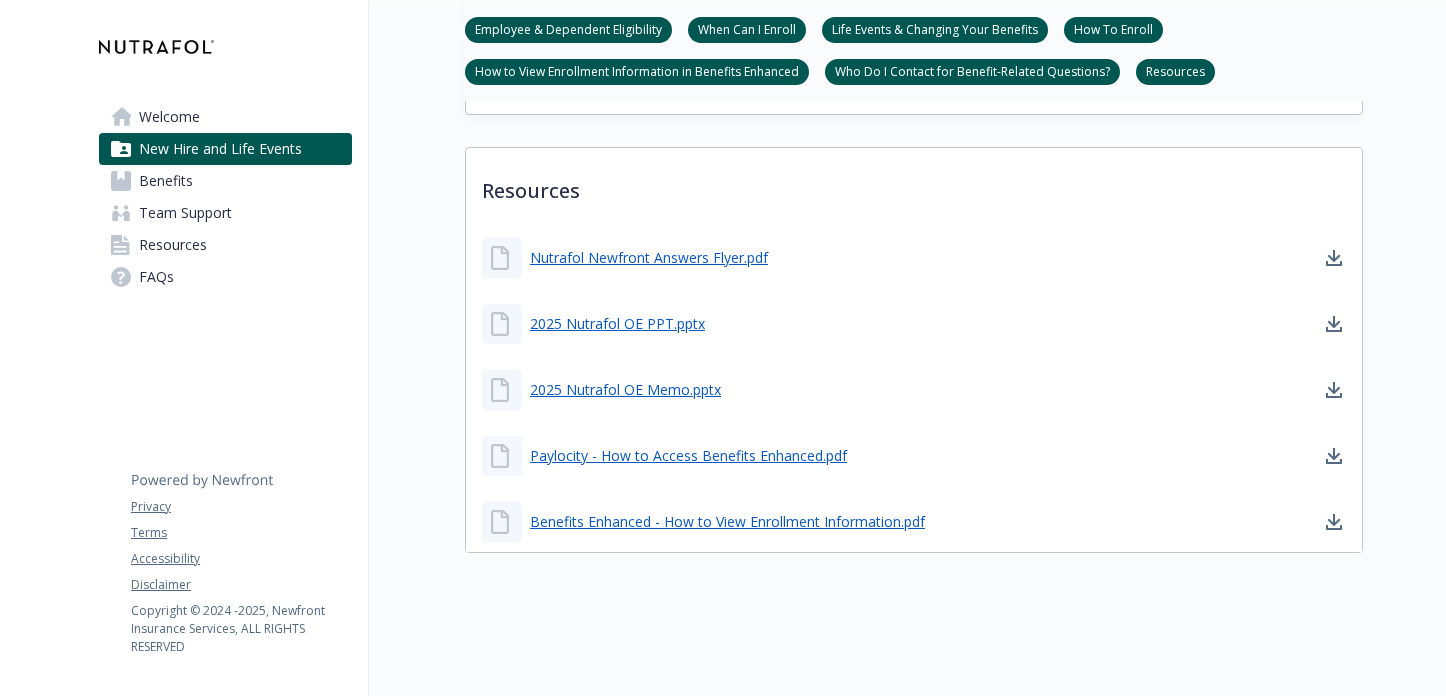 click on "New Hire and Life Events Employee & Dependent Eligibility When Can I Enroll Life Events & Changing Your Benefits How To Enroll How to View Enrollment Information in Benefits Enhanced Who Do I Contact for Benefit-Related Questions? Resources Employee & Dependent Eligibility Employee Eligibility
[DEMOGRAPHIC_DATA] employees working at least 30 hours a week.  For new hires, benefit eligibility begins on the 1st of the month following your date of hire.
Dependent Eligibility
Your legal spouse or registered domestic partner or
Your dependent children (including your step-child and legally adopted child) up to age [DEMOGRAPHIC_DATA] or
Any dependent child who reaches the age limit and is incapable of self-support because of a mental or [MEDICAL_DATA].
Note: Parents, siblings, and their children are not eligible dependents.
Domestic Partner Coverage
When Can I Enroll New employees are eligible for benefits on the 1st of the month following your date of hire. New employees have  30 days" at bounding box center (866, -228) 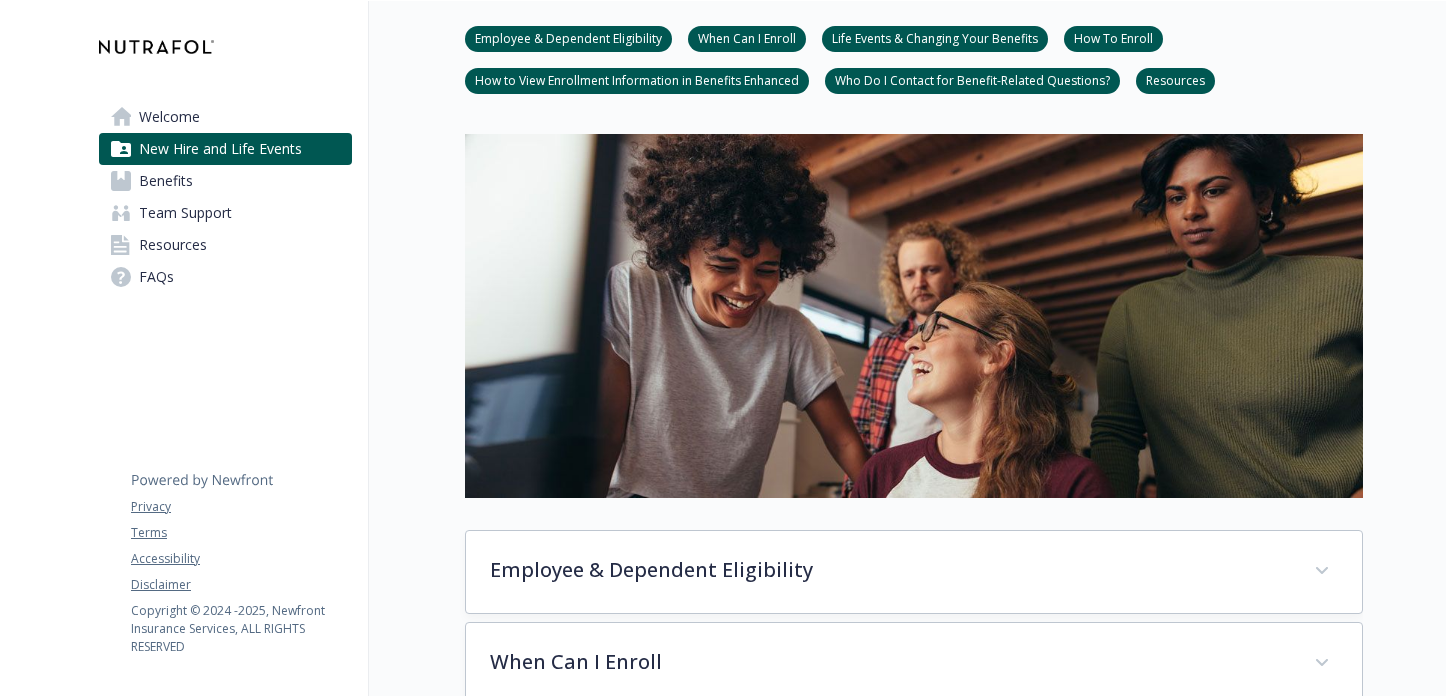 scroll, scrollTop: 0, scrollLeft: 0, axis: both 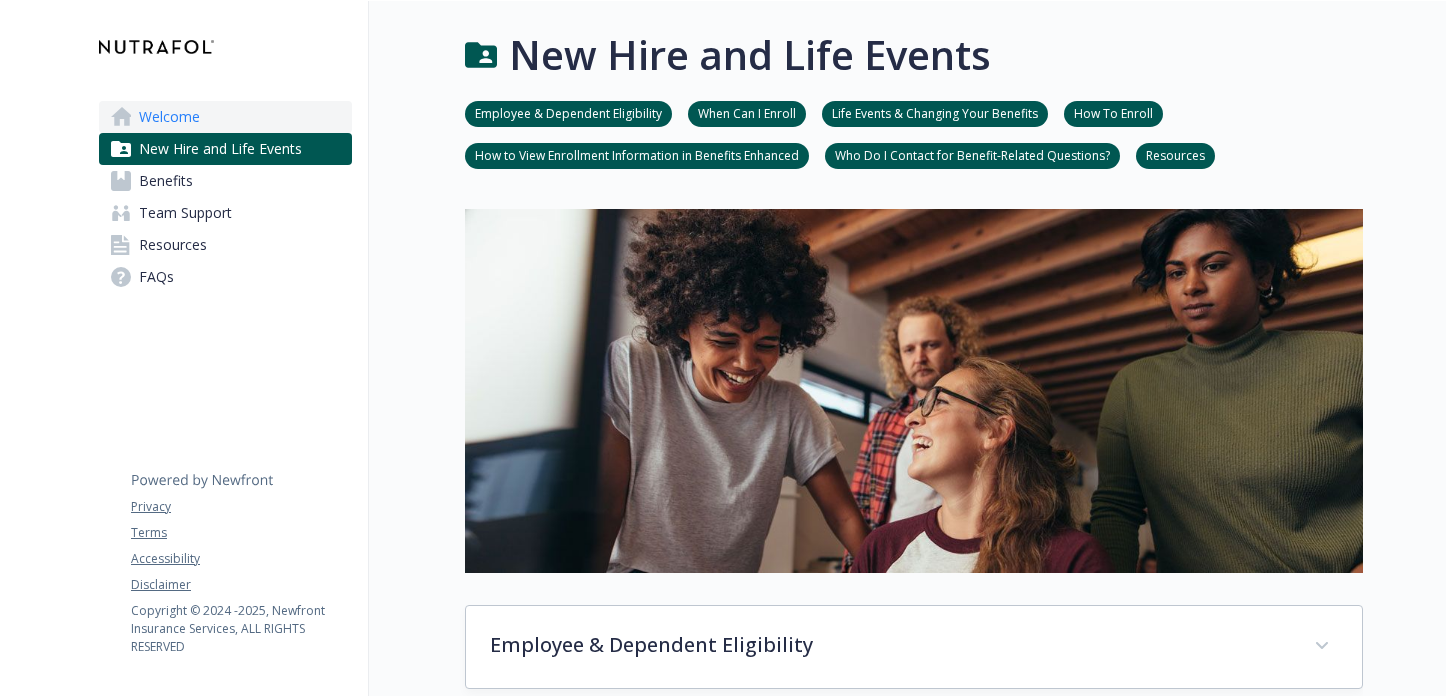 click on "Welcome" at bounding box center (169, 117) 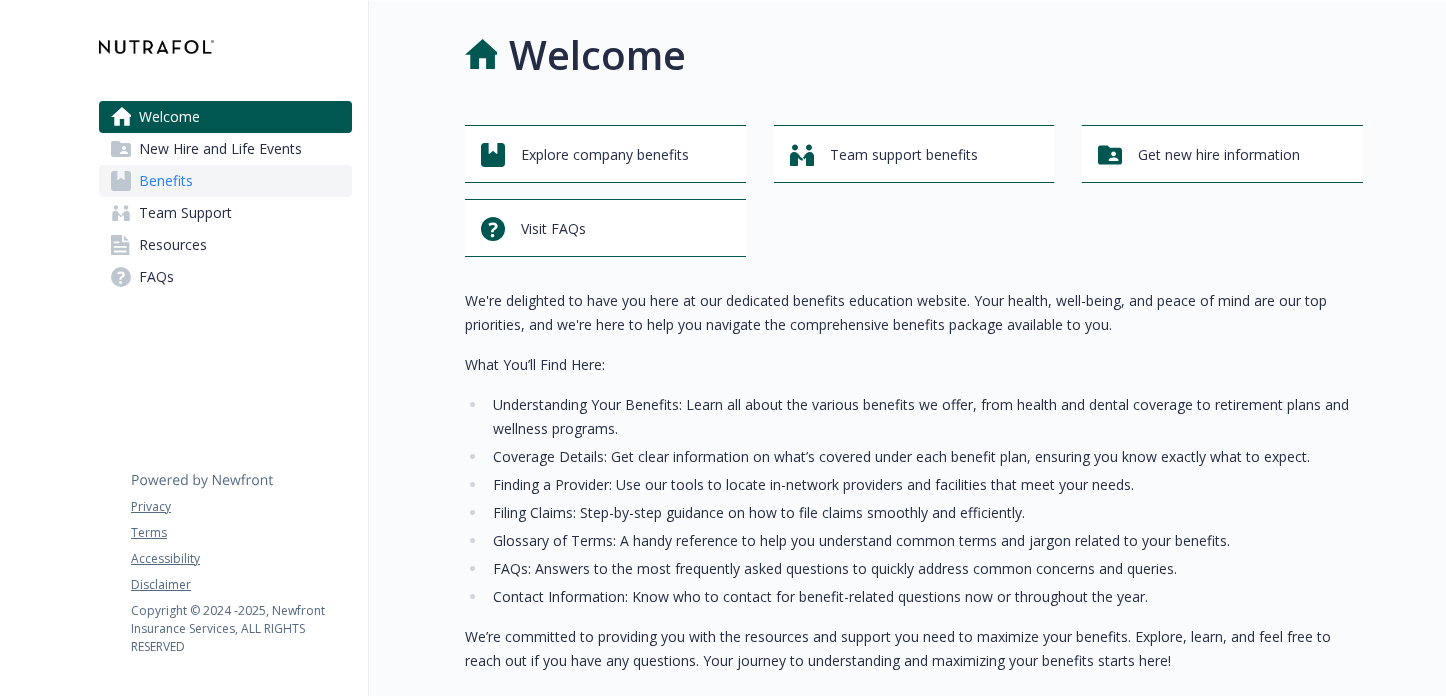 click on "Benefits" at bounding box center [166, 181] 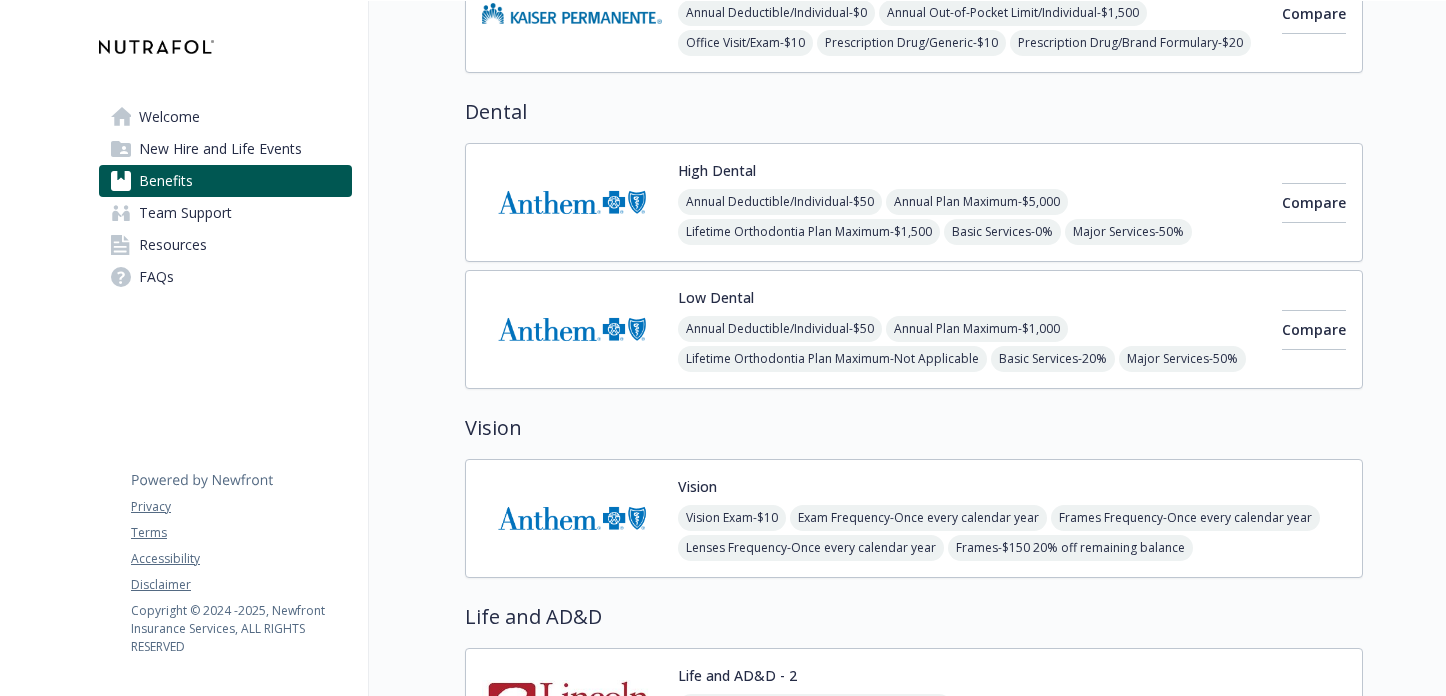 scroll, scrollTop: 907, scrollLeft: 0, axis: vertical 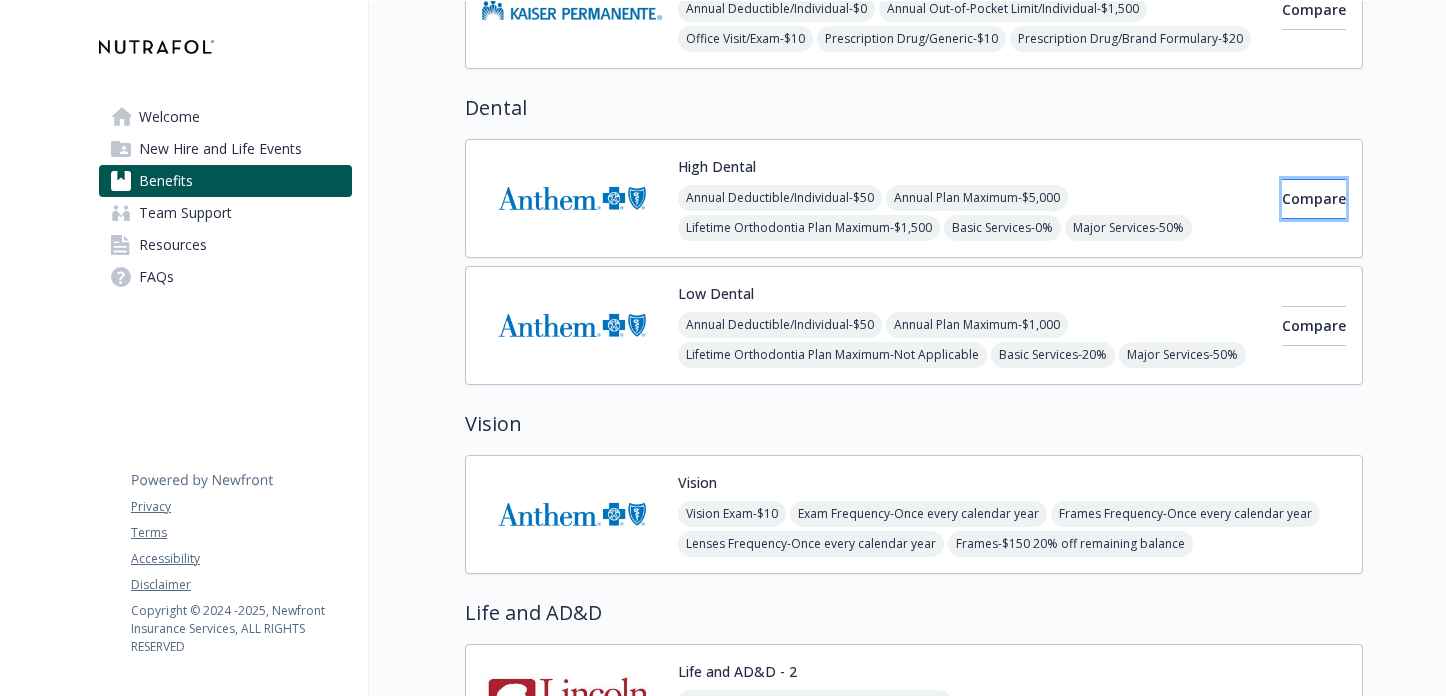 click on "Compare" at bounding box center (1314, 198) 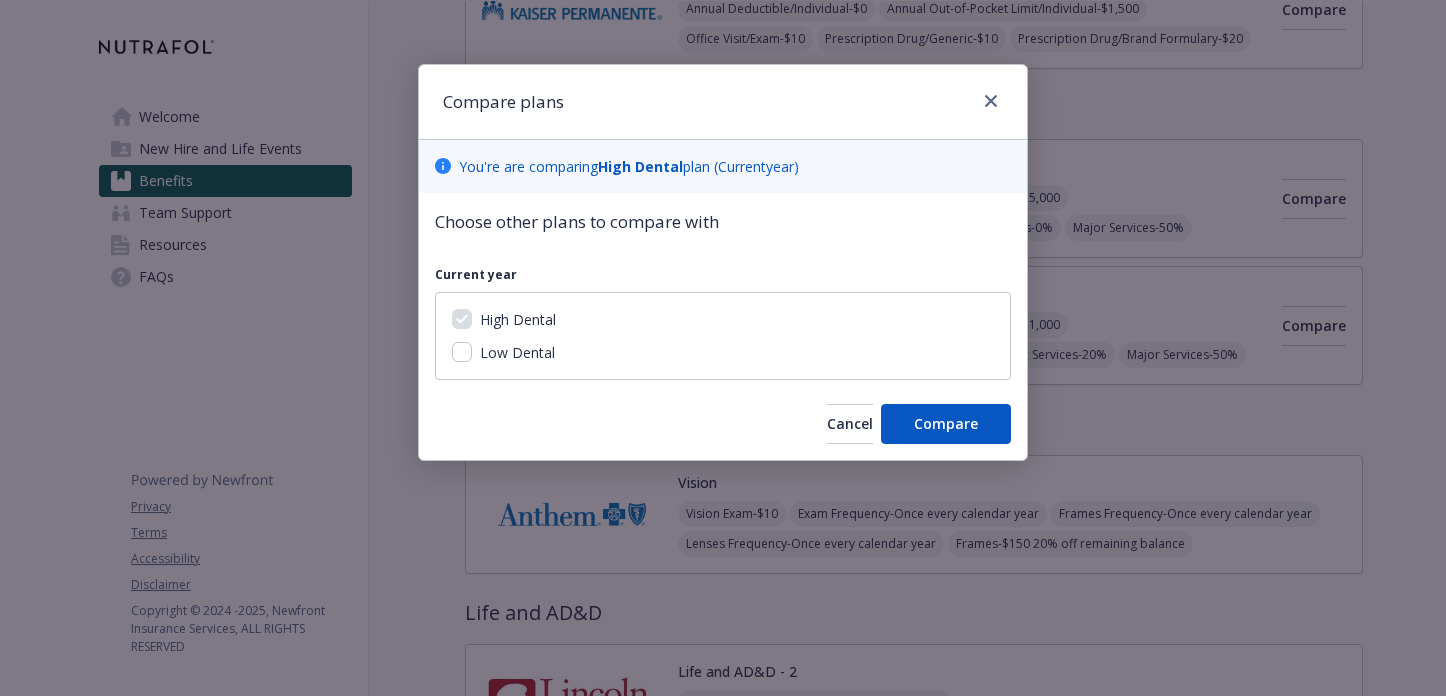 click on "Low Dental" at bounding box center [517, 352] 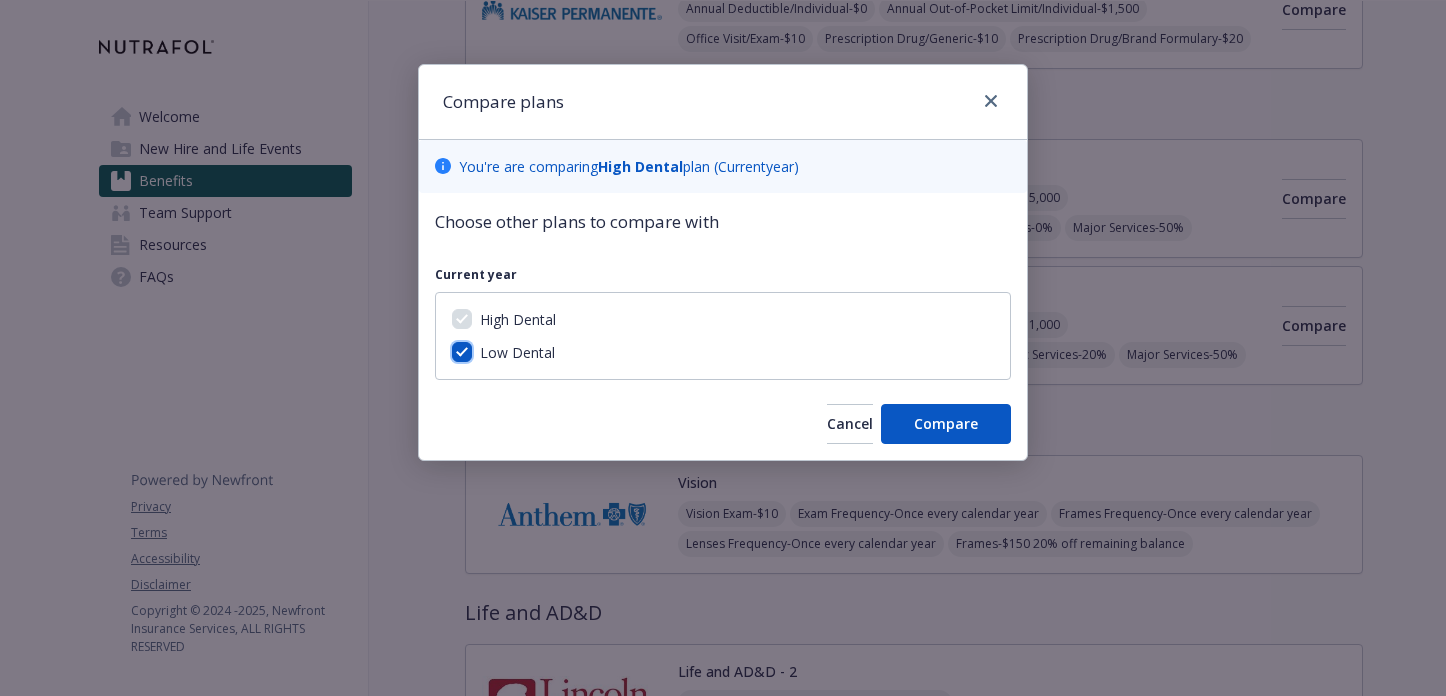 checkbox on "true" 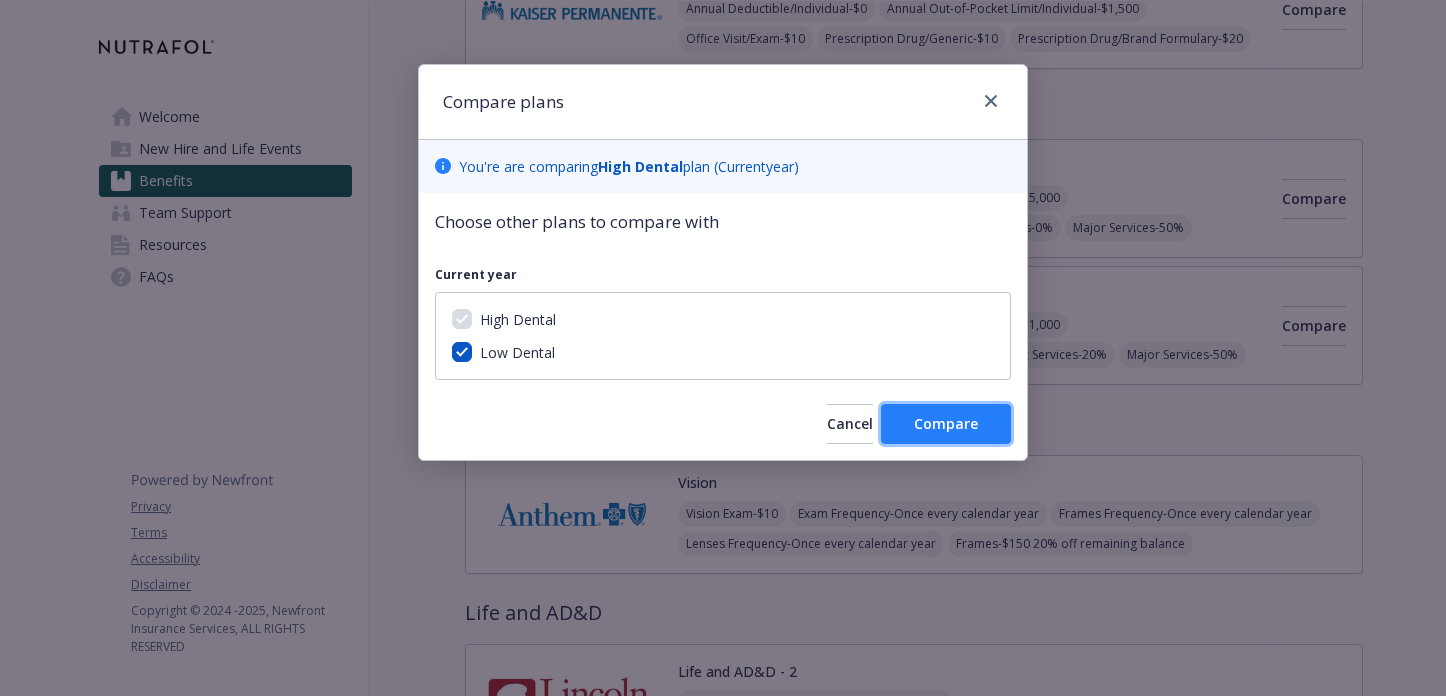 click on "Compare" at bounding box center [946, 423] 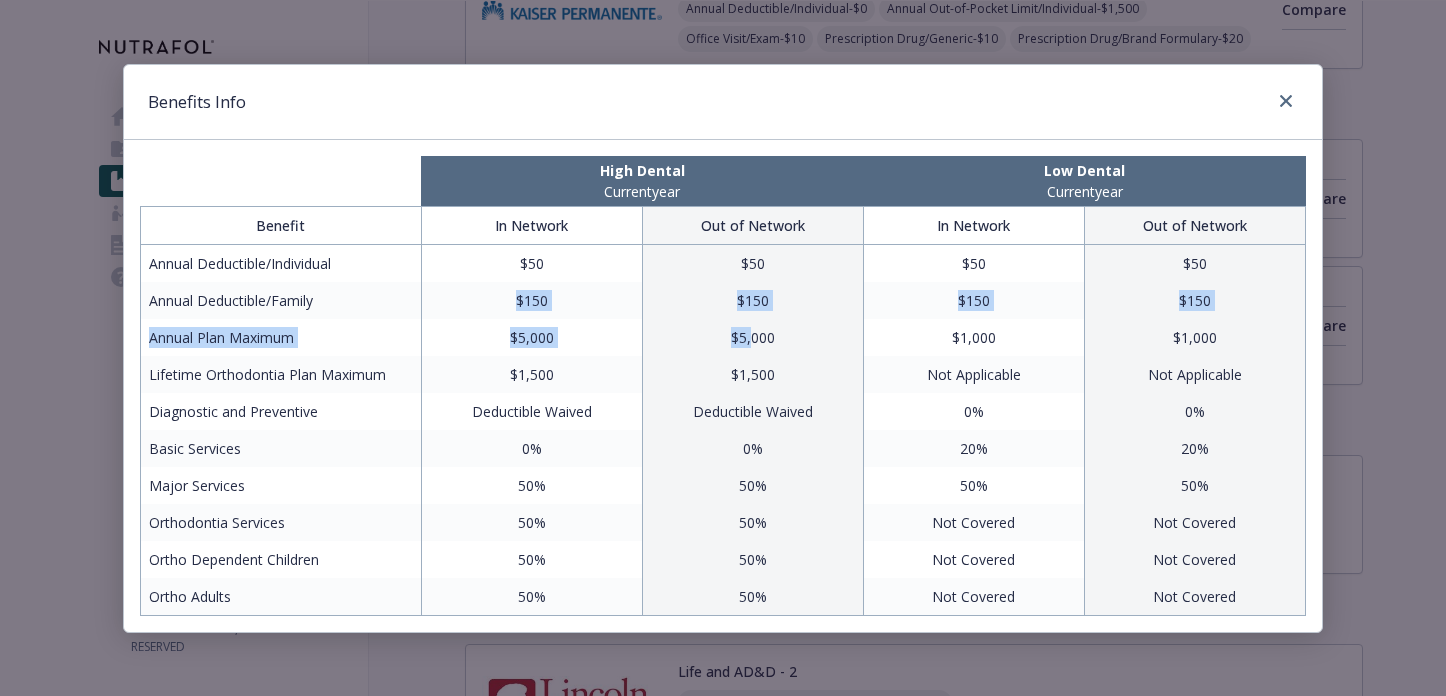 drag, startPoint x: 514, startPoint y: 299, endPoint x: 749, endPoint y: 334, distance: 237.59209 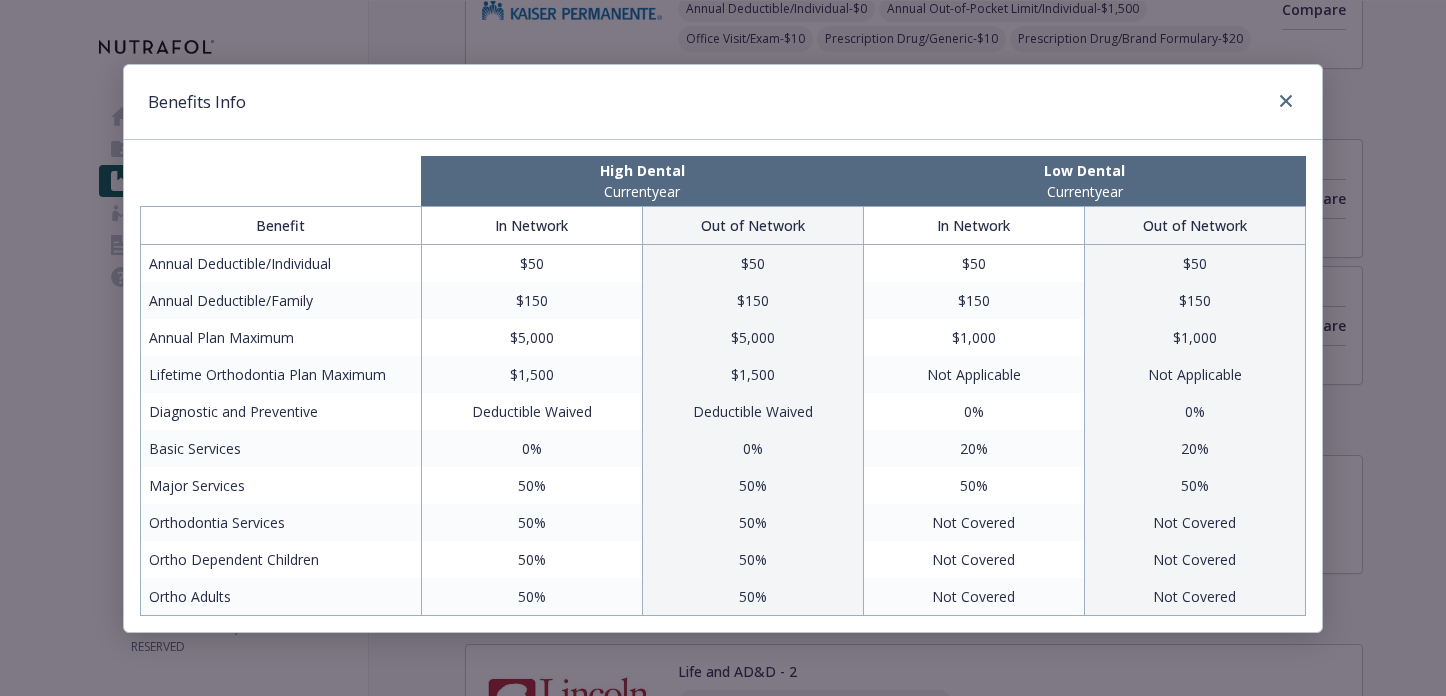 click on "$5,000" at bounding box center (752, 337) 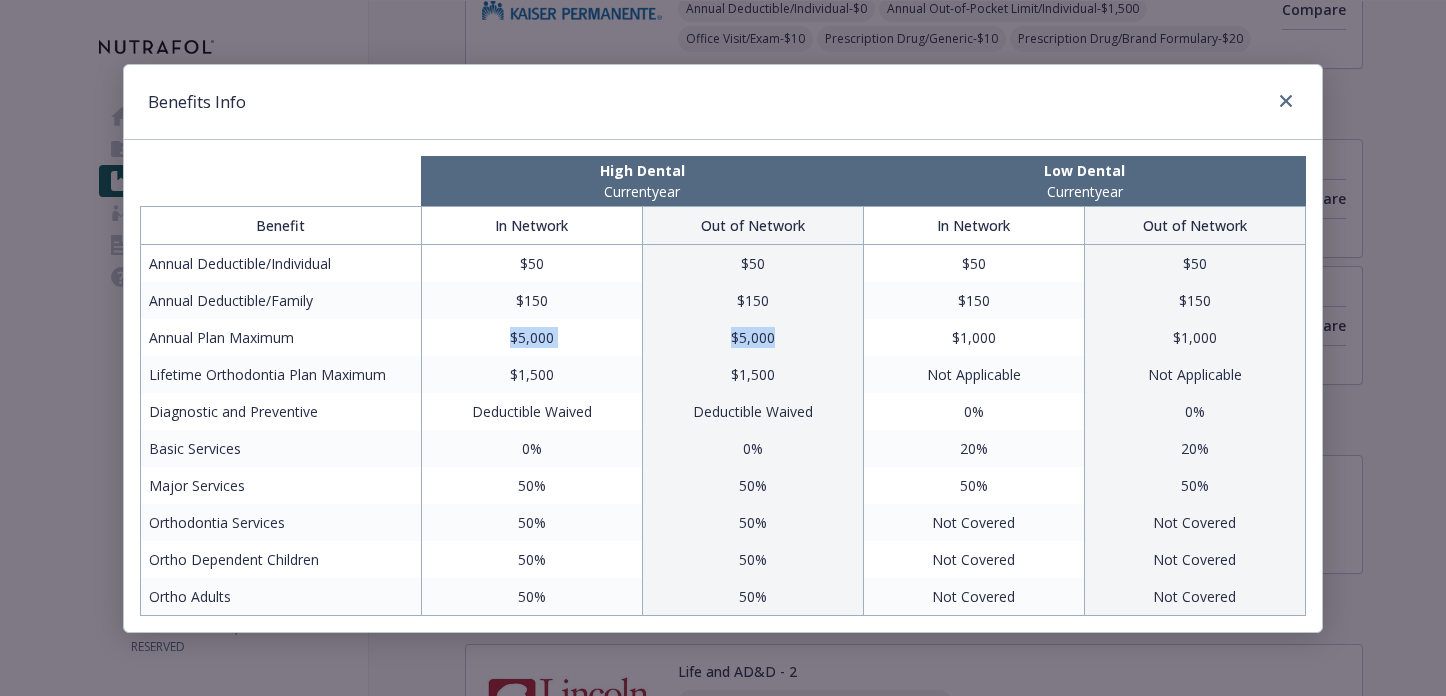 drag, startPoint x: 834, startPoint y: 352, endPoint x: 480, endPoint y: 333, distance: 354.50952 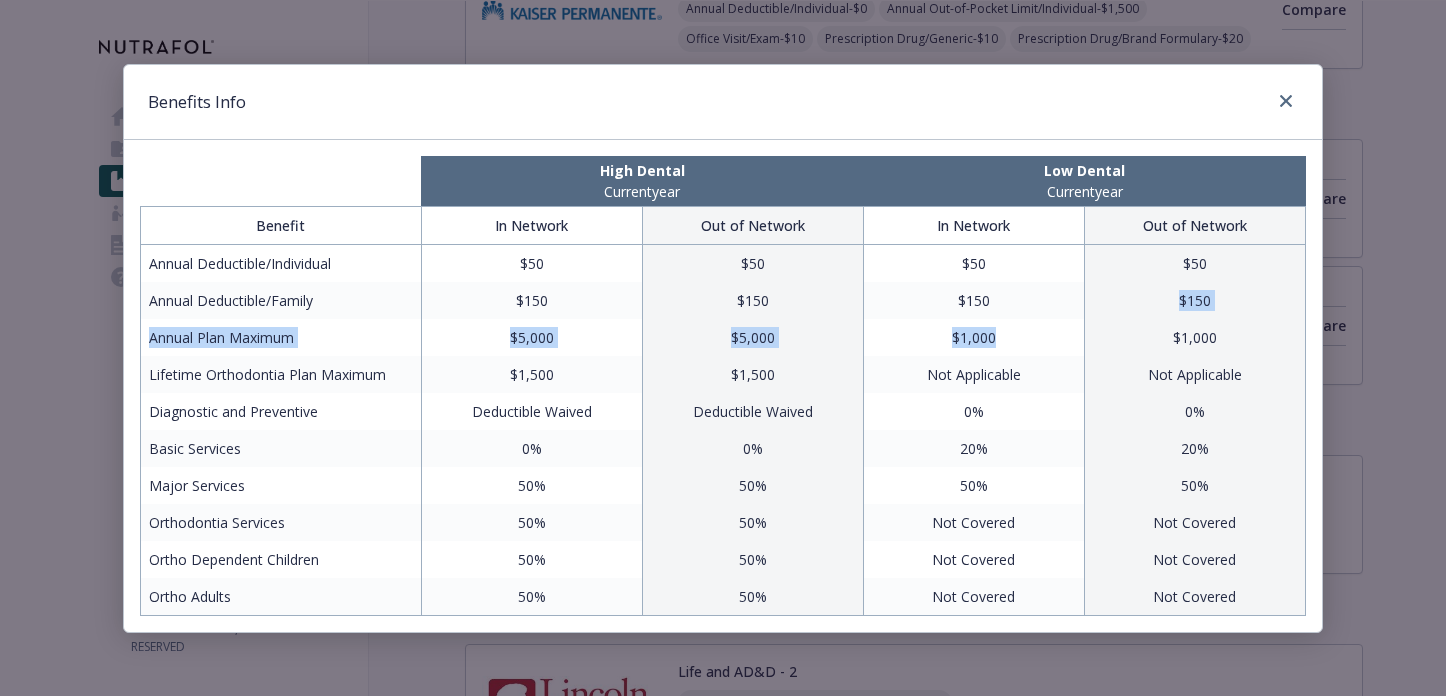 drag, startPoint x: 1005, startPoint y: 333, endPoint x: 927, endPoint y: 316, distance: 79.83107 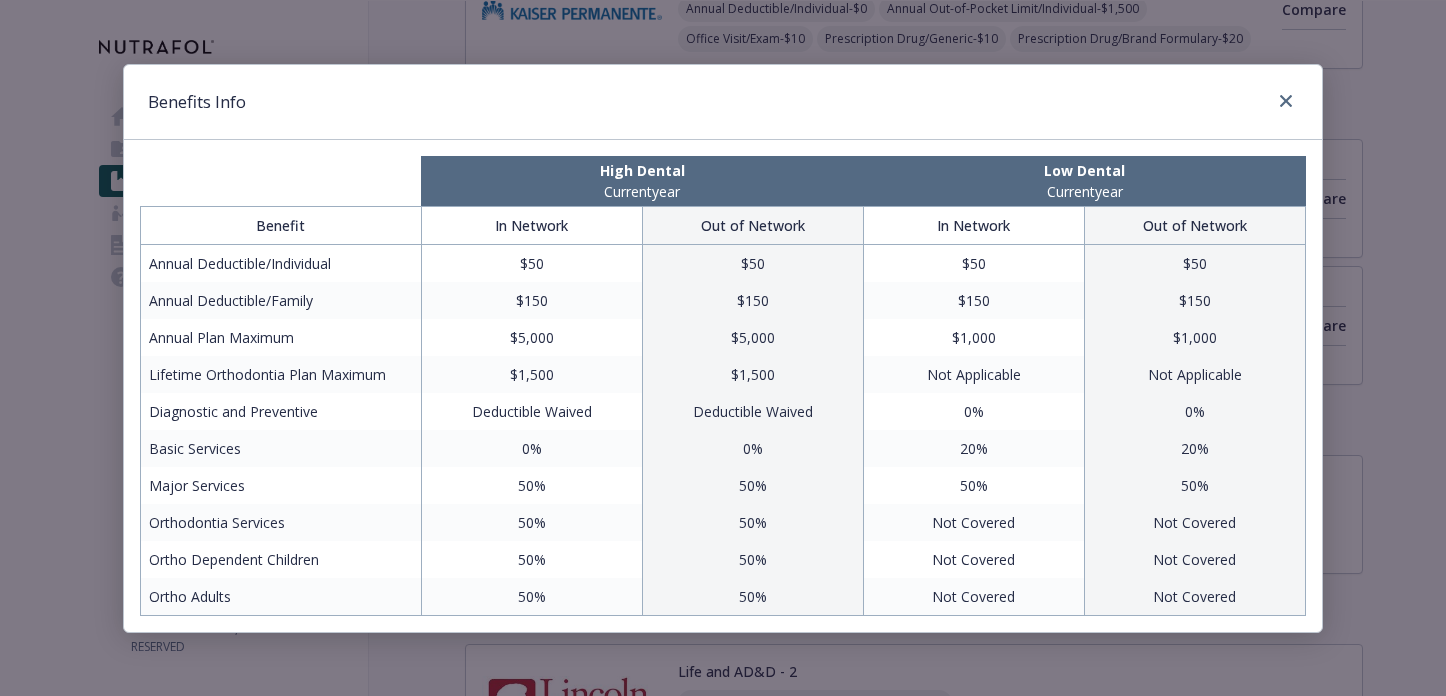 click on "$5,000" at bounding box center [531, 337] 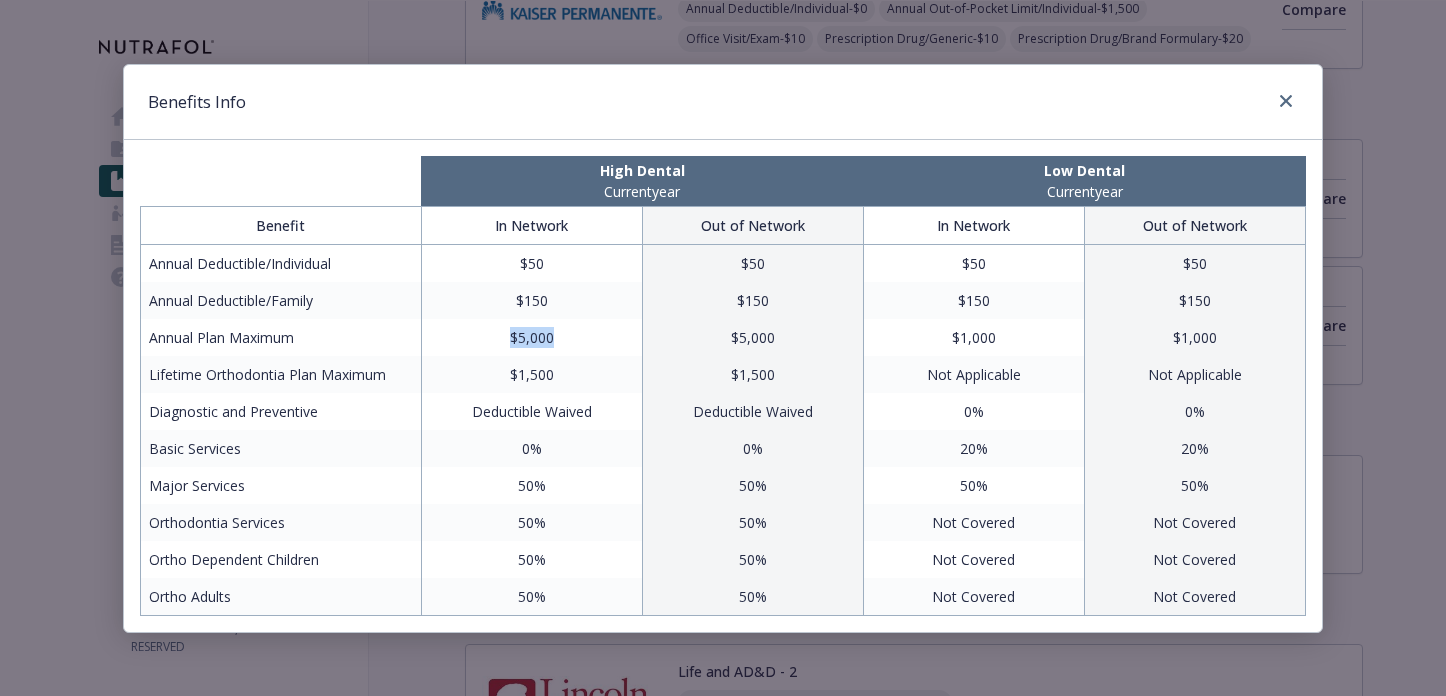 drag, startPoint x: 595, startPoint y: 333, endPoint x: 465, endPoint y: 345, distance: 130.55267 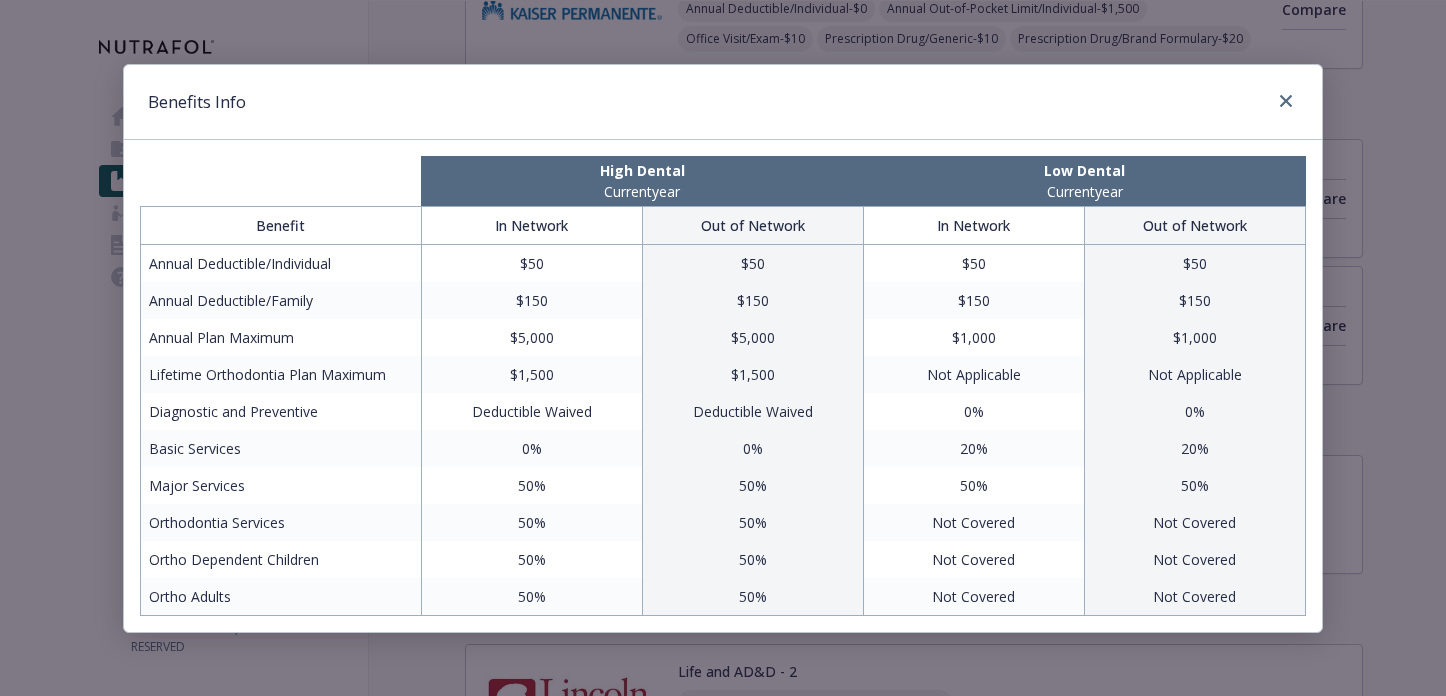 click on "Deductible Waived" at bounding box center (531, 411) 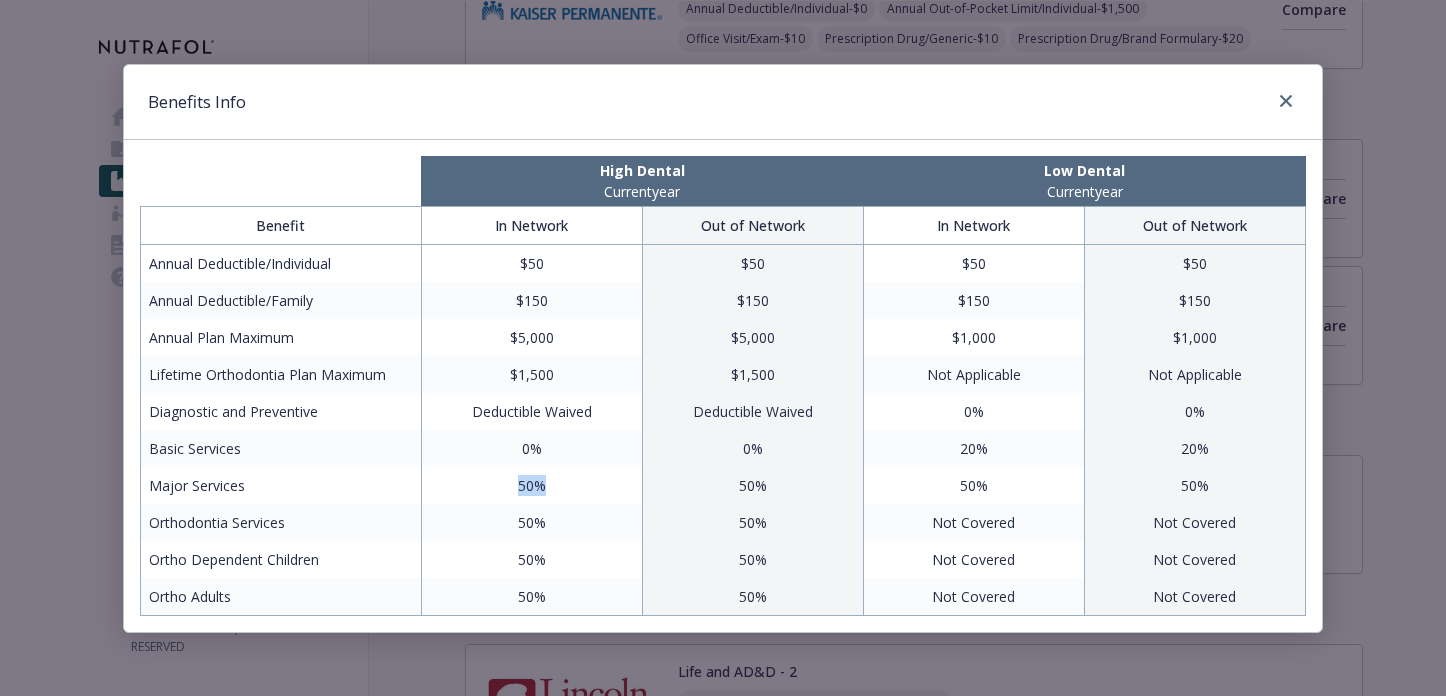 drag, startPoint x: 559, startPoint y: 480, endPoint x: 515, endPoint y: 475, distance: 44.28318 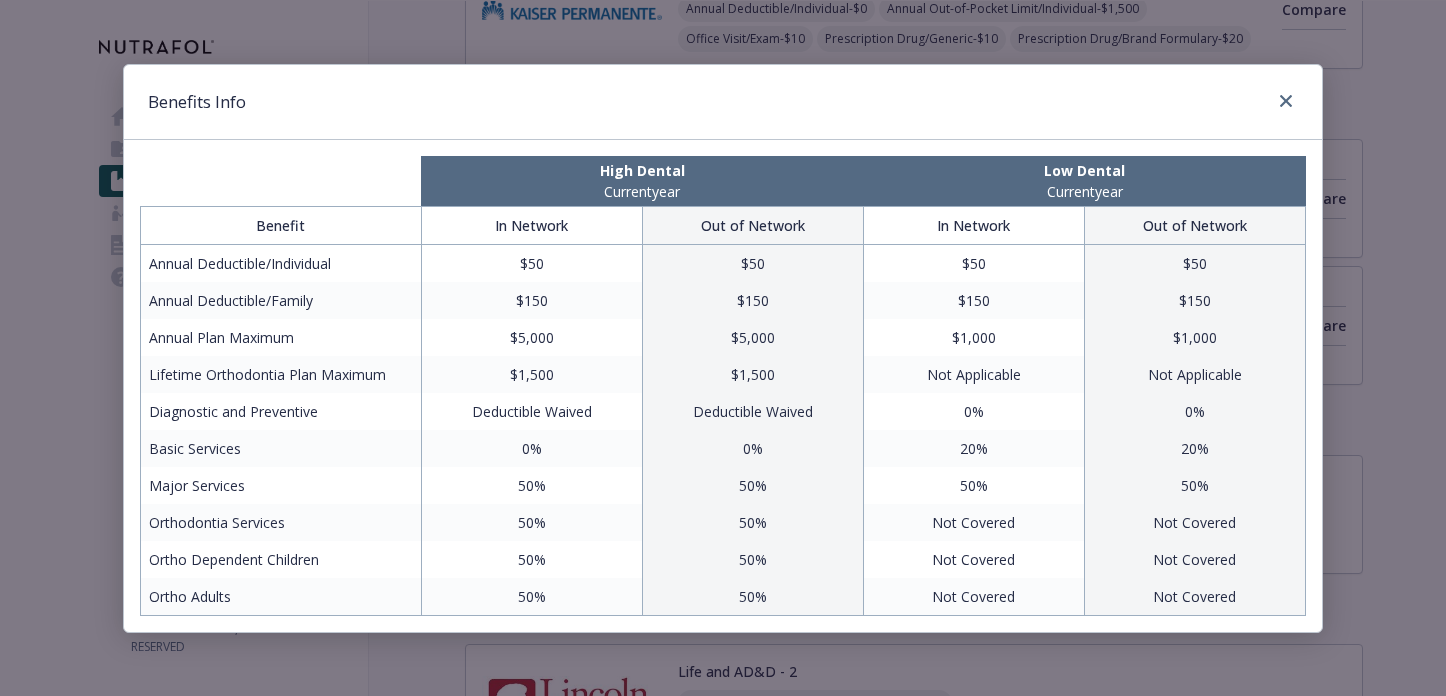 click on "50%" at bounding box center [531, 522] 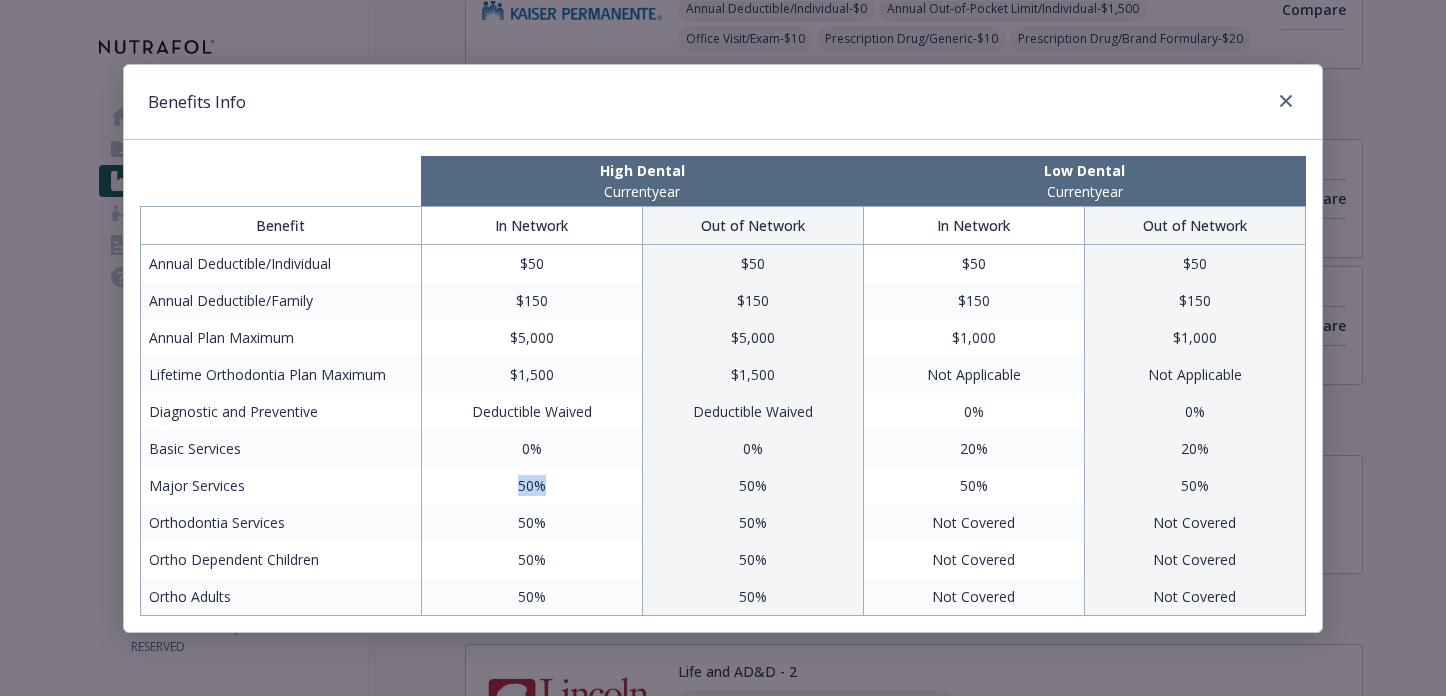 drag, startPoint x: 563, startPoint y: 490, endPoint x: 492, endPoint y: 481, distance: 71.568146 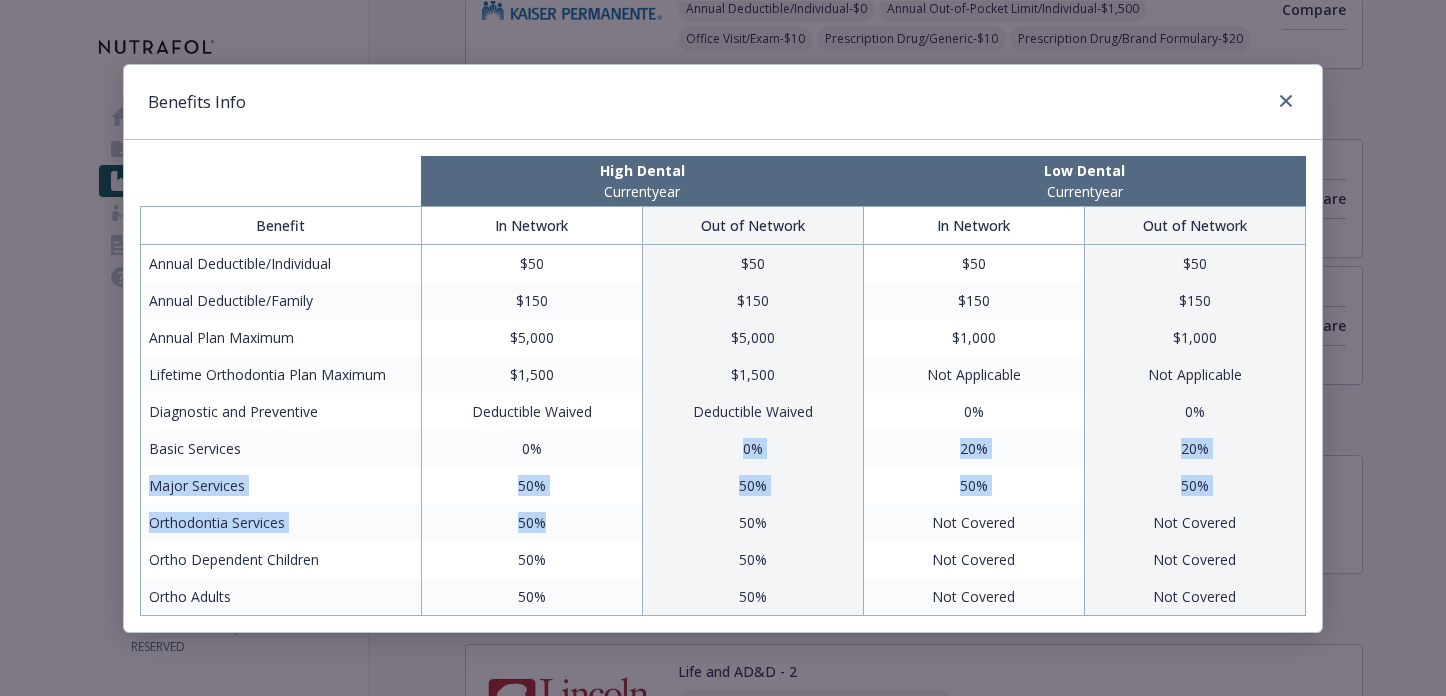 drag, startPoint x: 569, startPoint y: 514, endPoint x: 463, endPoint y: 465, distance: 116.777565 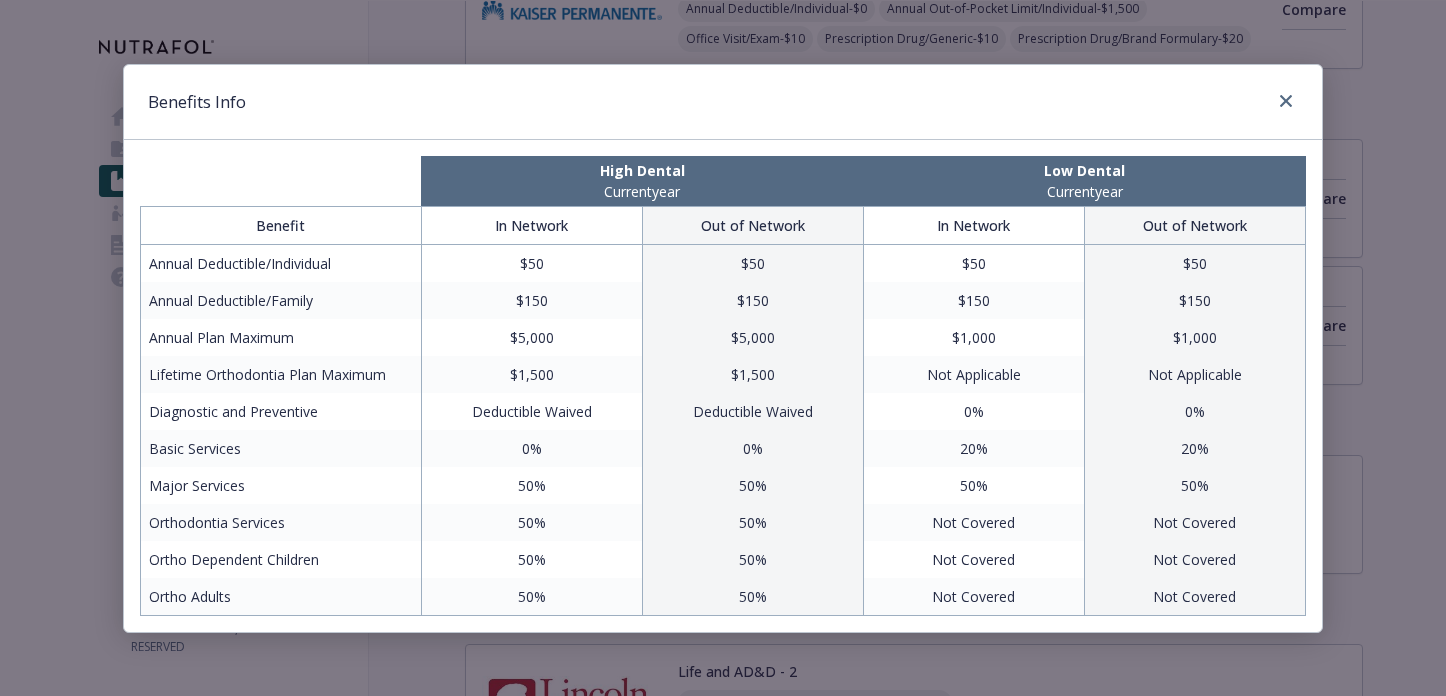 click on "Not Covered" at bounding box center (973, 559) 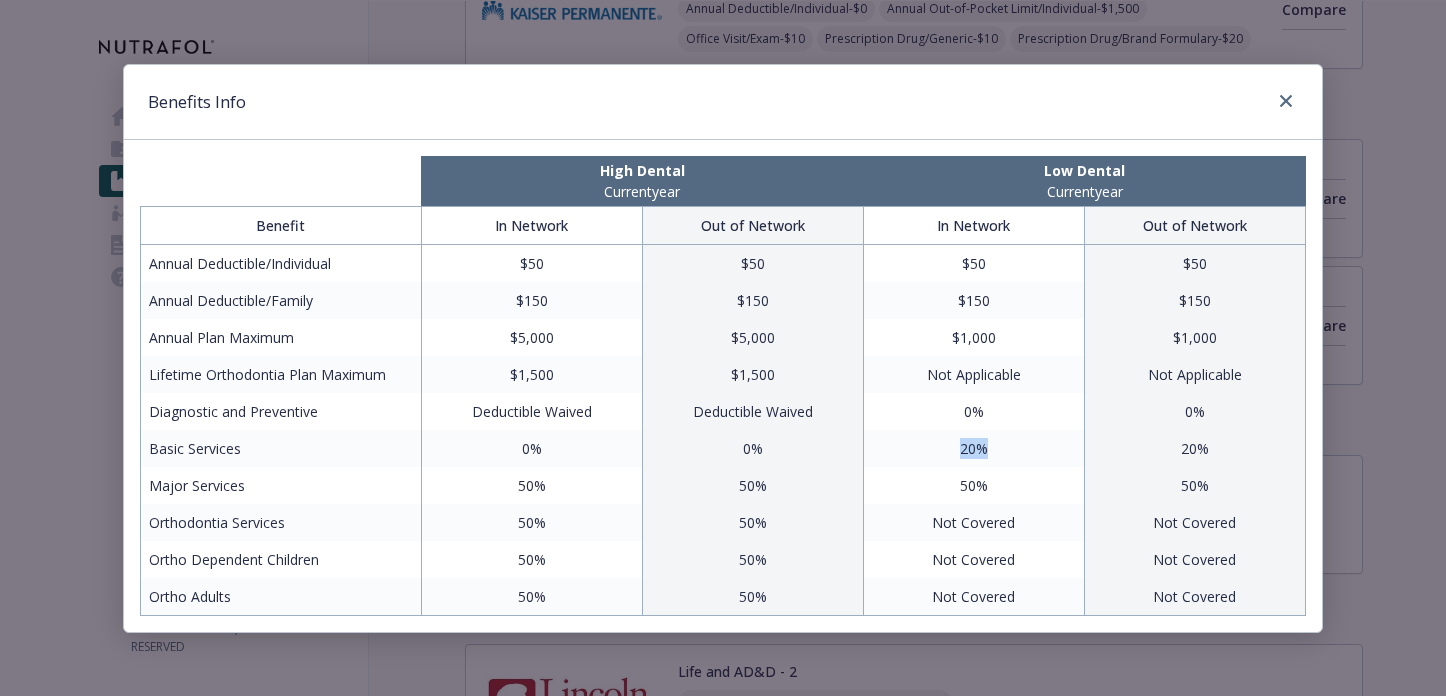 drag, startPoint x: 1009, startPoint y: 441, endPoint x: 934, endPoint y: 439, distance: 75.026665 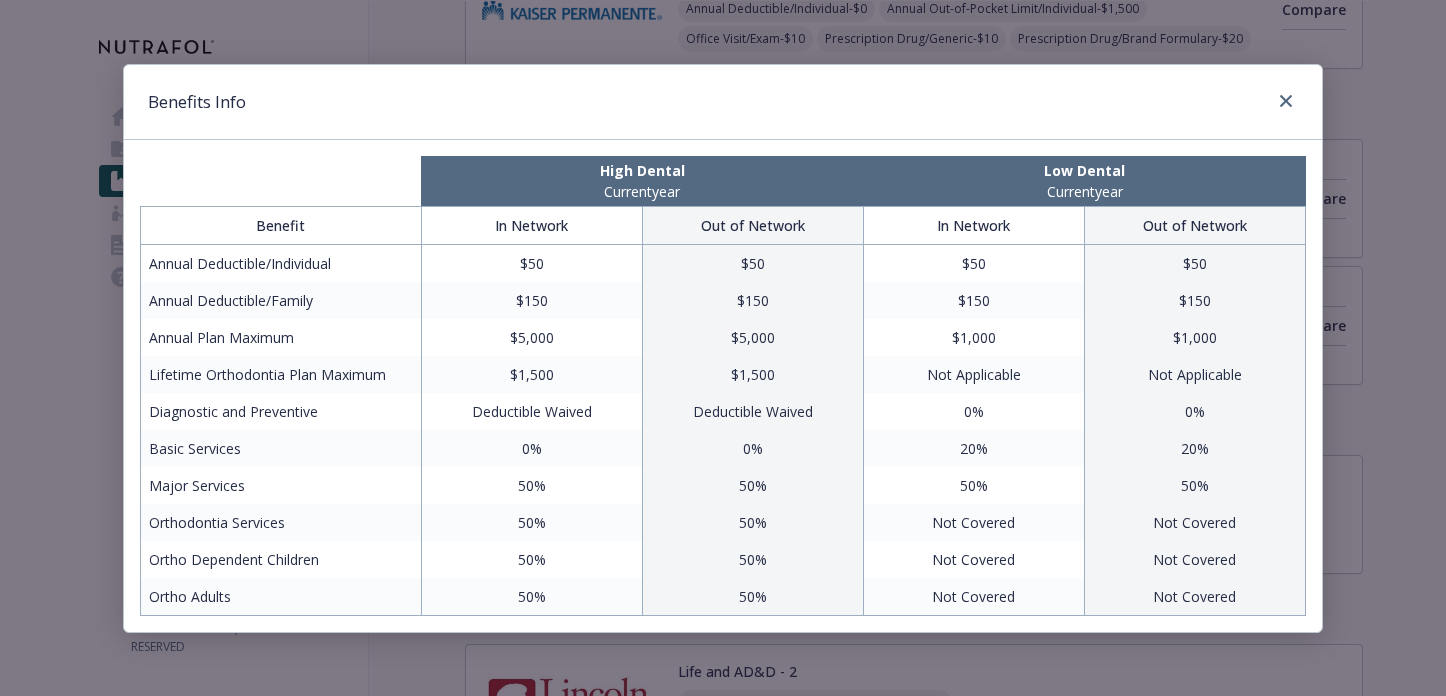 click on "Basic Services" at bounding box center (281, 448) 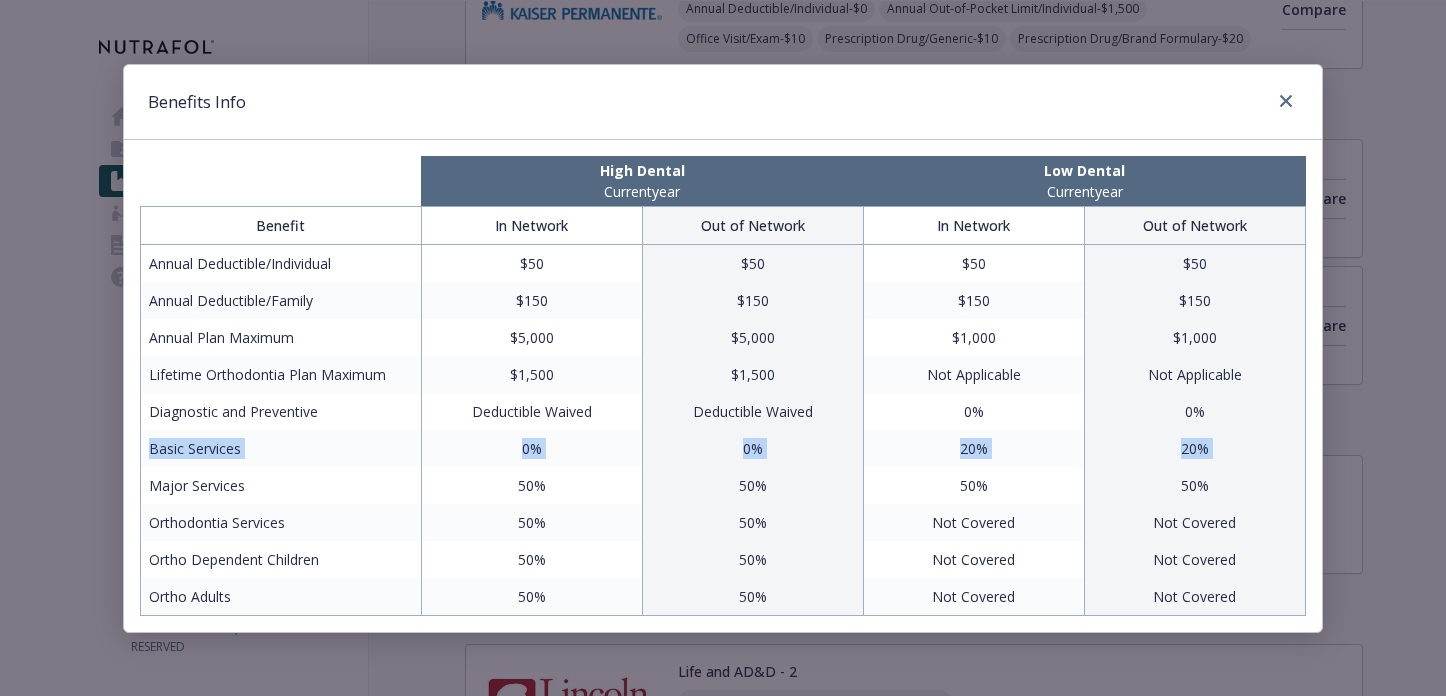 drag, startPoint x: 261, startPoint y: 466, endPoint x: 153, endPoint y: 439, distance: 111.32385 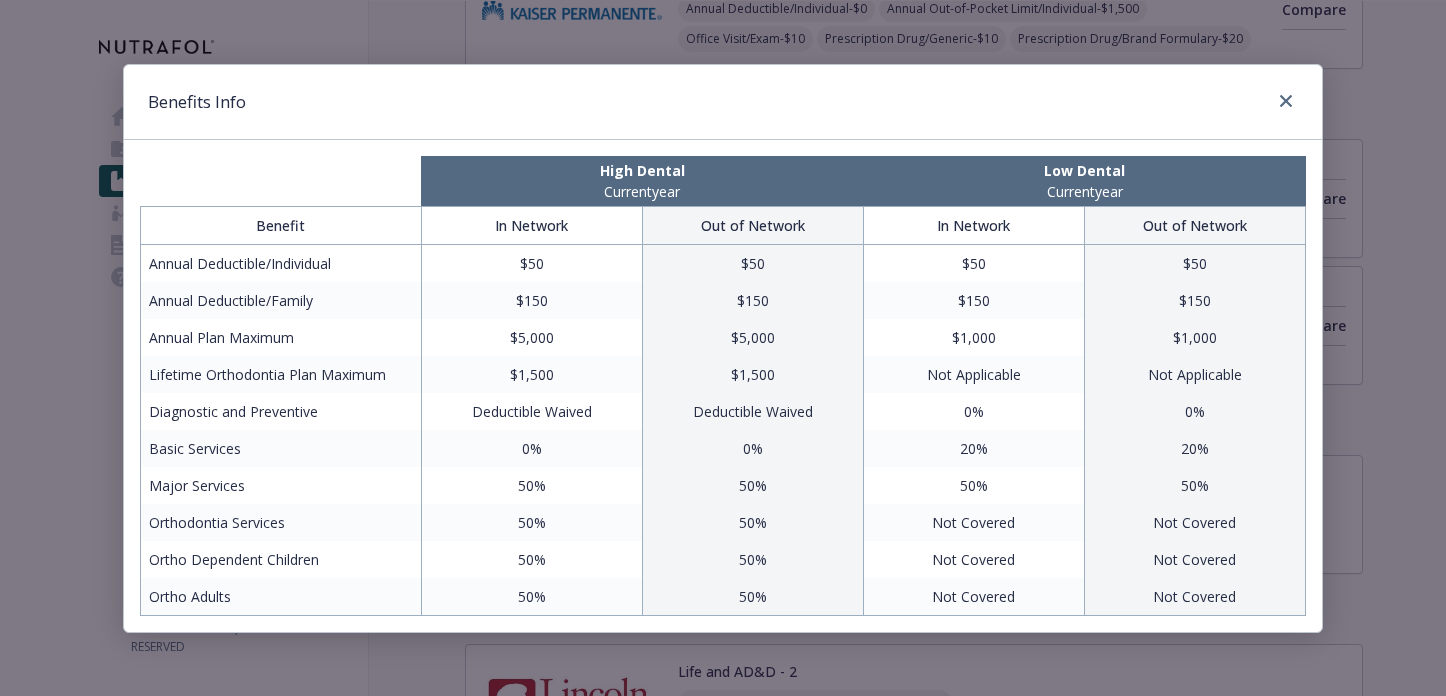 click on "Annual Plan Maximum" at bounding box center (281, 337) 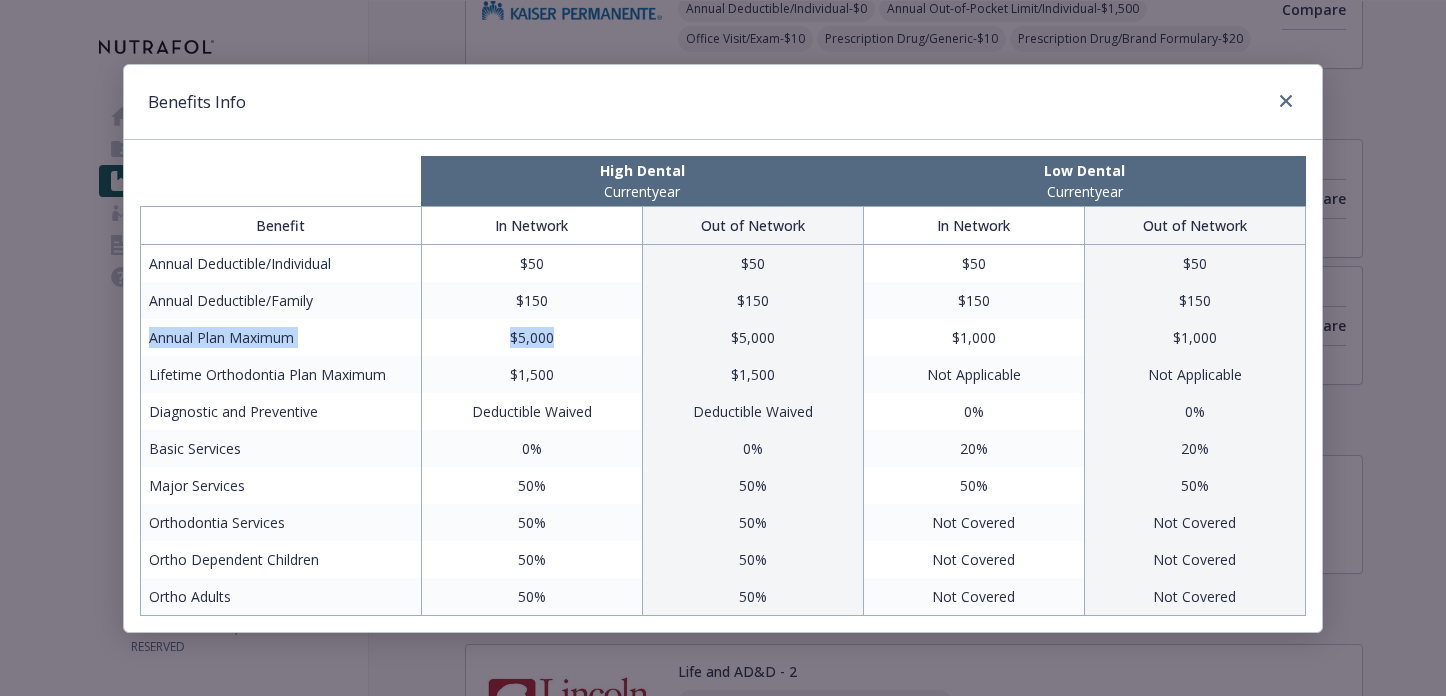 drag, startPoint x: 578, startPoint y: 335, endPoint x: 150, endPoint y: 344, distance: 428.0946 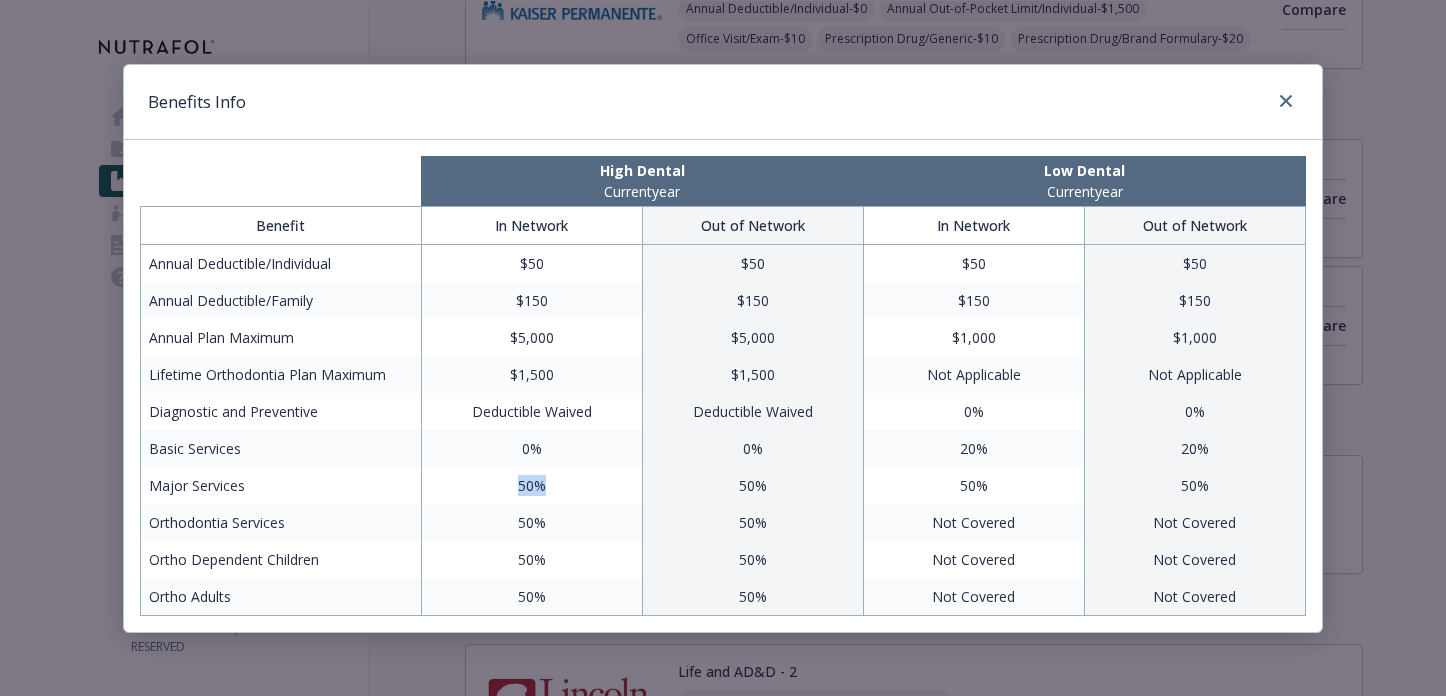 drag, startPoint x: 580, startPoint y: 495, endPoint x: 377, endPoint y: 493, distance: 203.00986 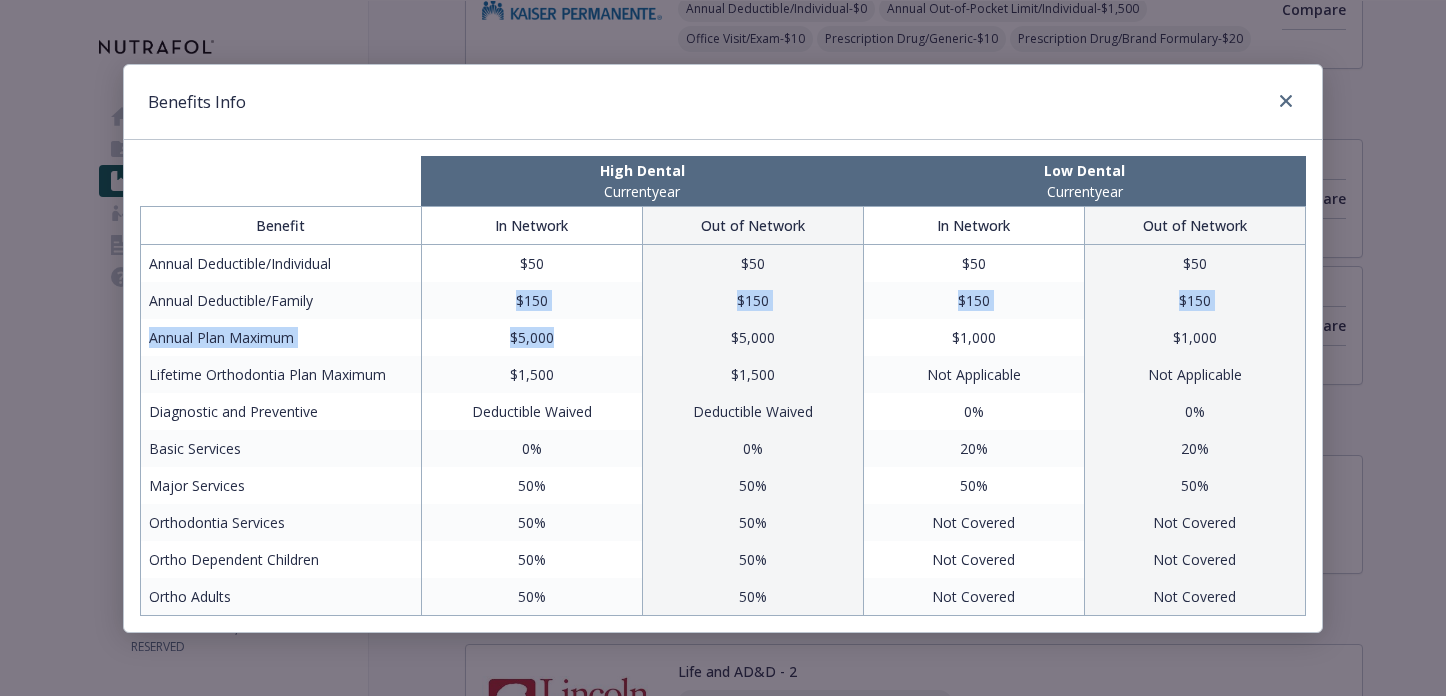 drag, startPoint x: 581, startPoint y: 340, endPoint x: 261, endPoint y: 311, distance: 321.31137 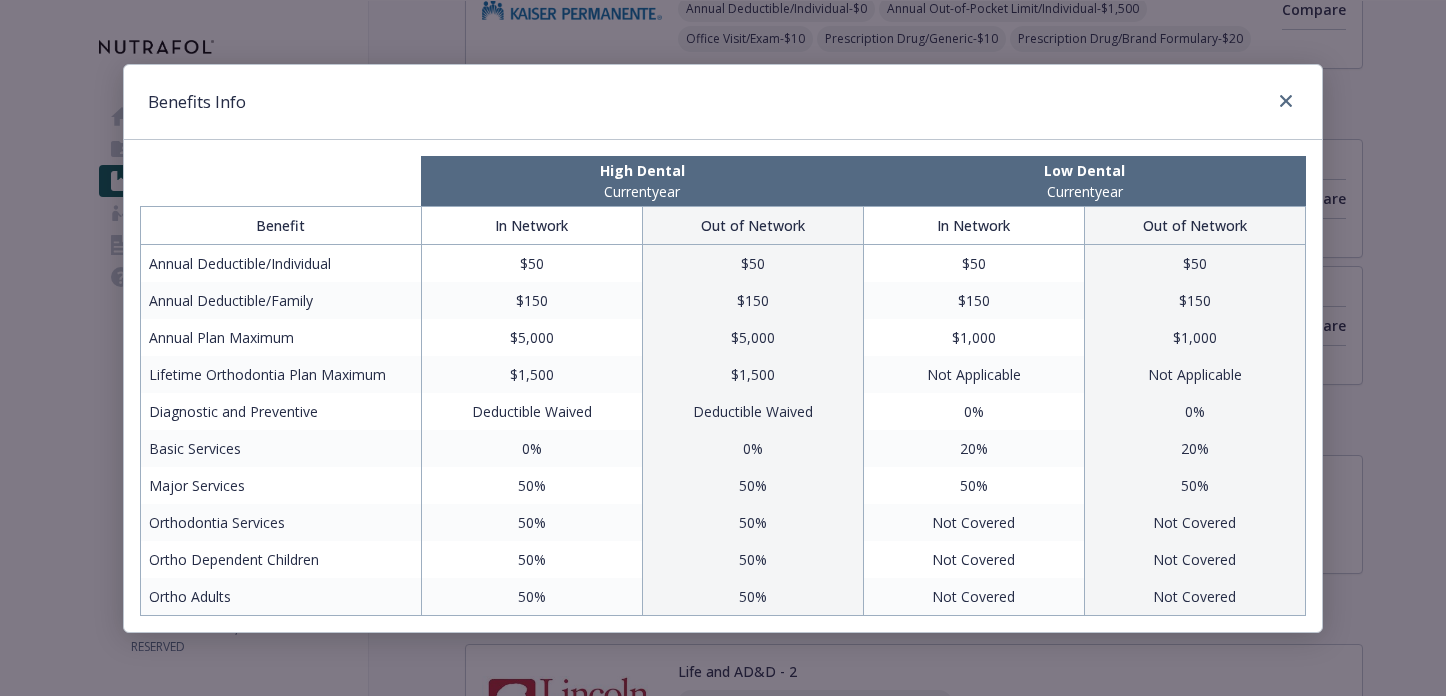 click on "$5,000" at bounding box center (531, 337) 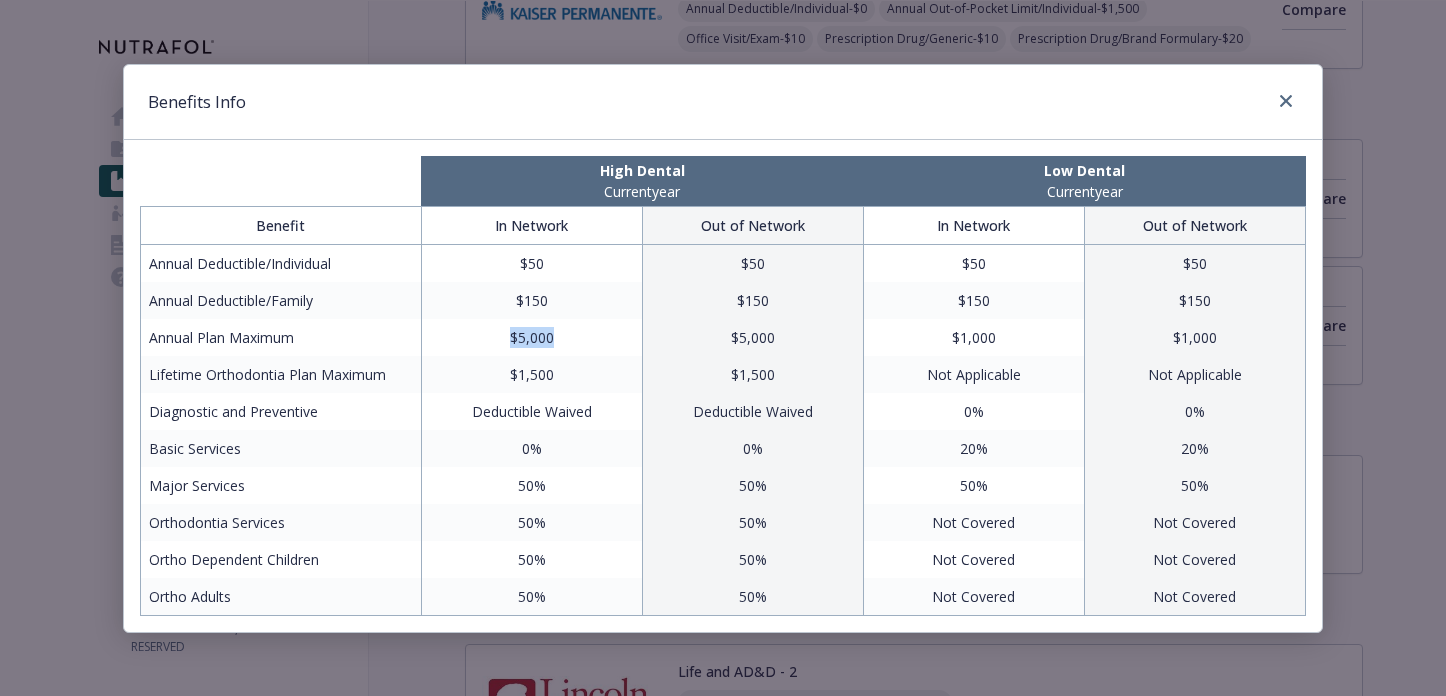 drag, startPoint x: 570, startPoint y: 347, endPoint x: 461, endPoint y: 341, distance: 109.165016 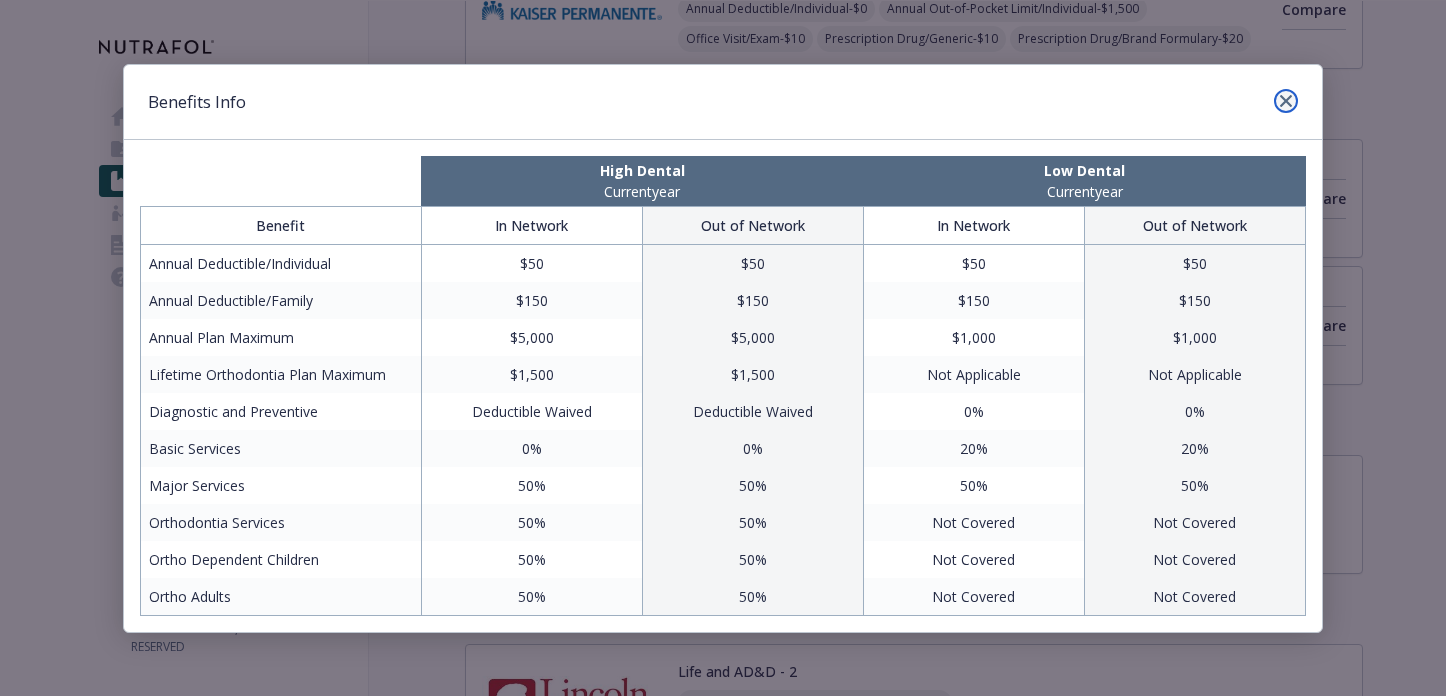 click at bounding box center (1286, 101) 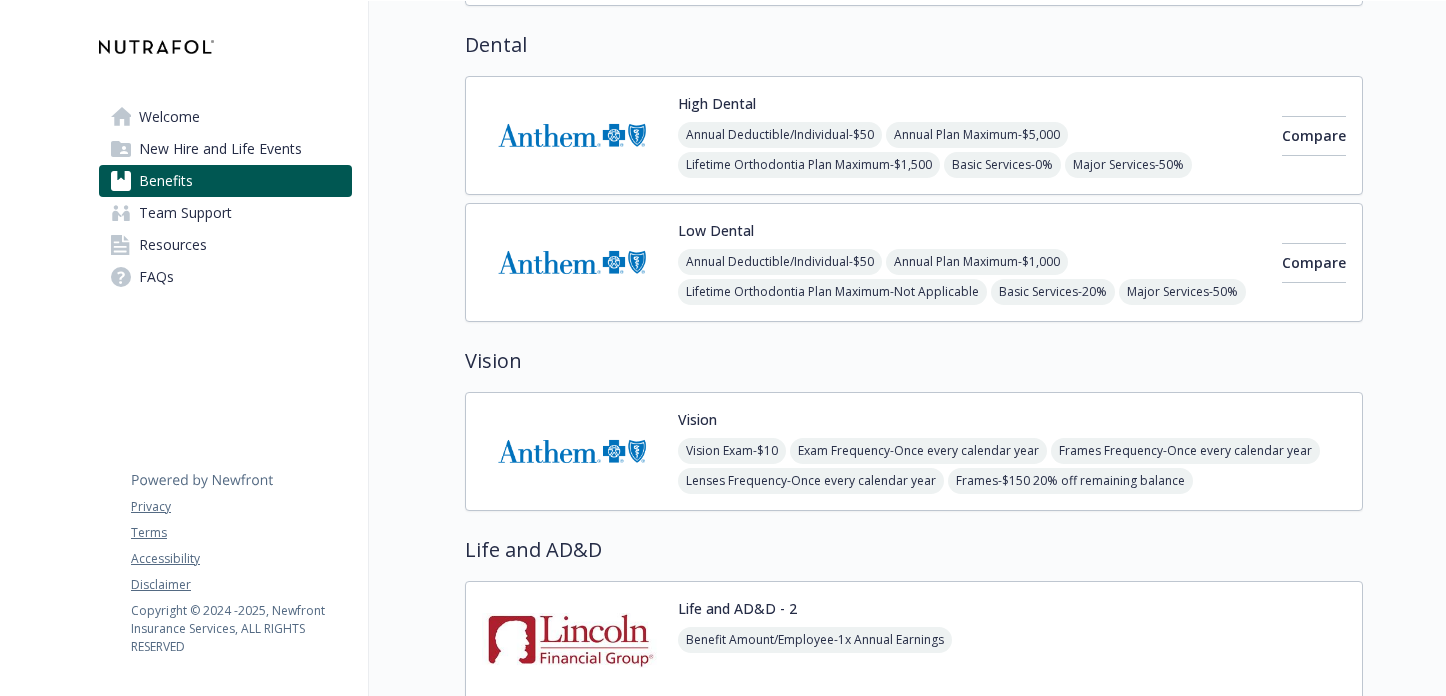 scroll, scrollTop: 960, scrollLeft: 0, axis: vertical 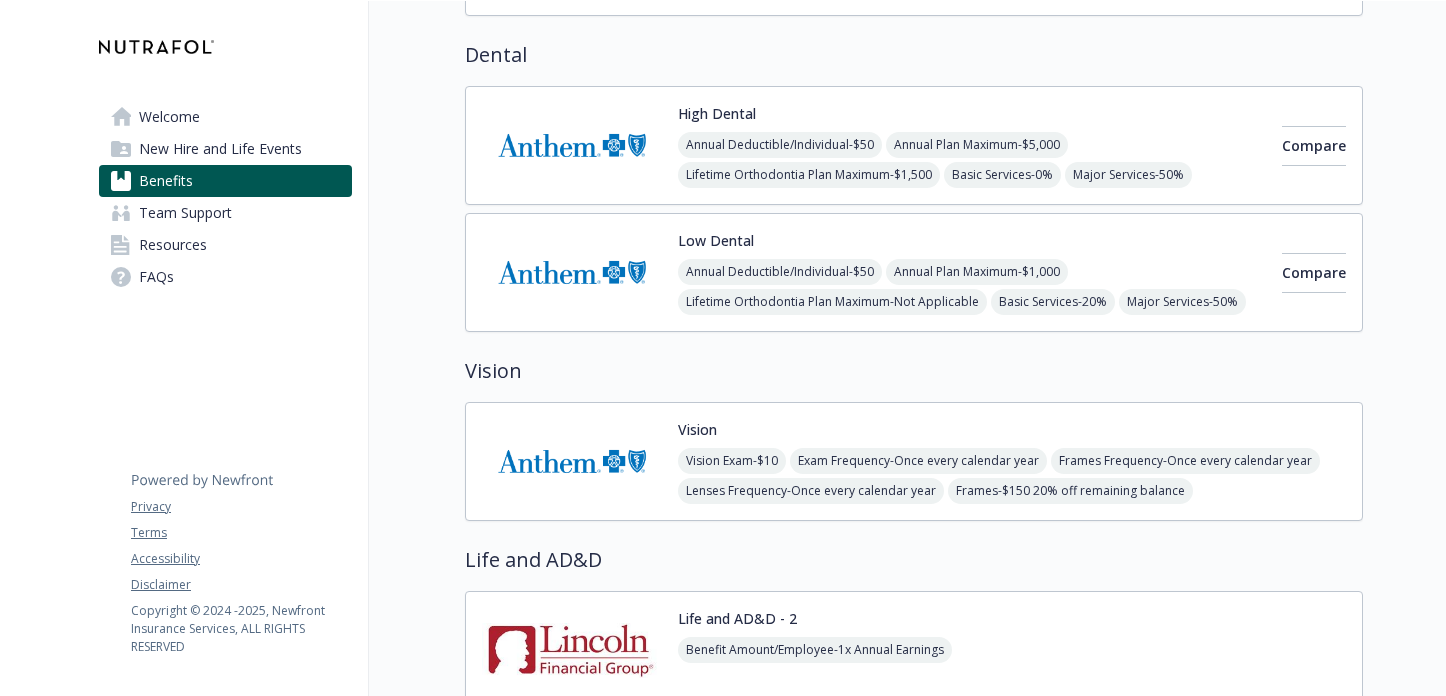 click at bounding box center [572, 461] 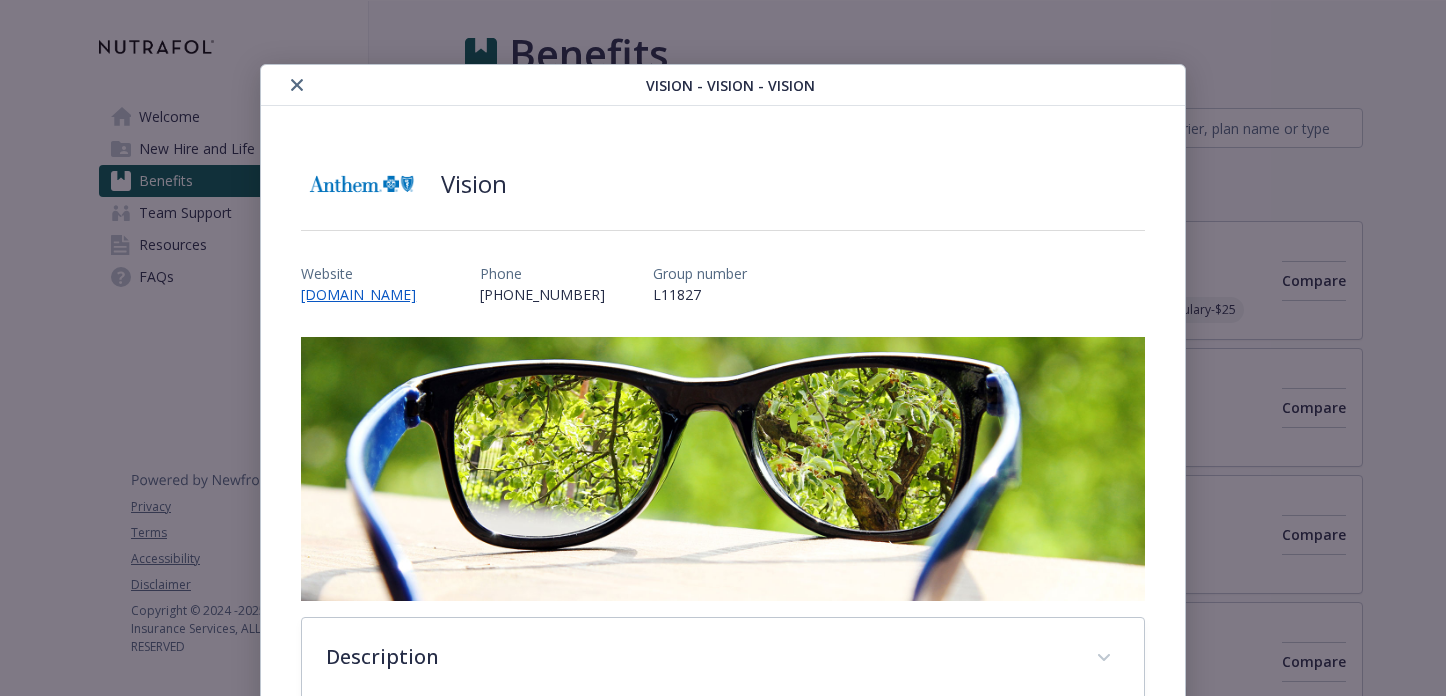 scroll, scrollTop: 960, scrollLeft: 0, axis: vertical 